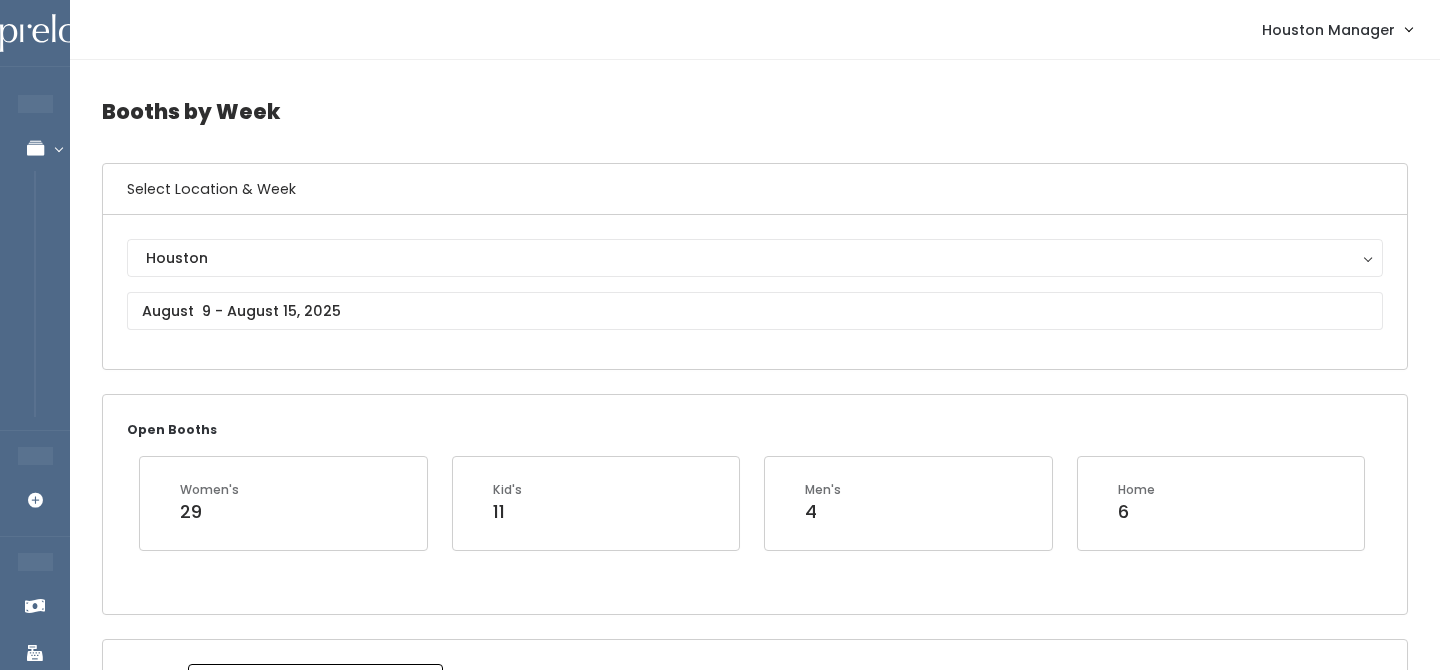 scroll, scrollTop: 0, scrollLeft: 0, axis: both 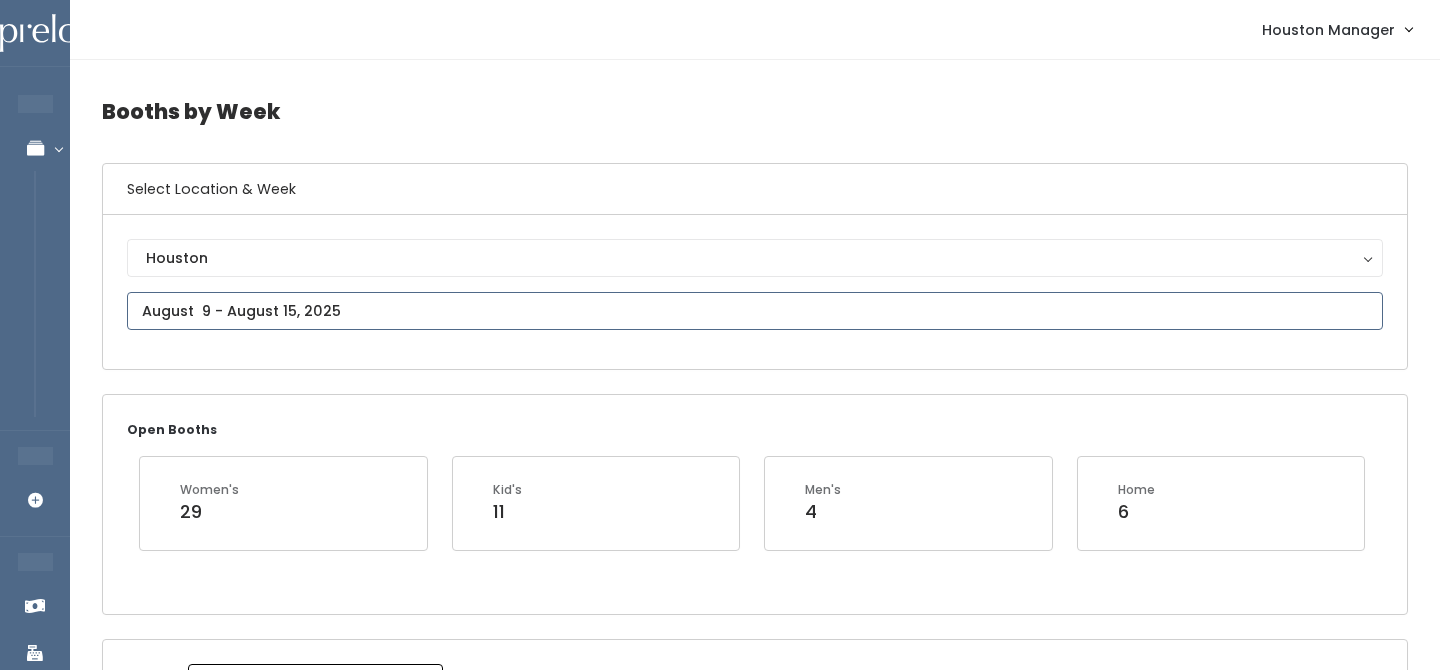 click at bounding box center [755, 311] 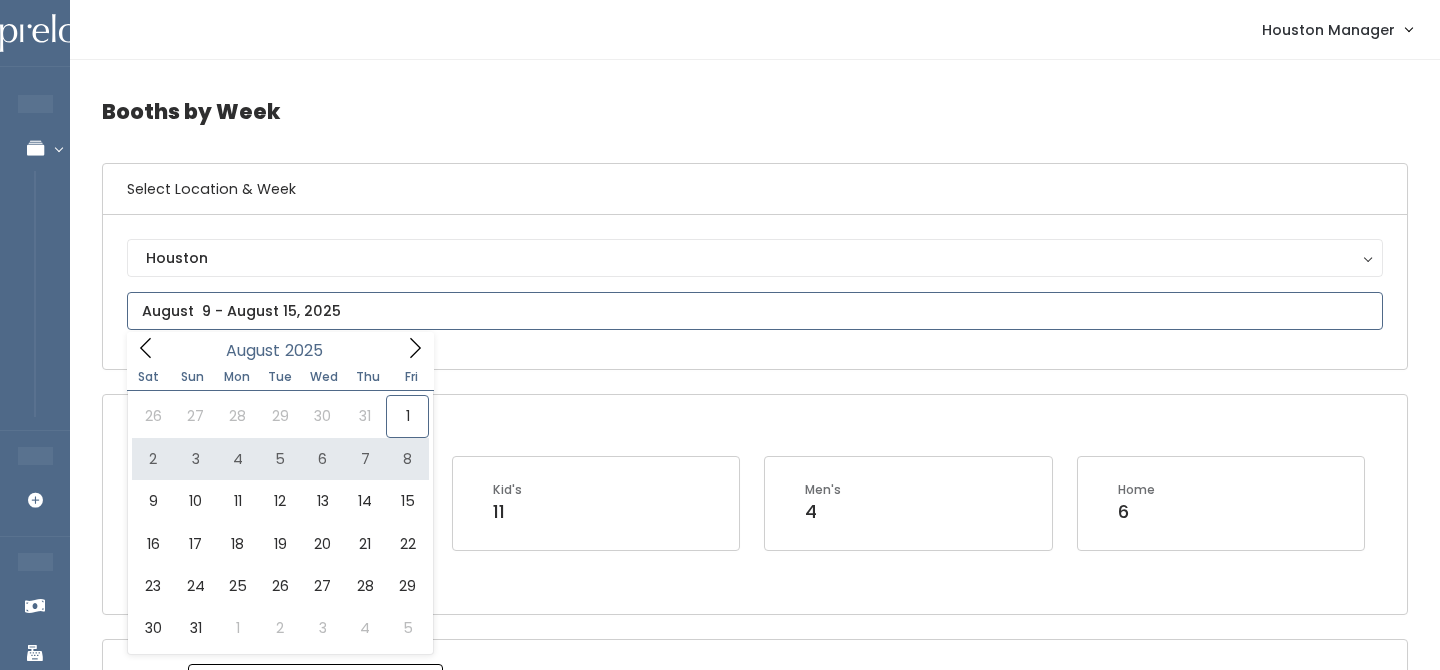 type on "August 2 to August 8" 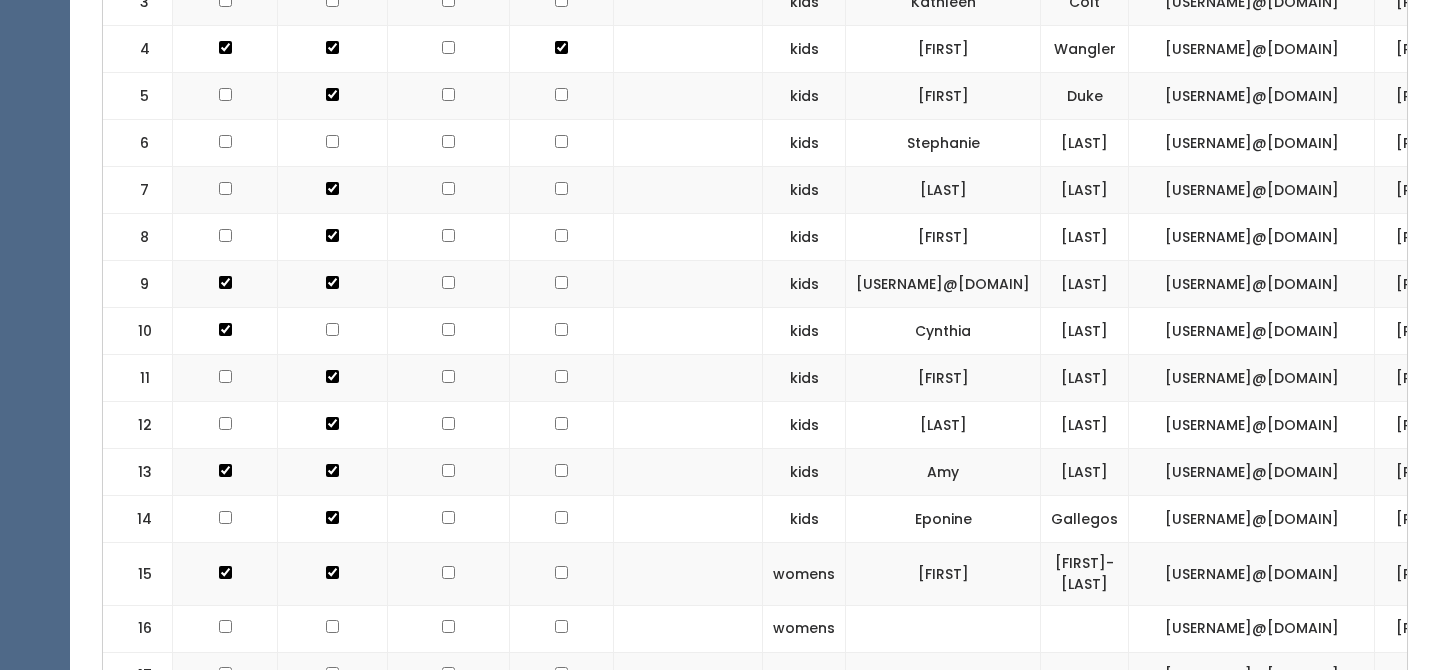 scroll, scrollTop: 0, scrollLeft: 0, axis: both 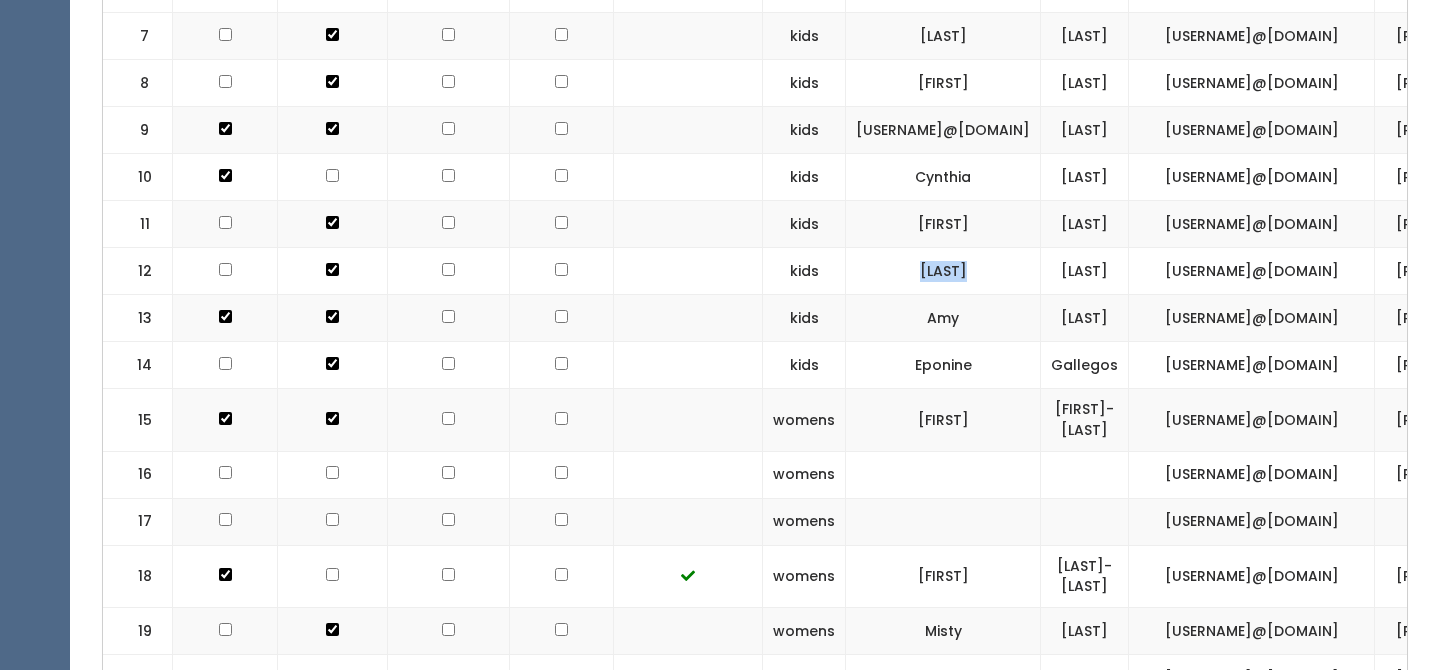 drag, startPoint x: 899, startPoint y: 426, endPoint x: 983, endPoint y: 426, distance: 84 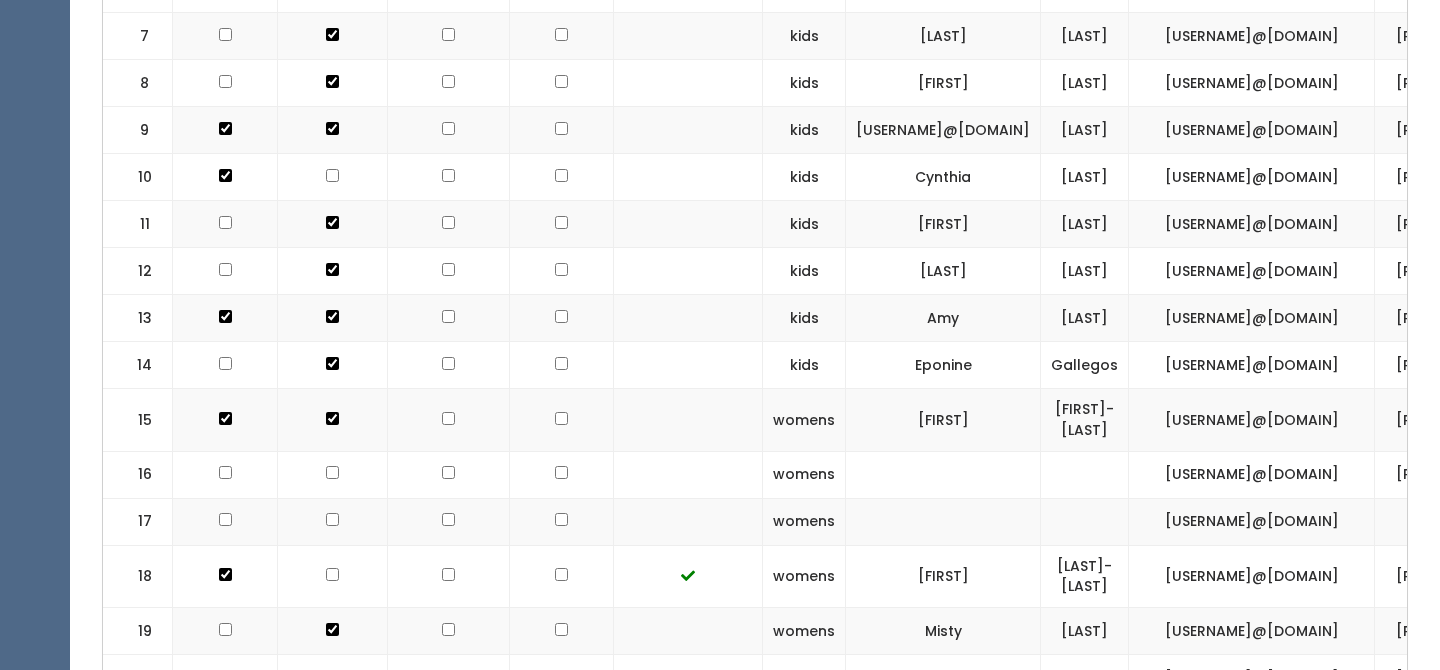 click on "kelleyromar@yahoo.com" at bounding box center [1252, 271] 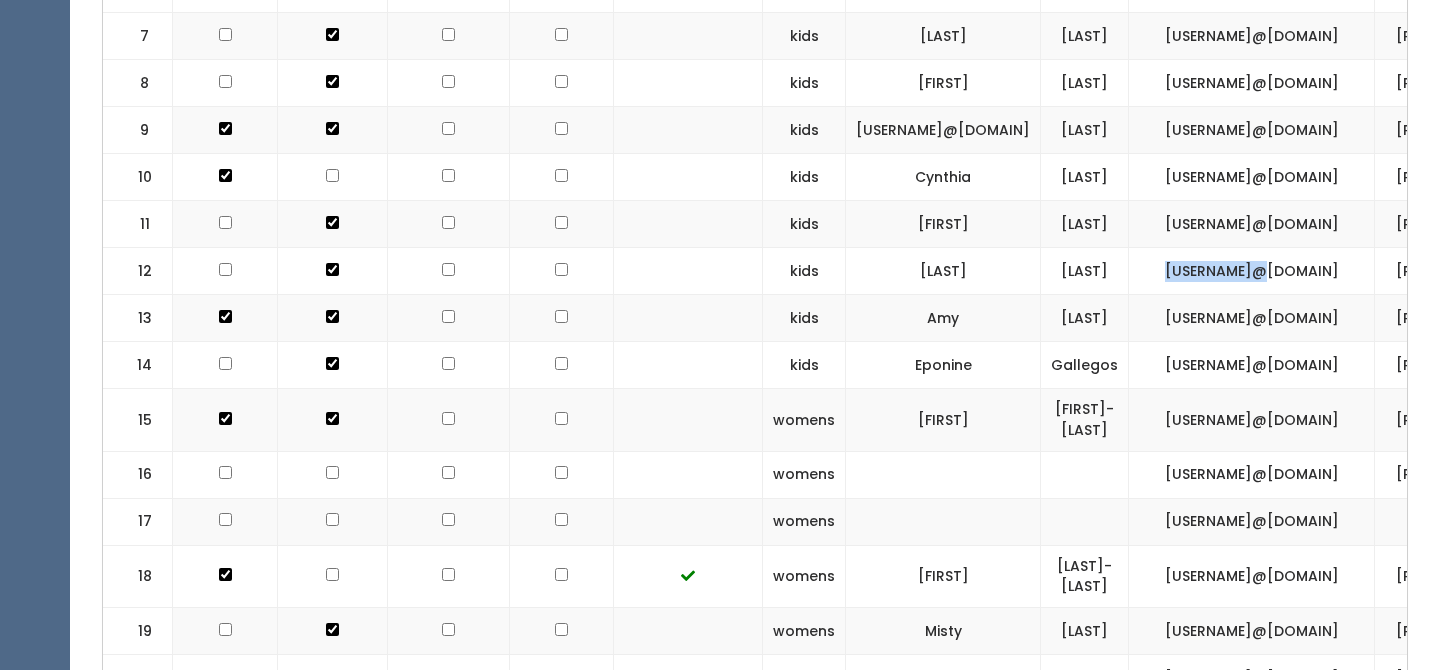 click on "[EMAIL]" at bounding box center [1252, 271] 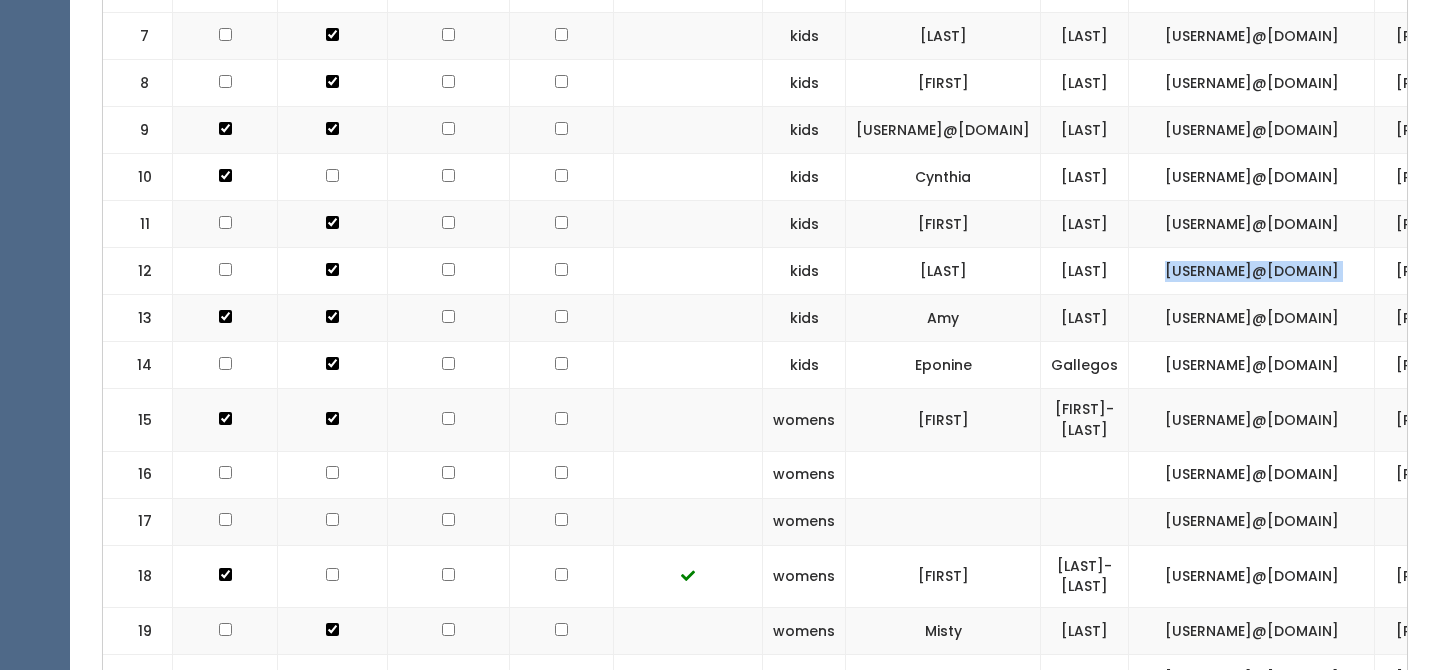 click on "[FIRST][LAST]@example.com" at bounding box center (1252, 271) 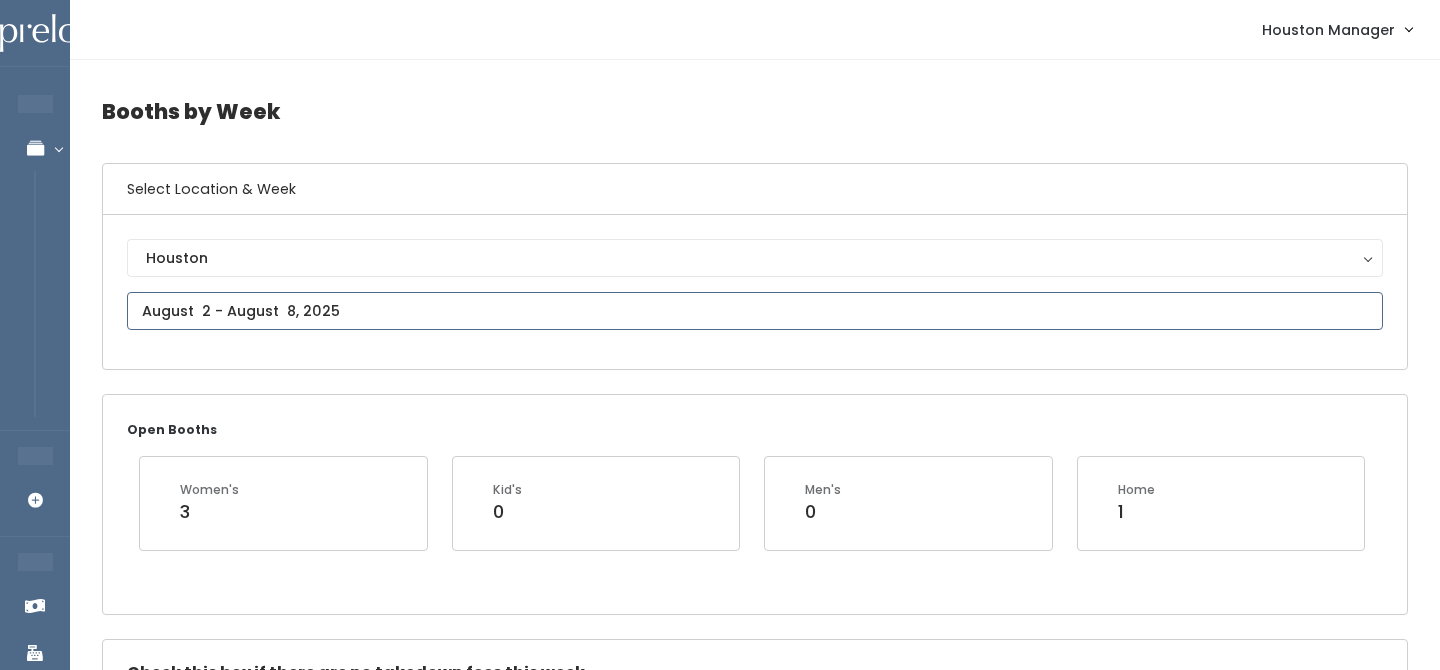 click at bounding box center (755, 311) 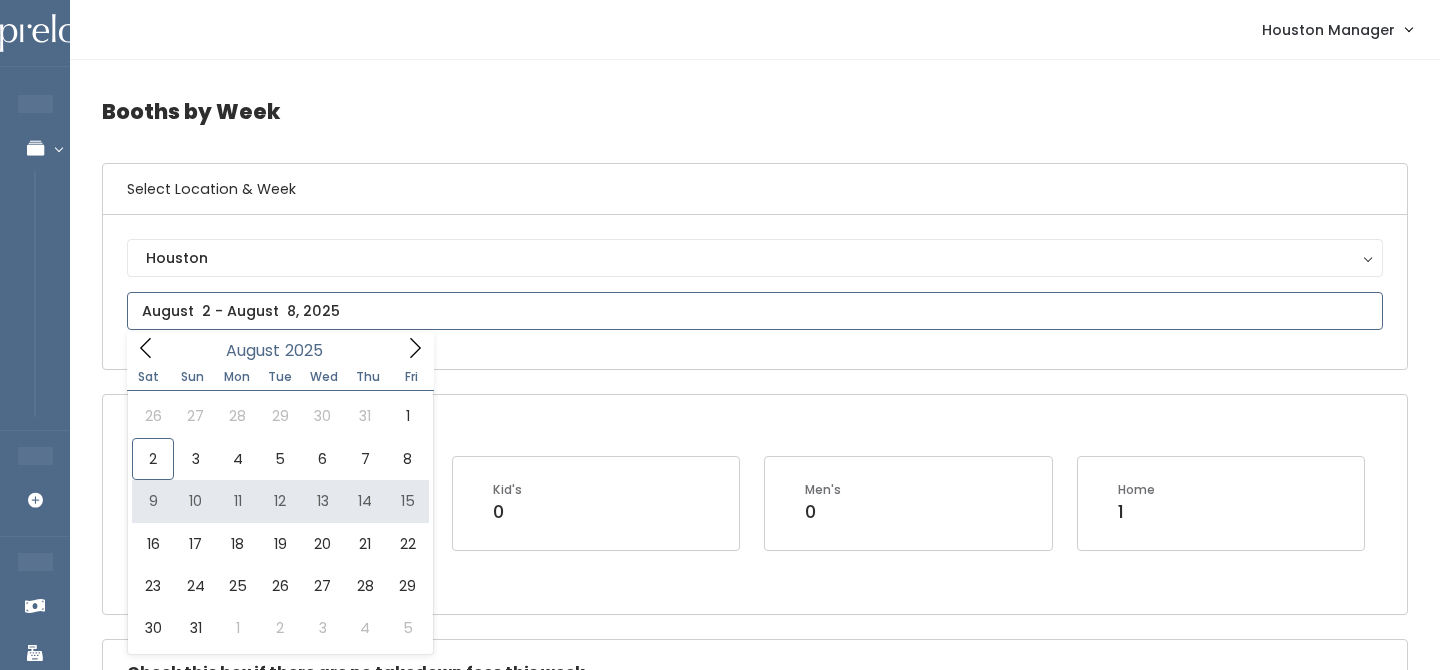 type on "August 9 to August 15" 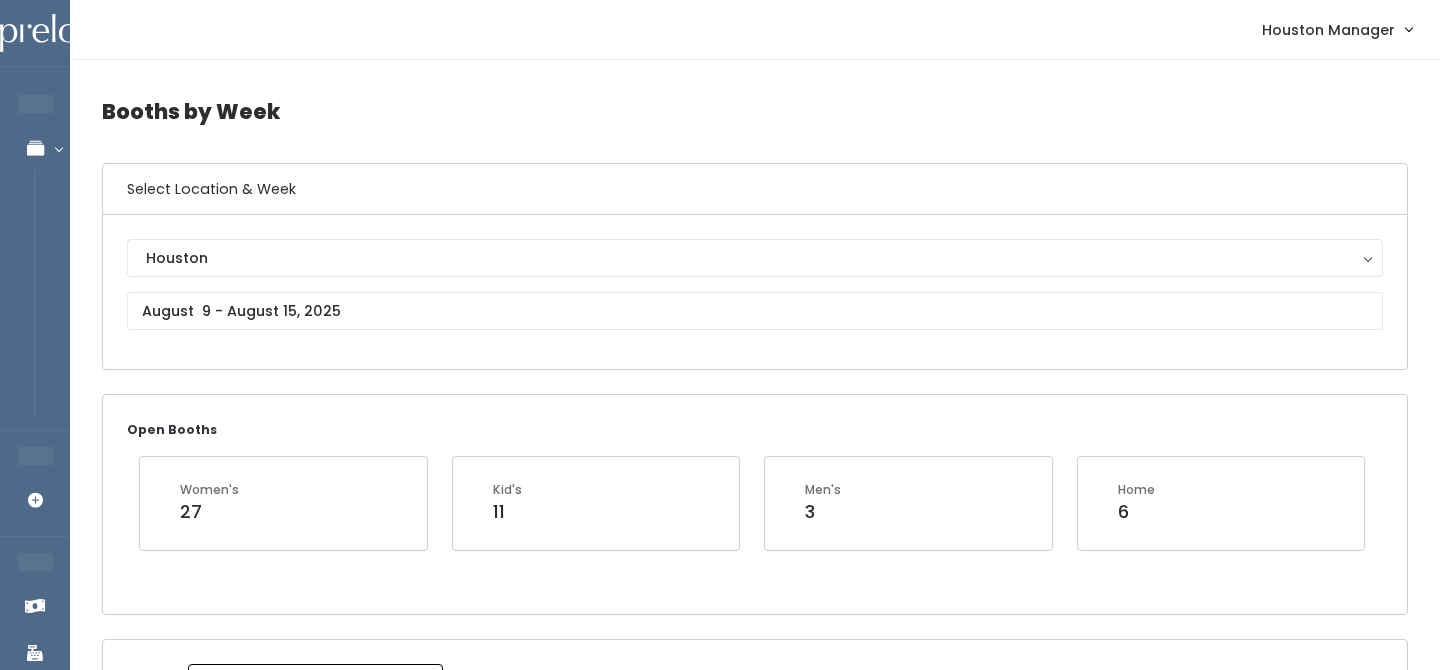 scroll, scrollTop: 1172, scrollLeft: 0, axis: vertical 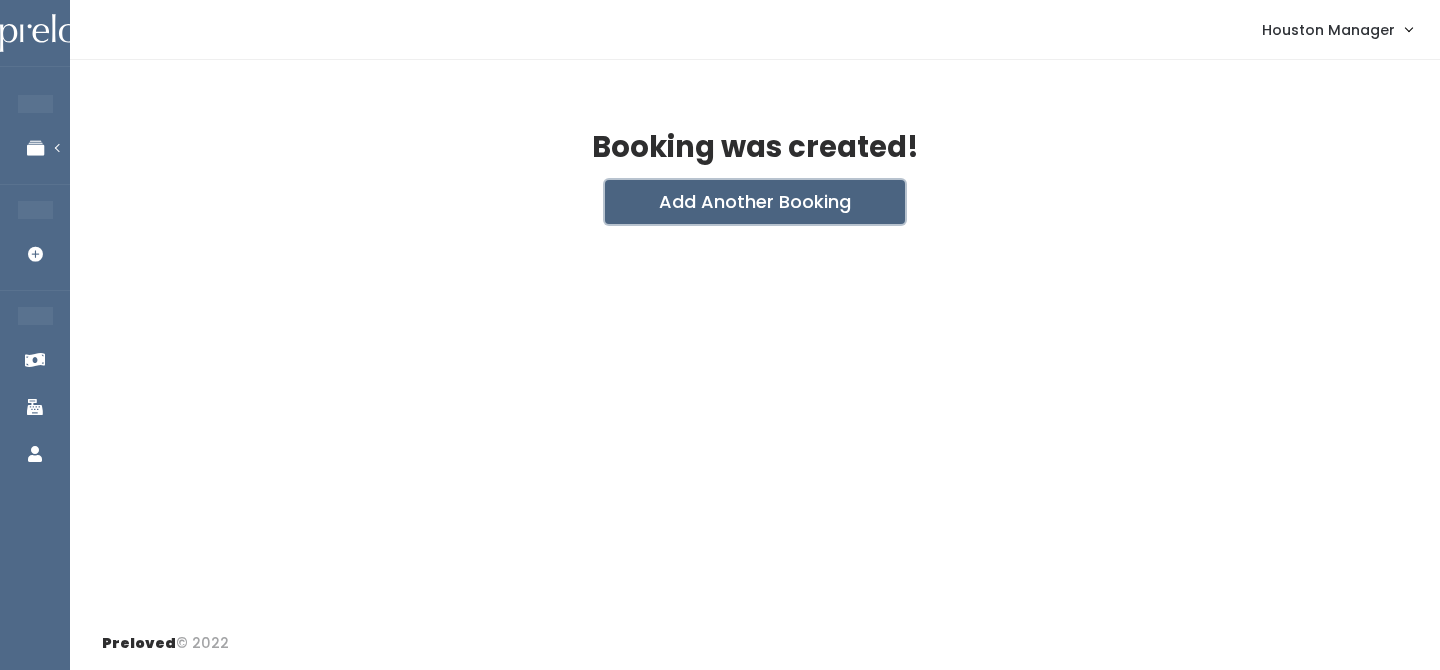 click on "Add Another Booking" at bounding box center [755, 202] 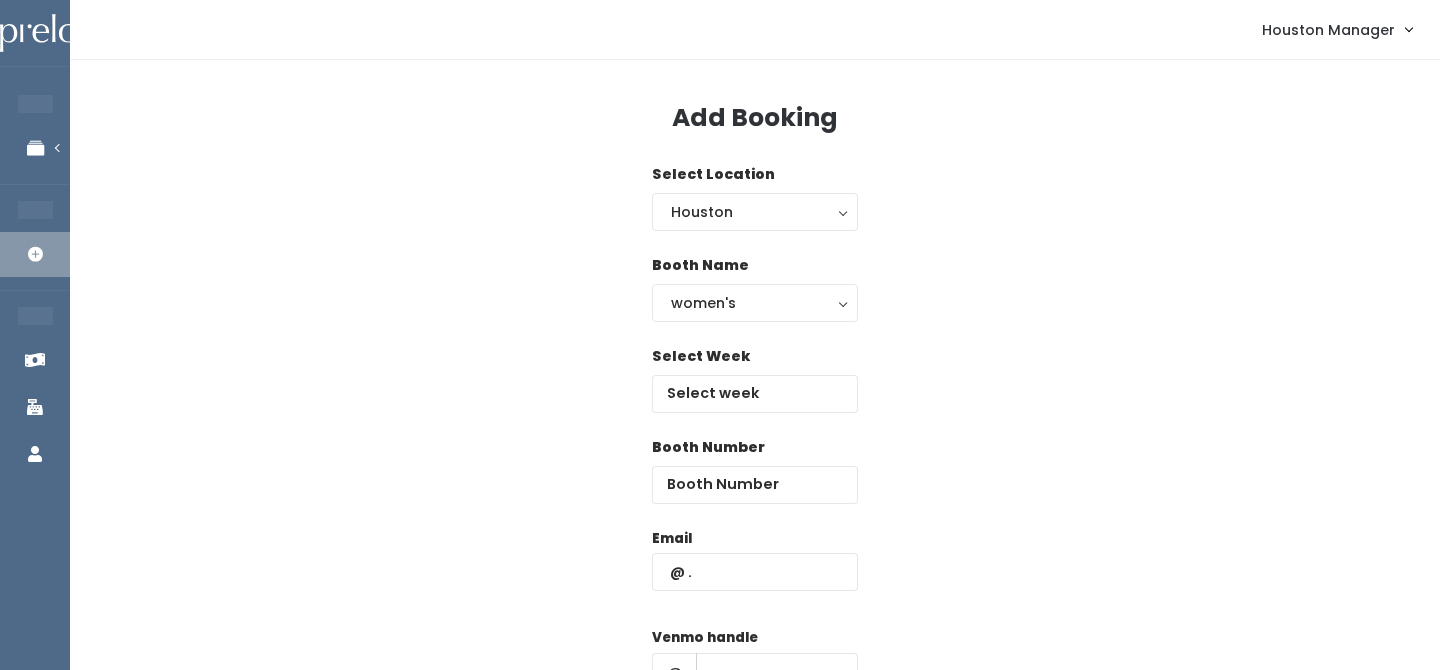 scroll, scrollTop: 0, scrollLeft: 0, axis: both 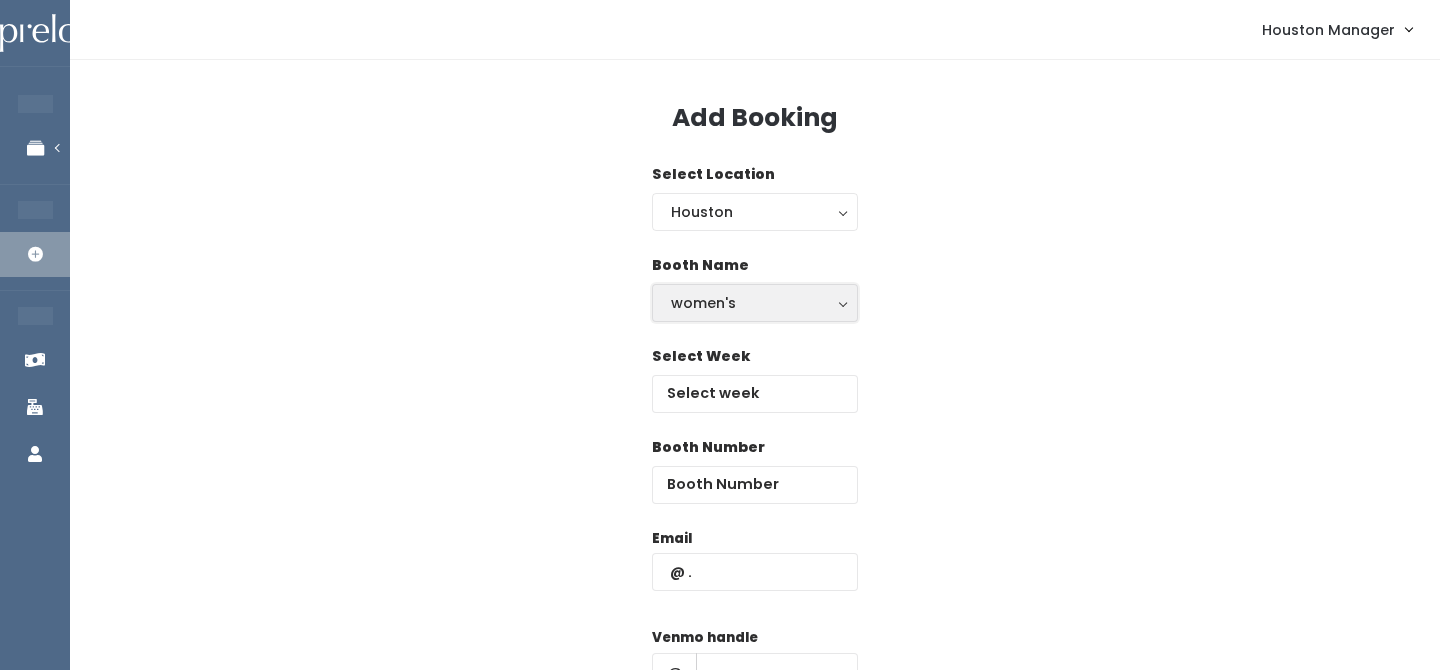 click on "women's" at bounding box center (755, 303) 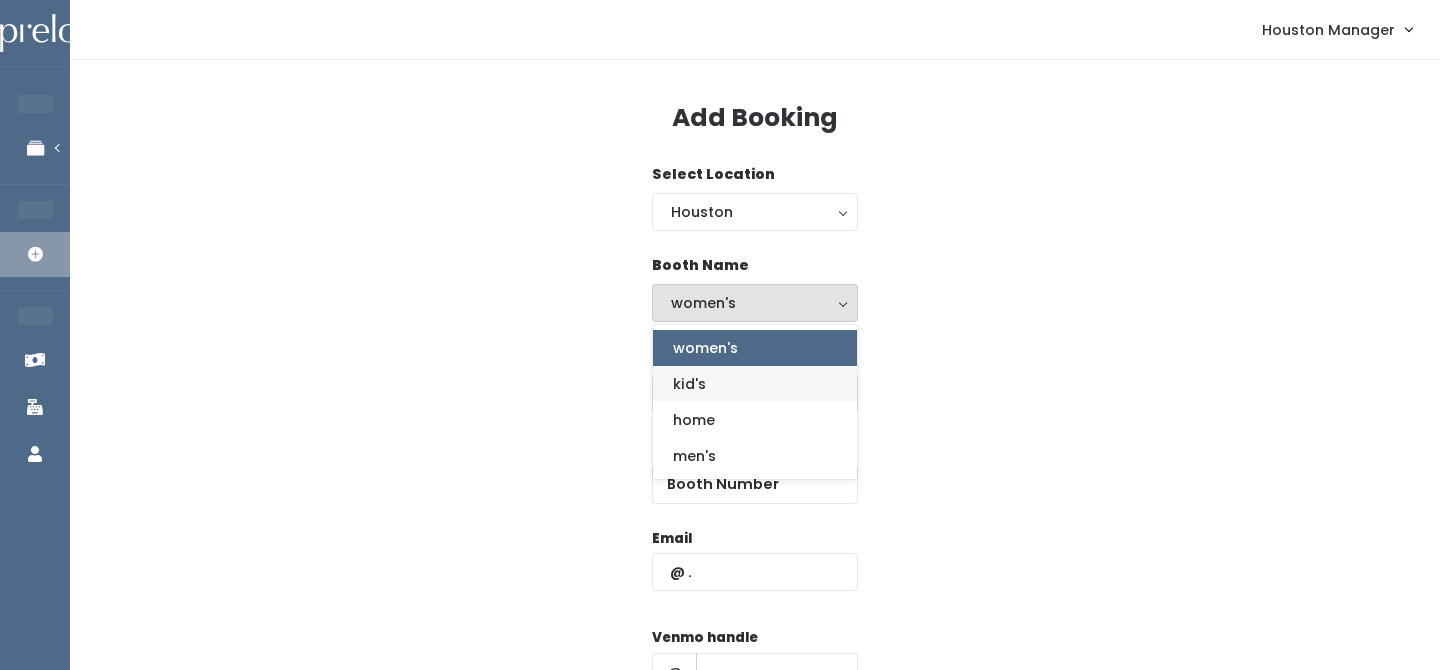 click on "kid's" at bounding box center [689, 384] 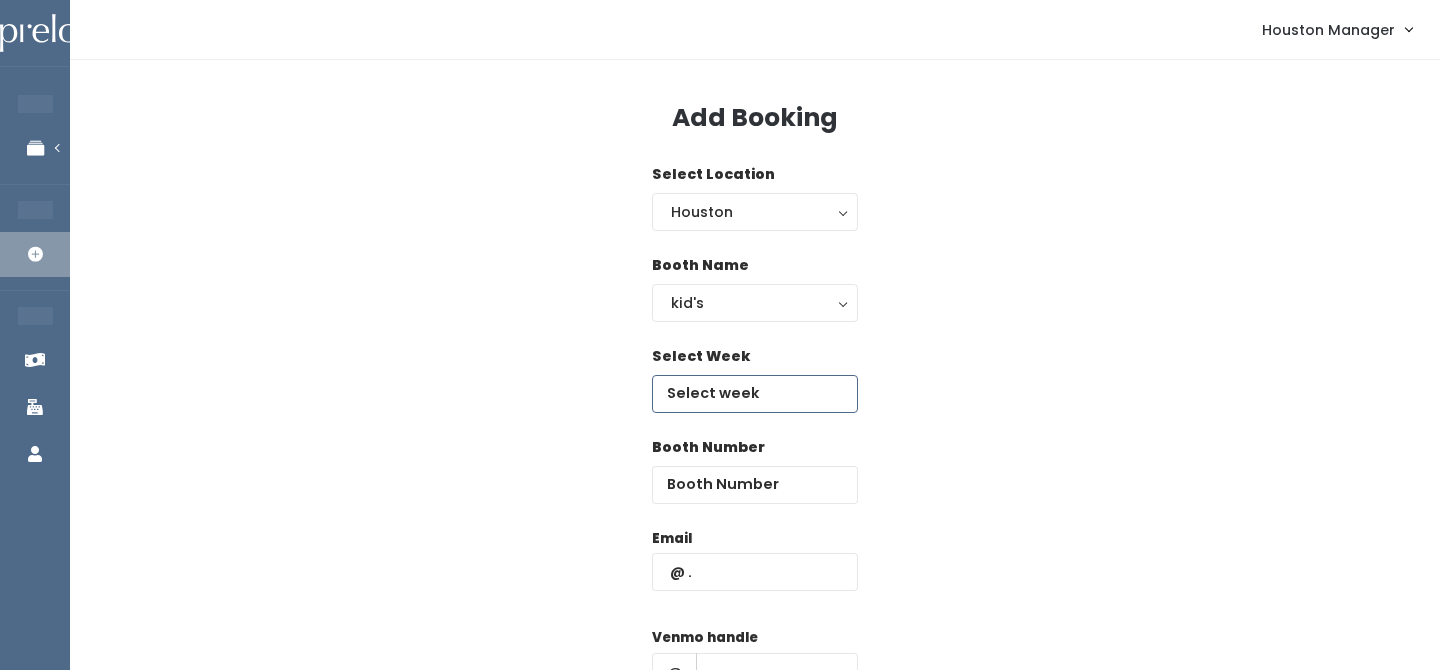click at bounding box center [755, 394] 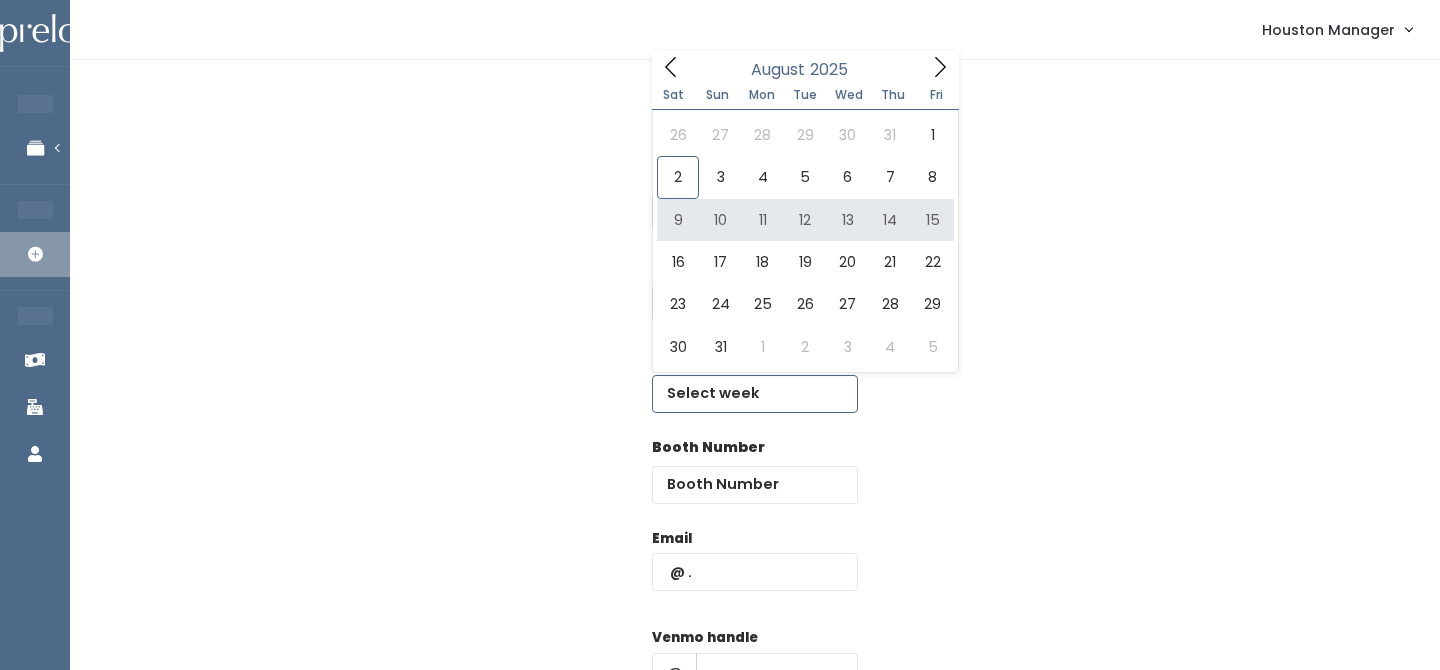 type on "[DATE] to [DATE]" 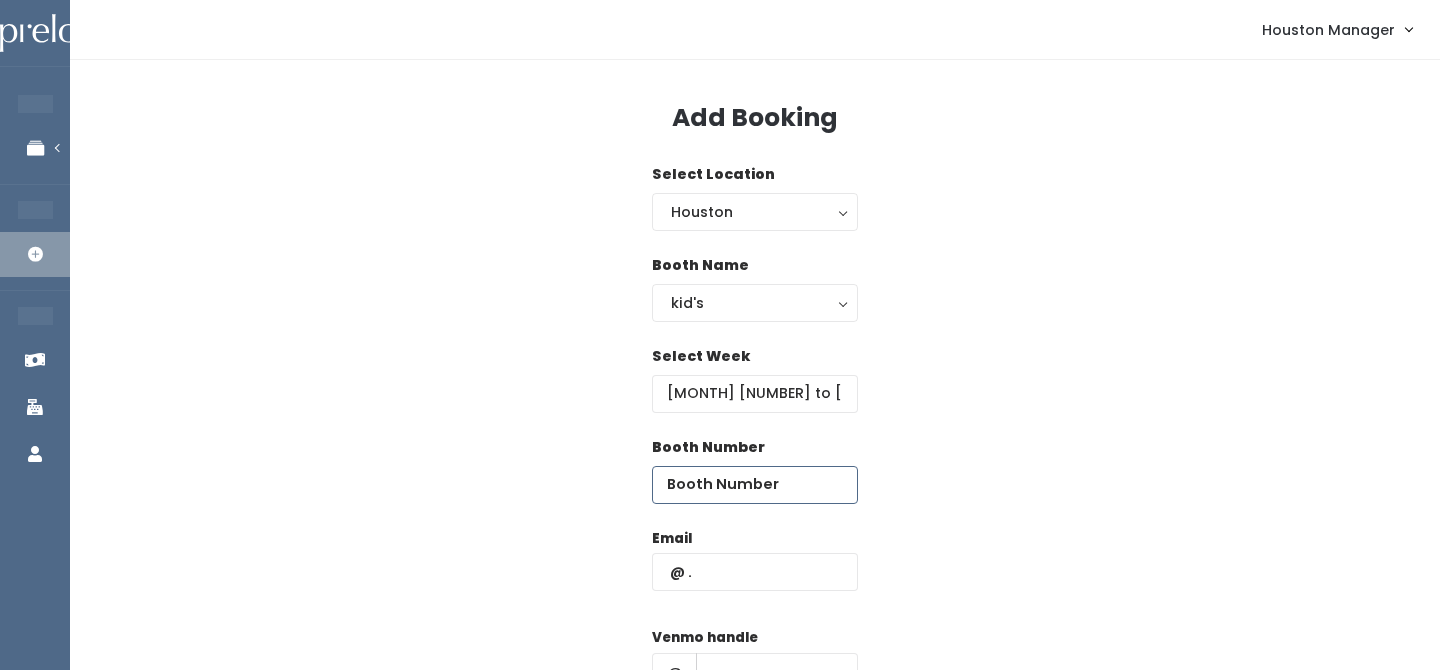 click at bounding box center (755, 485) 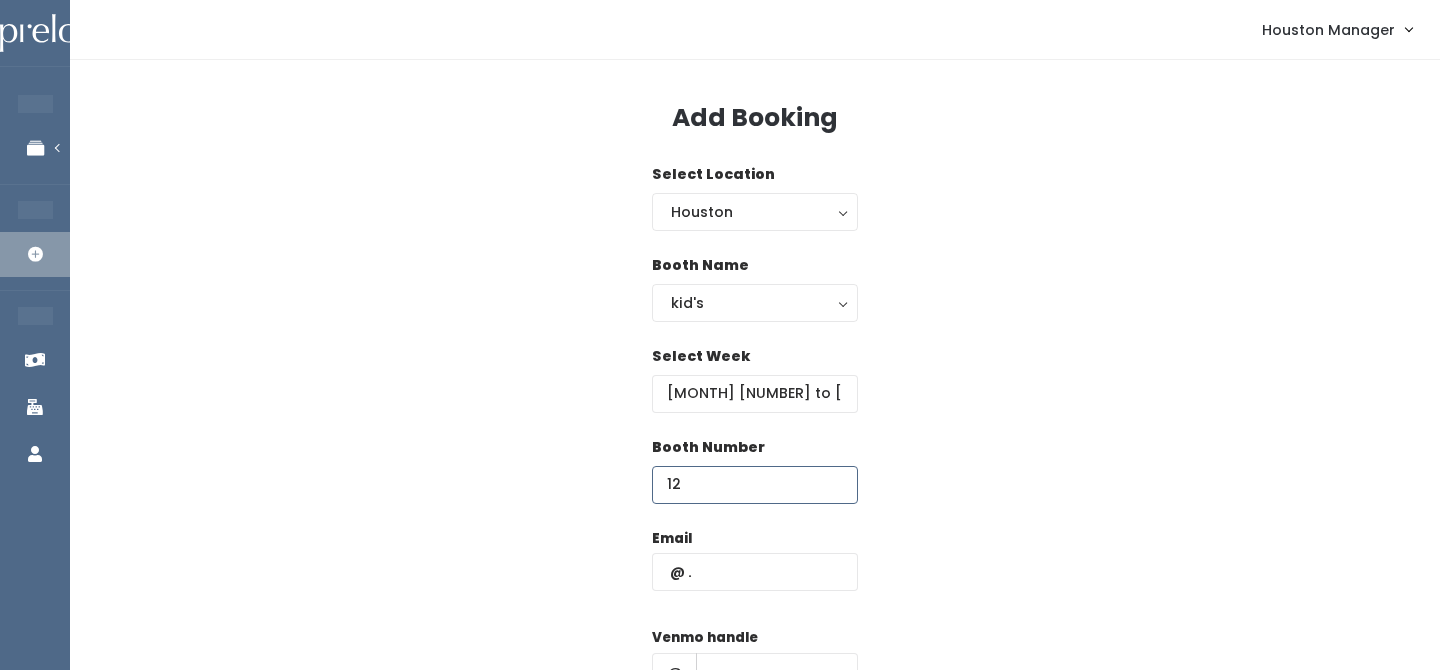 type on "12" 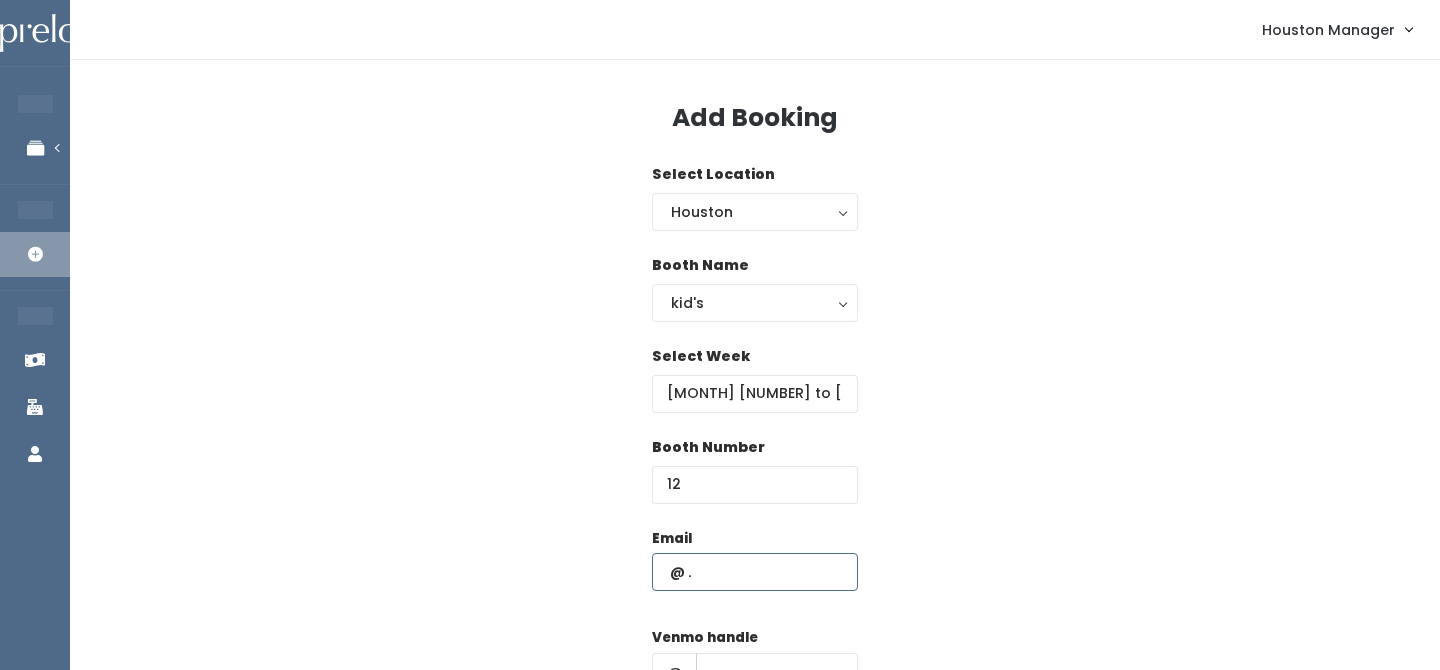 paste on "[EMAIL]" 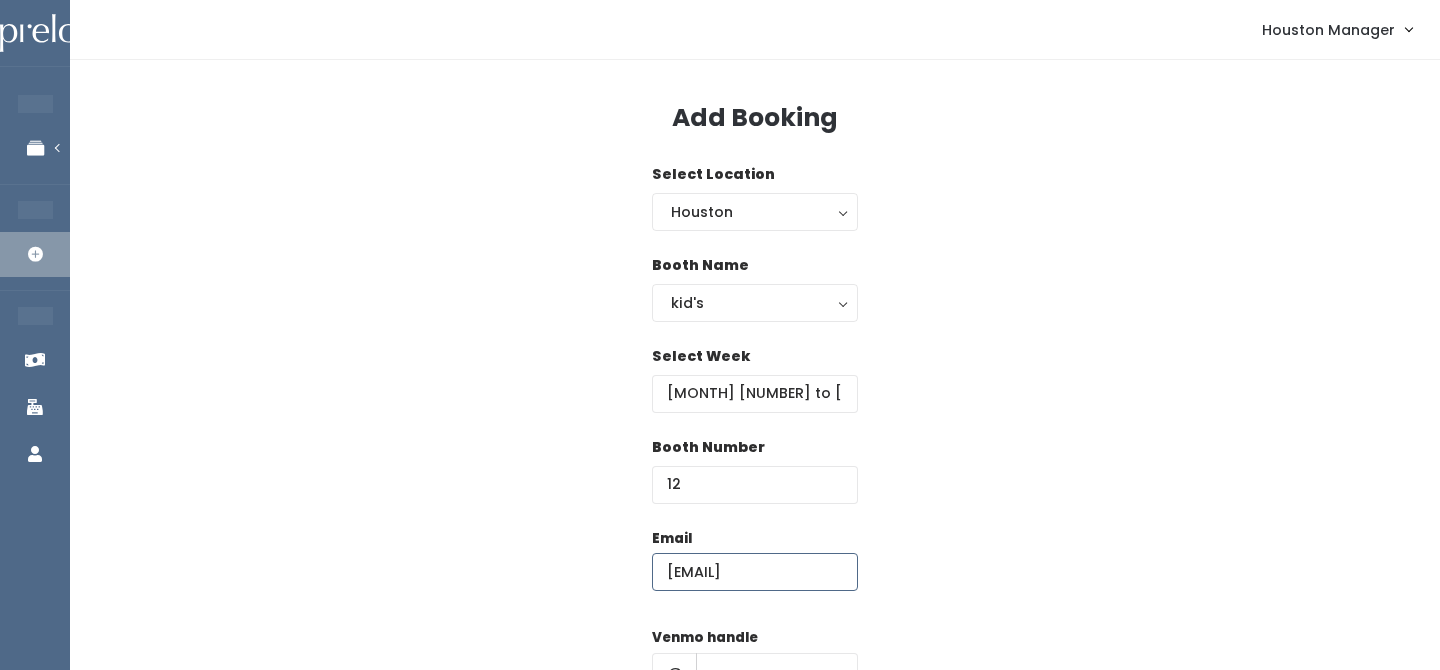 scroll, scrollTop: 0, scrollLeft: 32, axis: horizontal 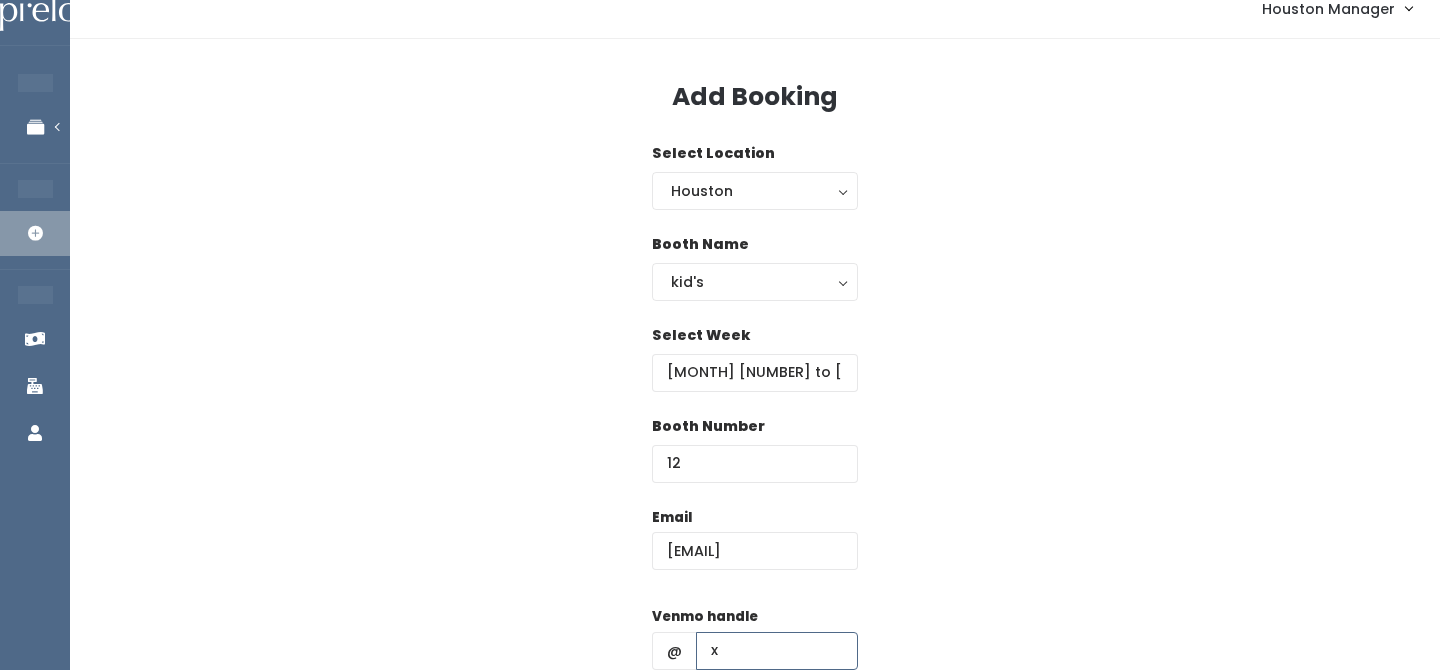 type on "x" 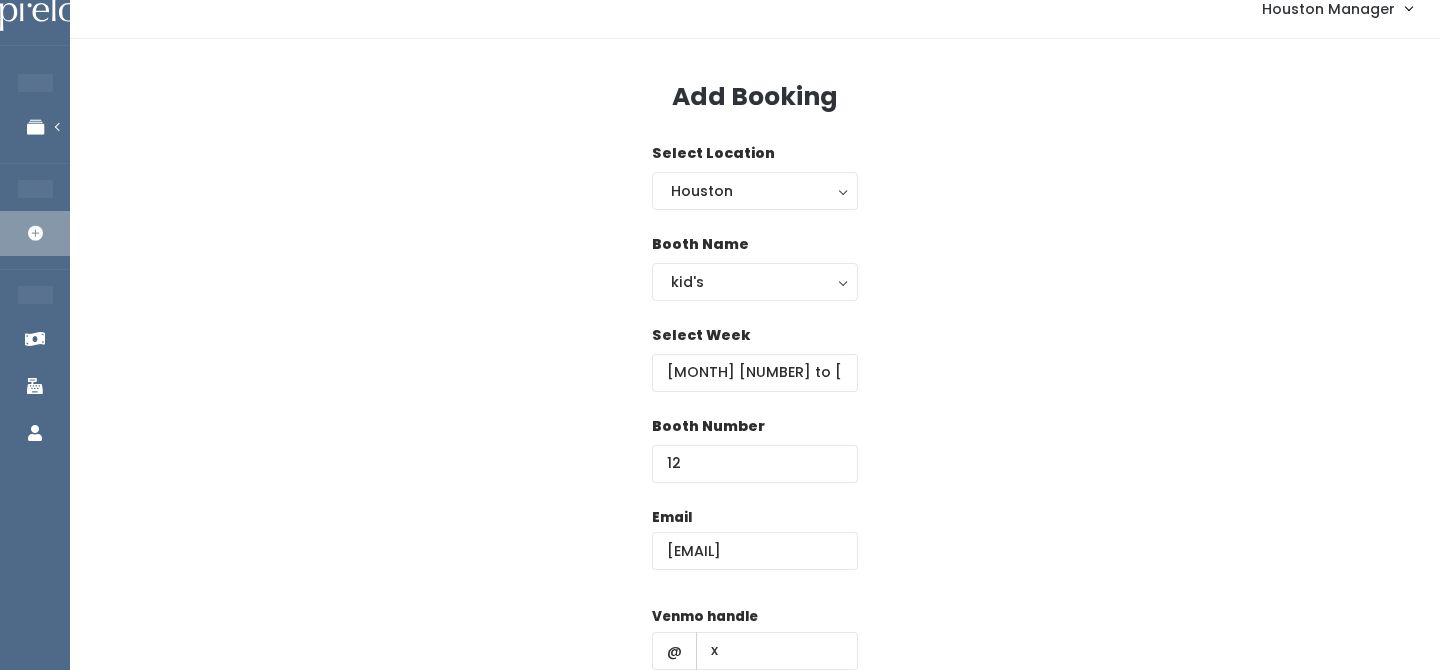 scroll, scrollTop: 287, scrollLeft: 0, axis: vertical 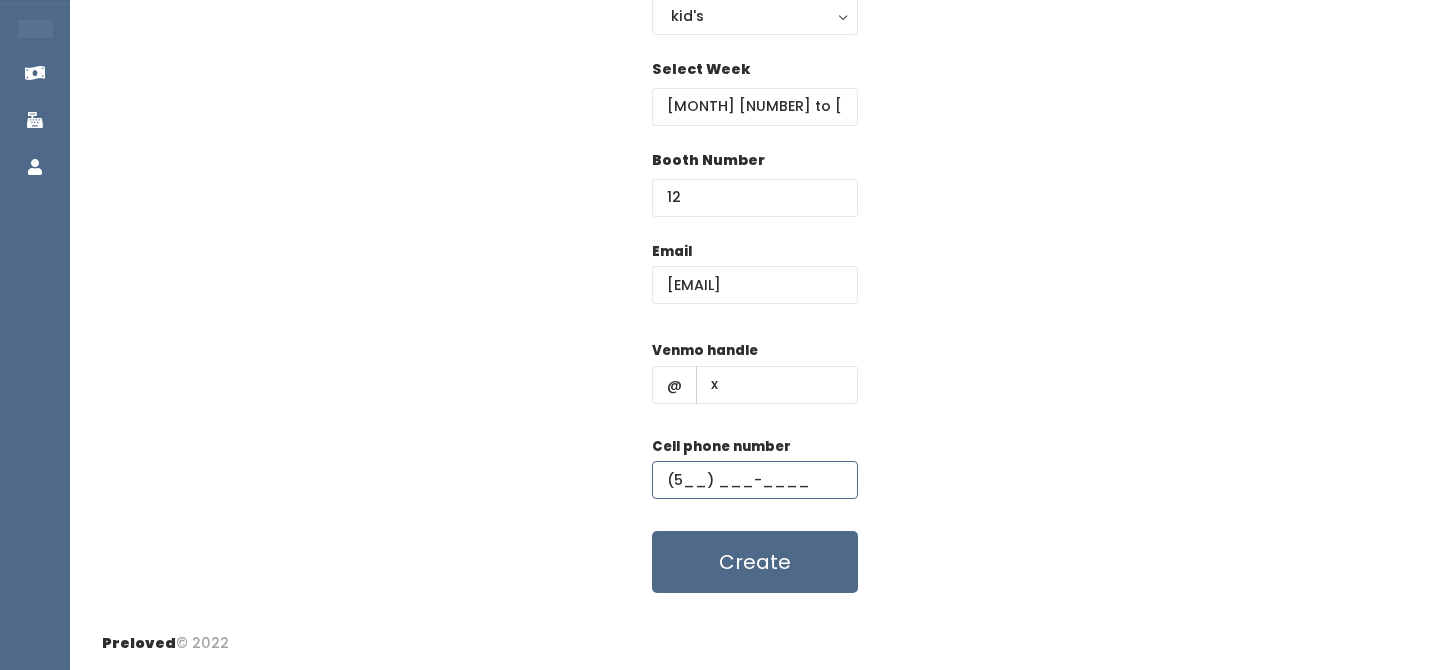 type on "(5__) ___-____" 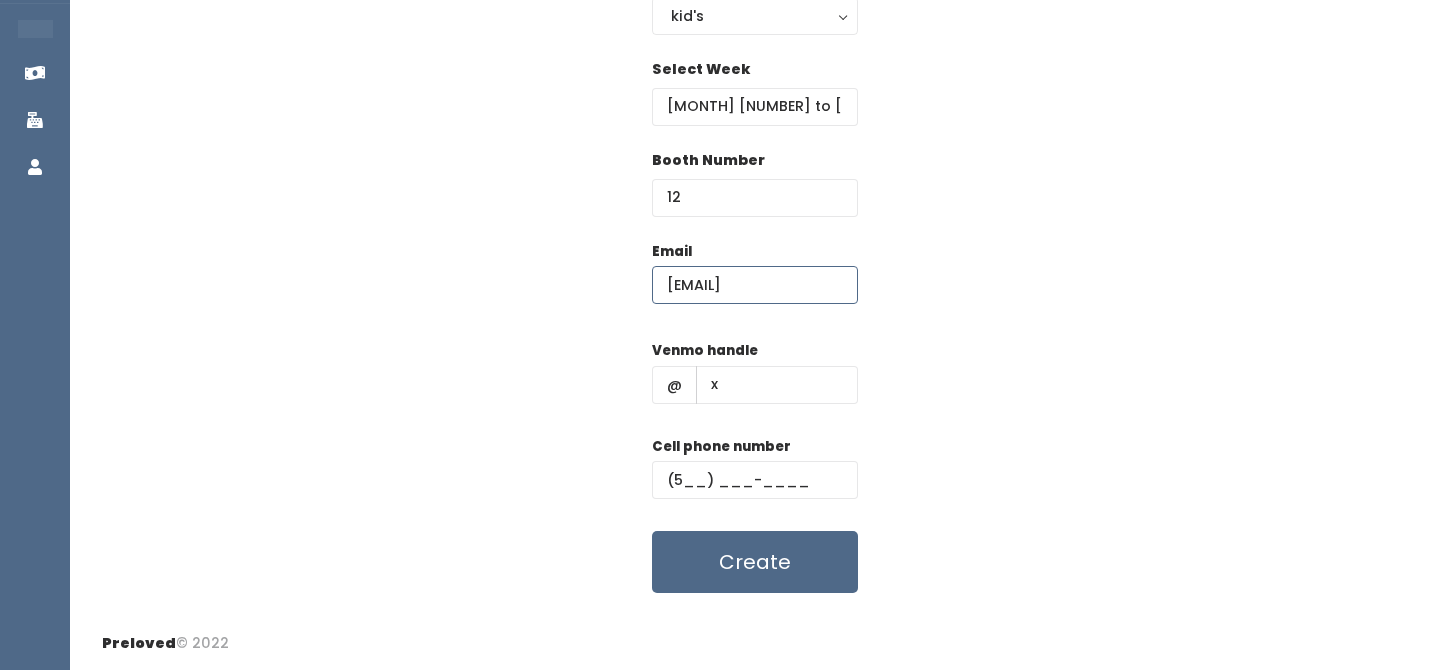 click on "[EMAIL]" at bounding box center (755, 285) 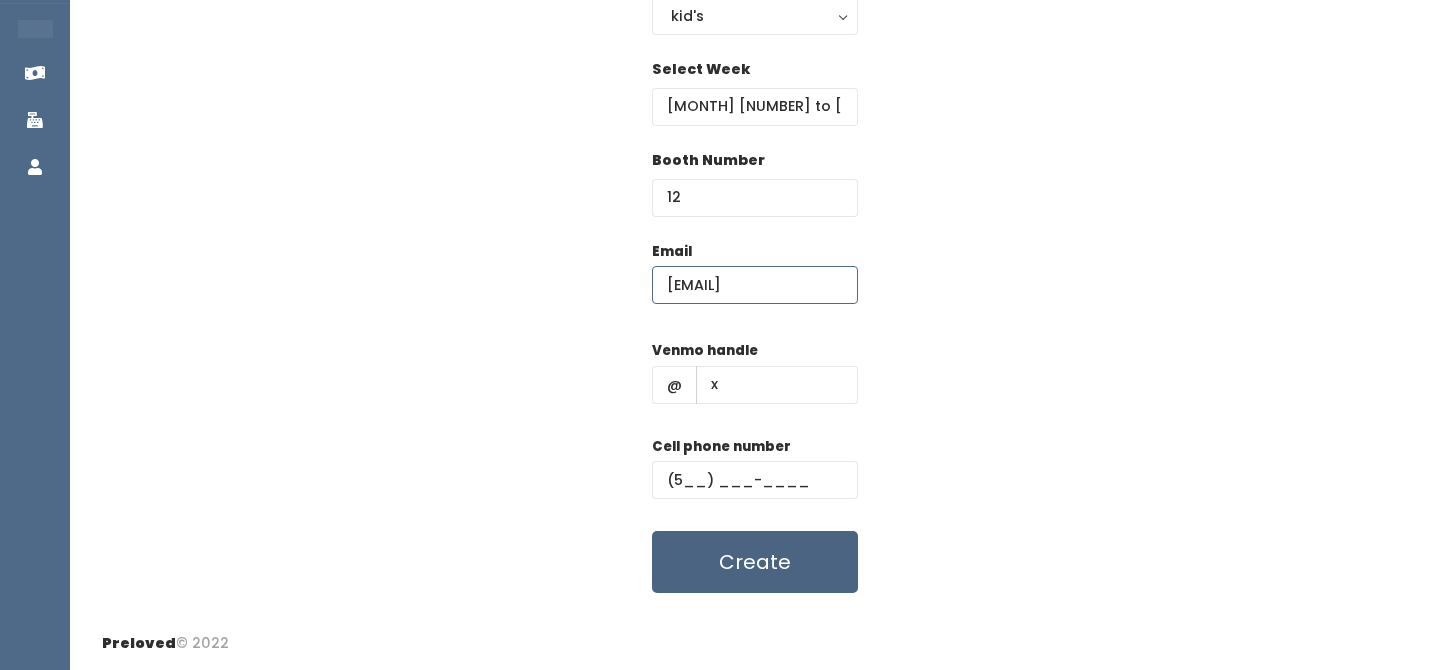 type on "kelleyromar@yahoo.com" 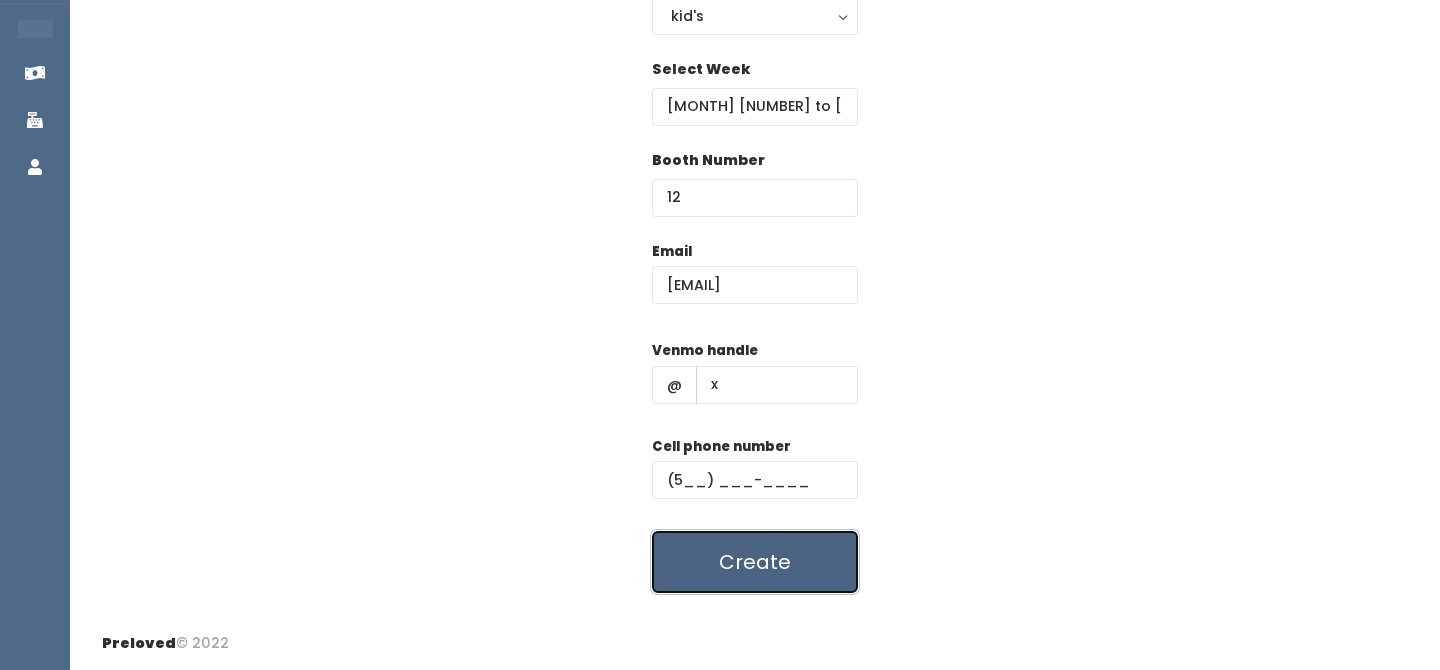 click on "Create" at bounding box center [755, 562] 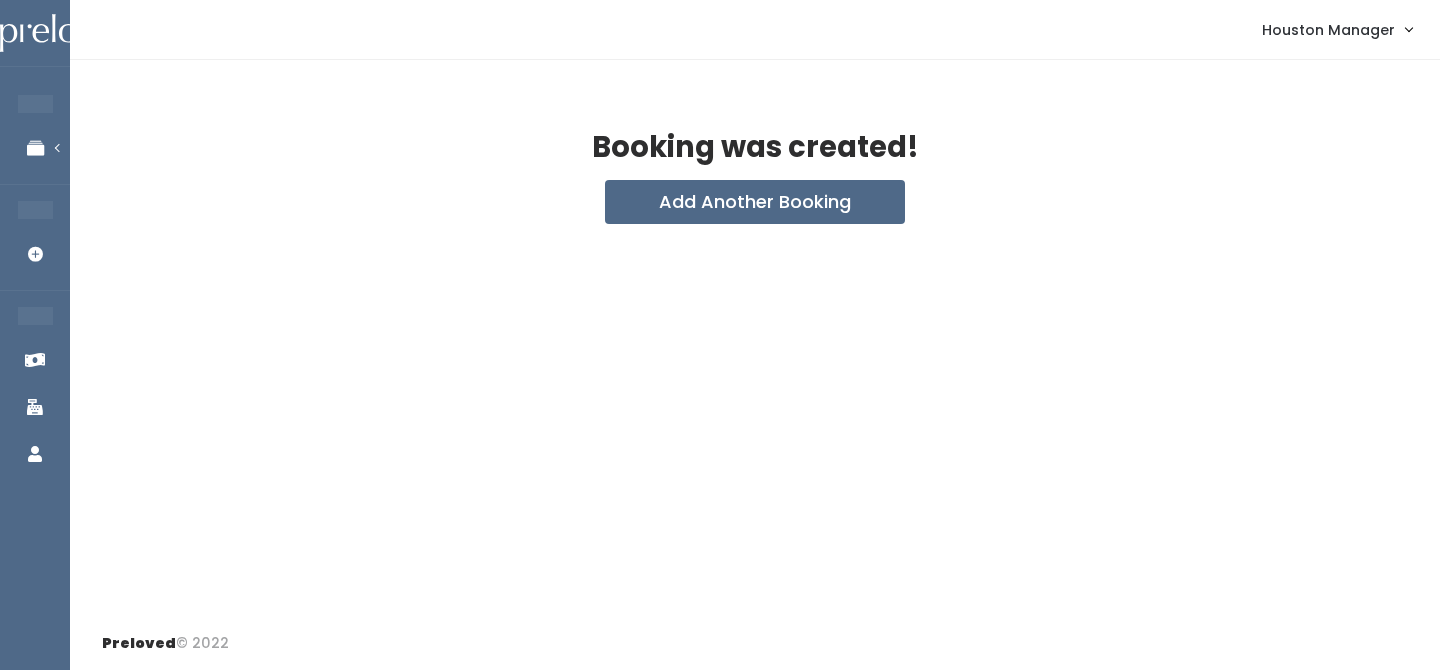 scroll, scrollTop: 0, scrollLeft: 0, axis: both 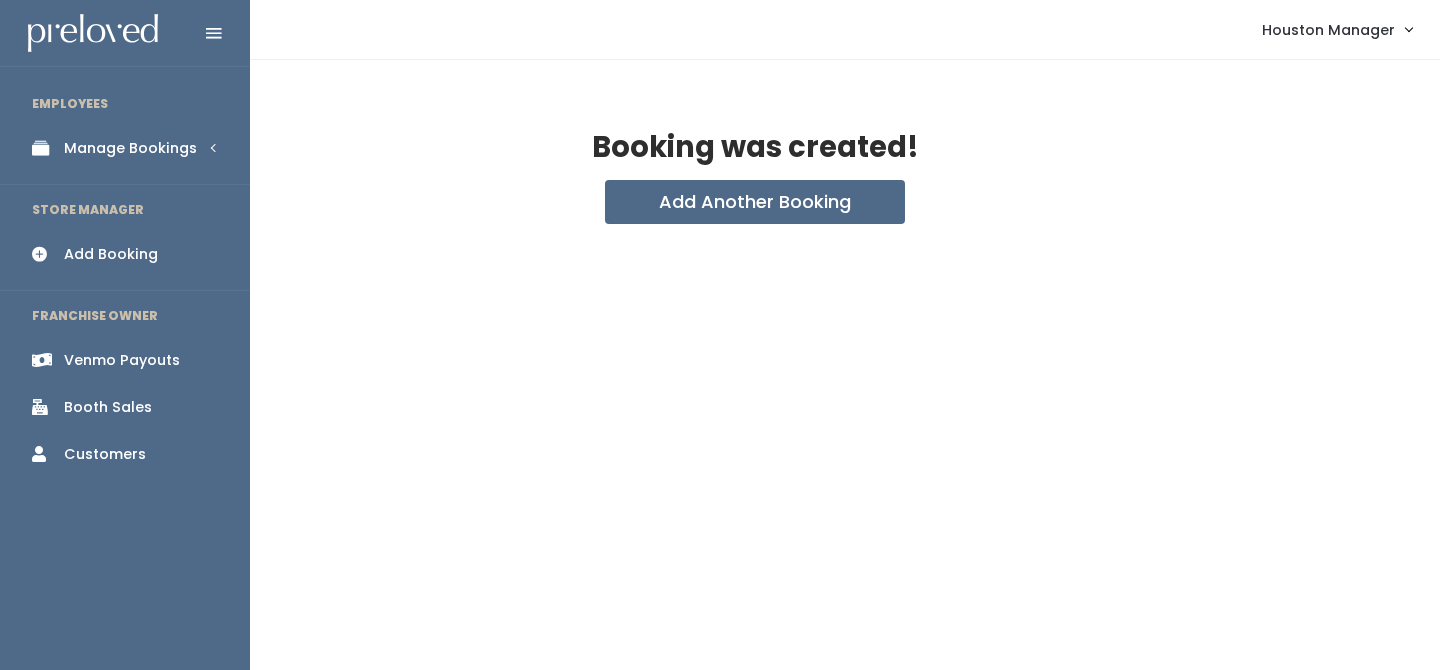 click on "Manage Bookings" at bounding box center (130, 148) 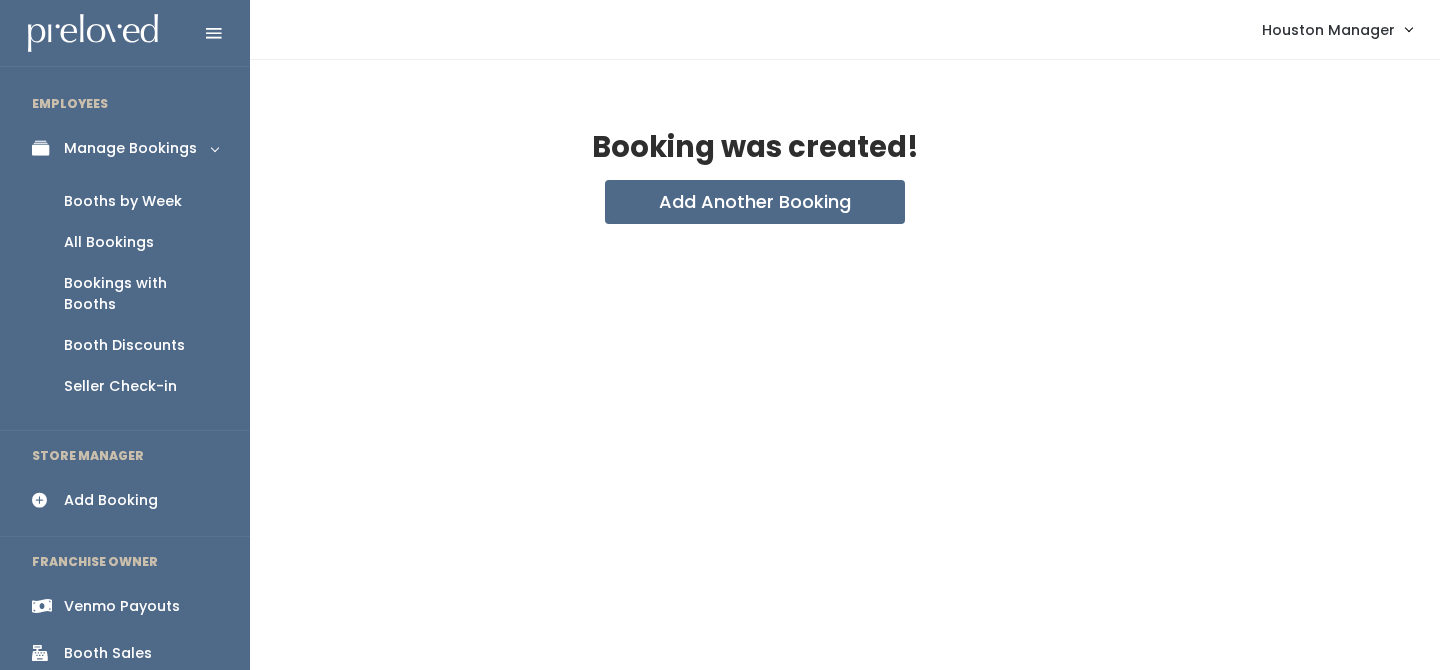 click on "Booths by Week" at bounding box center [123, 201] 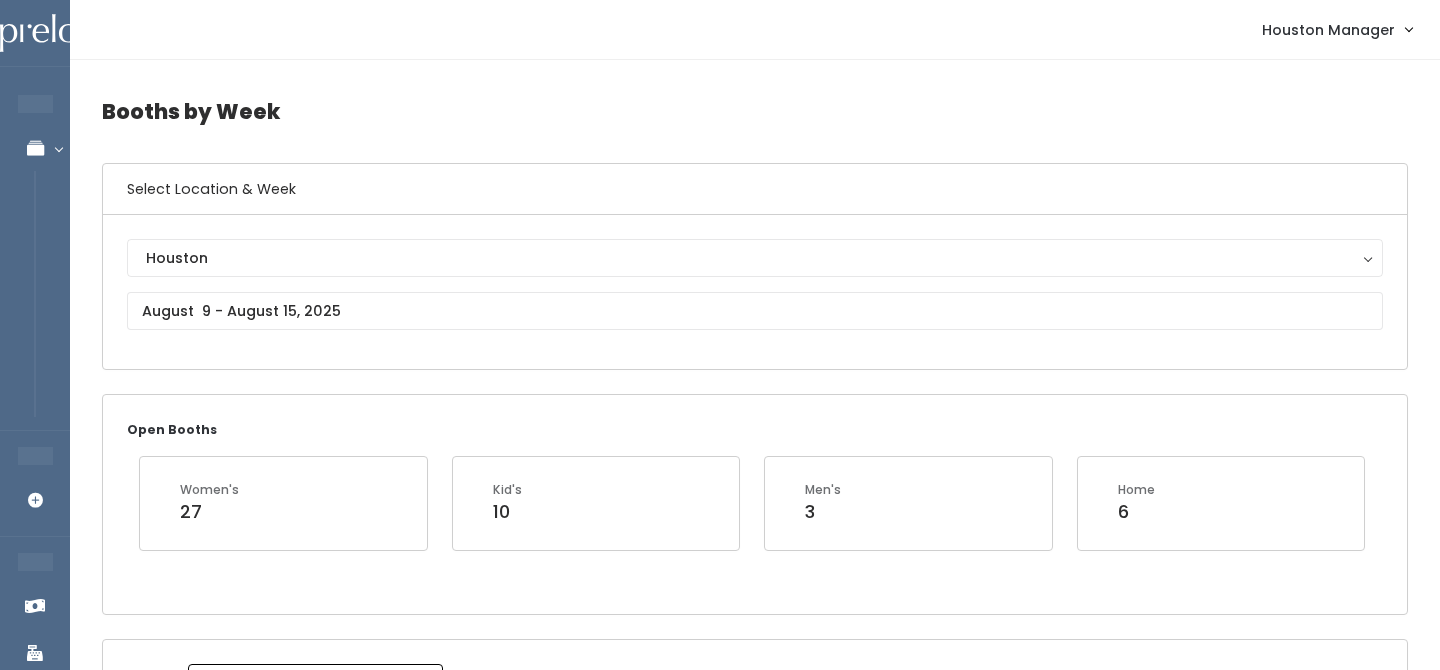 scroll, scrollTop: 1174, scrollLeft: 0, axis: vertical 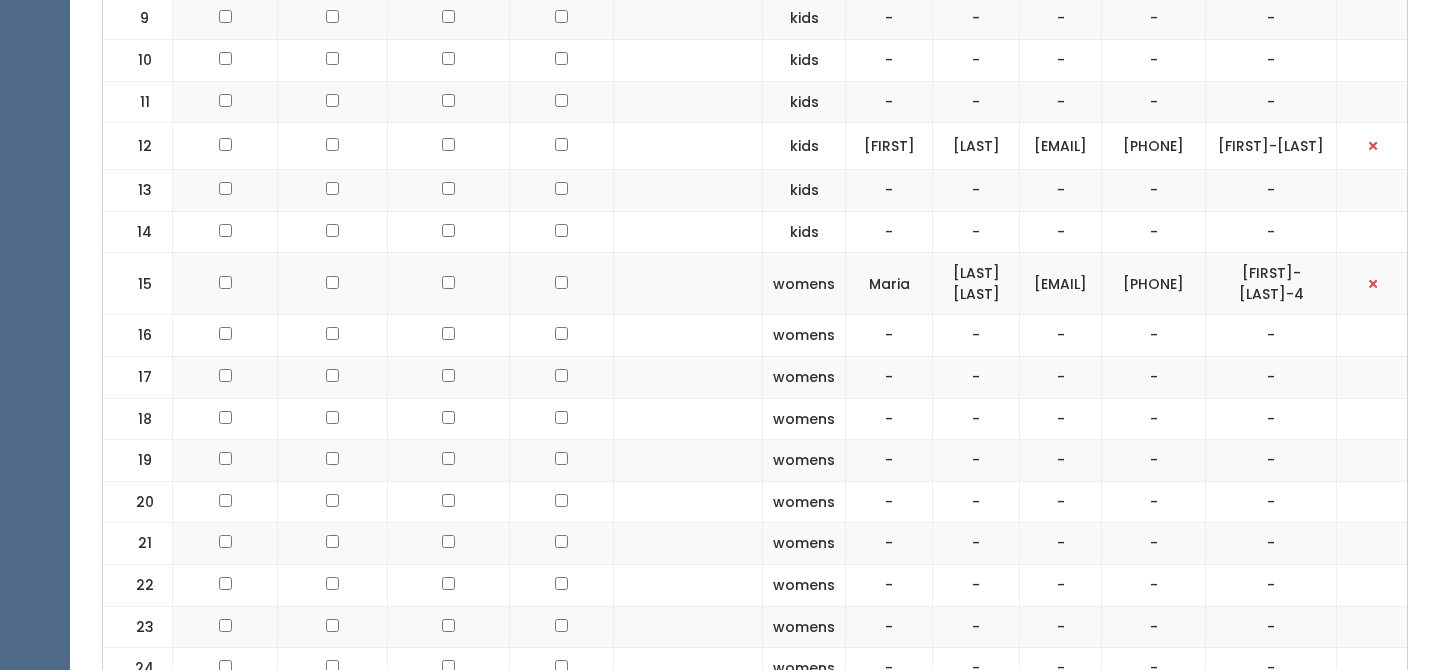 click at bounding box center (225, -286) 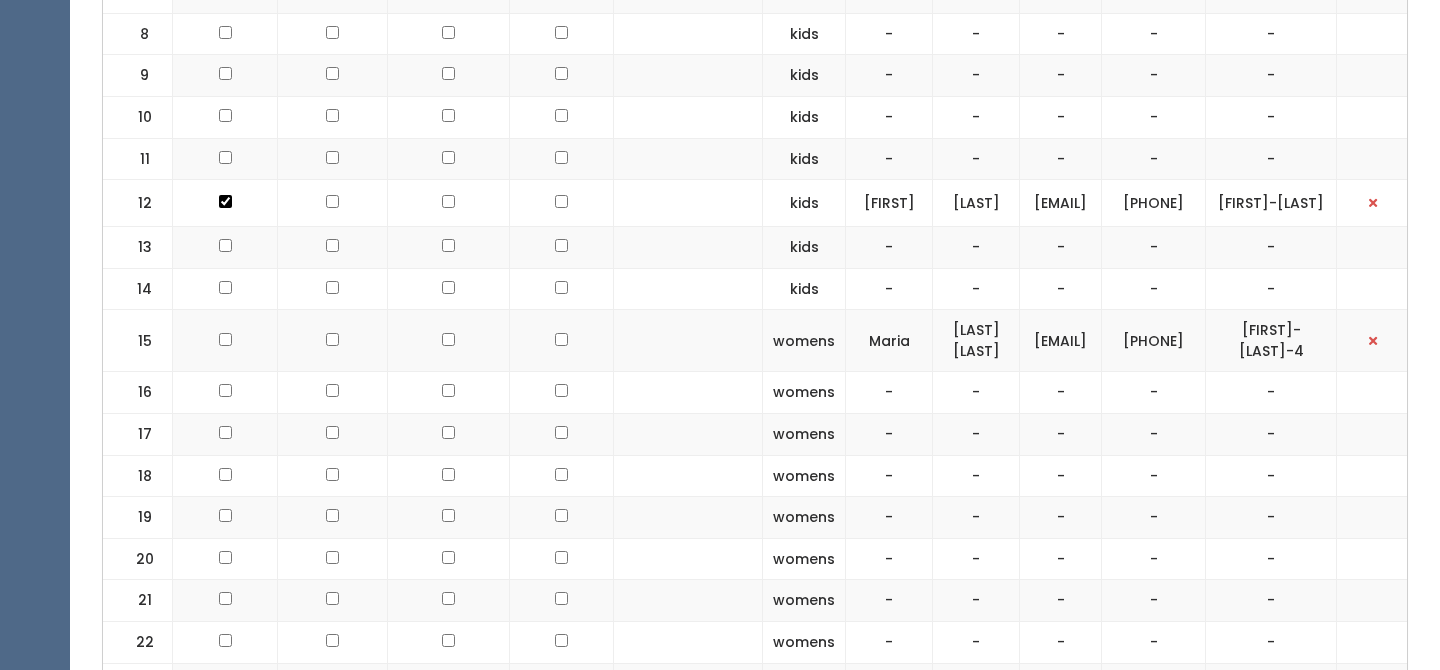 scroll, scrollTop: 1118, scrollLeft: 0, axis: vertical 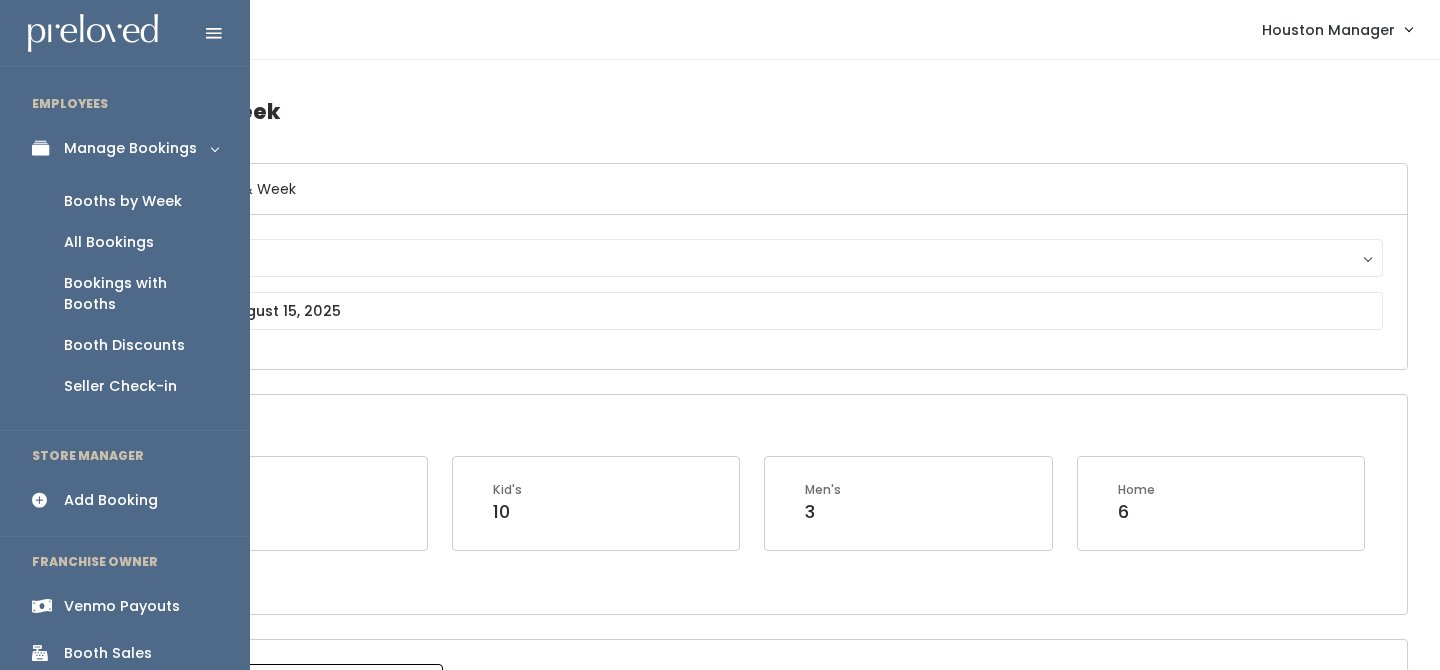click on "Venmo Payouts" at bounding box center (122, 606) 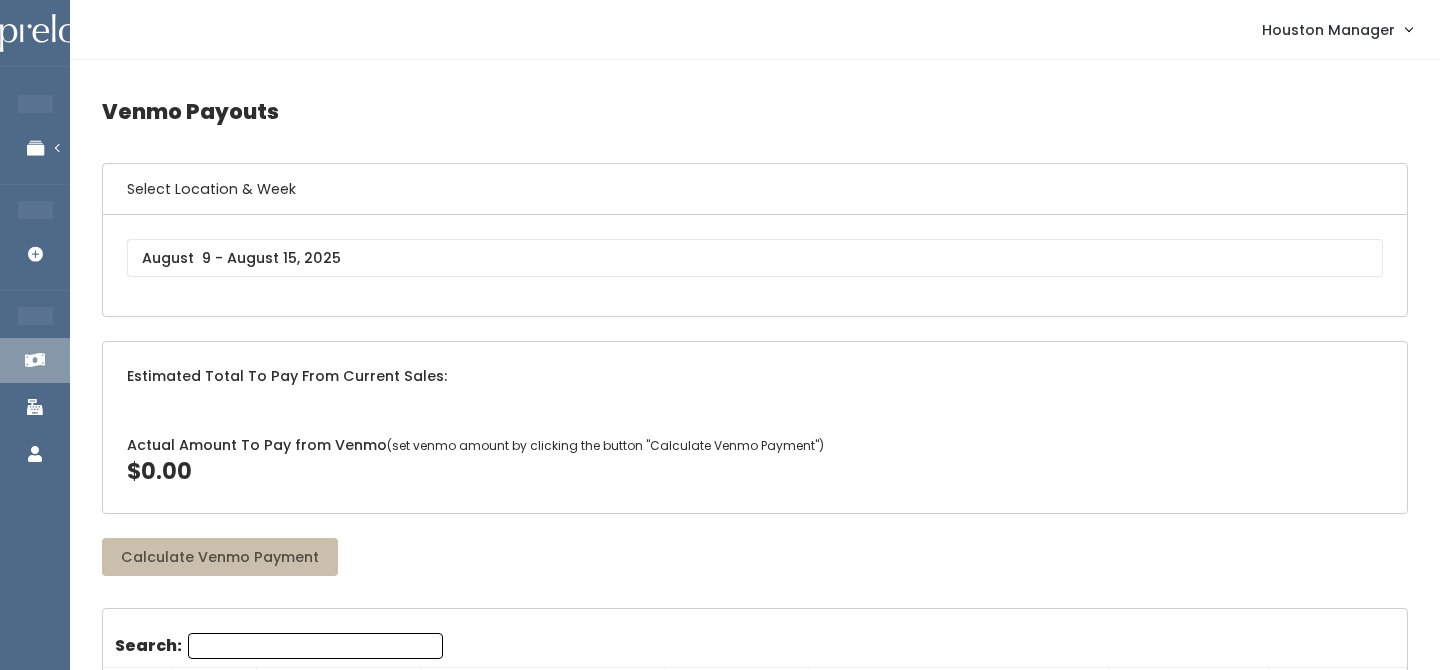 scroll, scrollTop: 0, scrollLeft: 0, axis: both 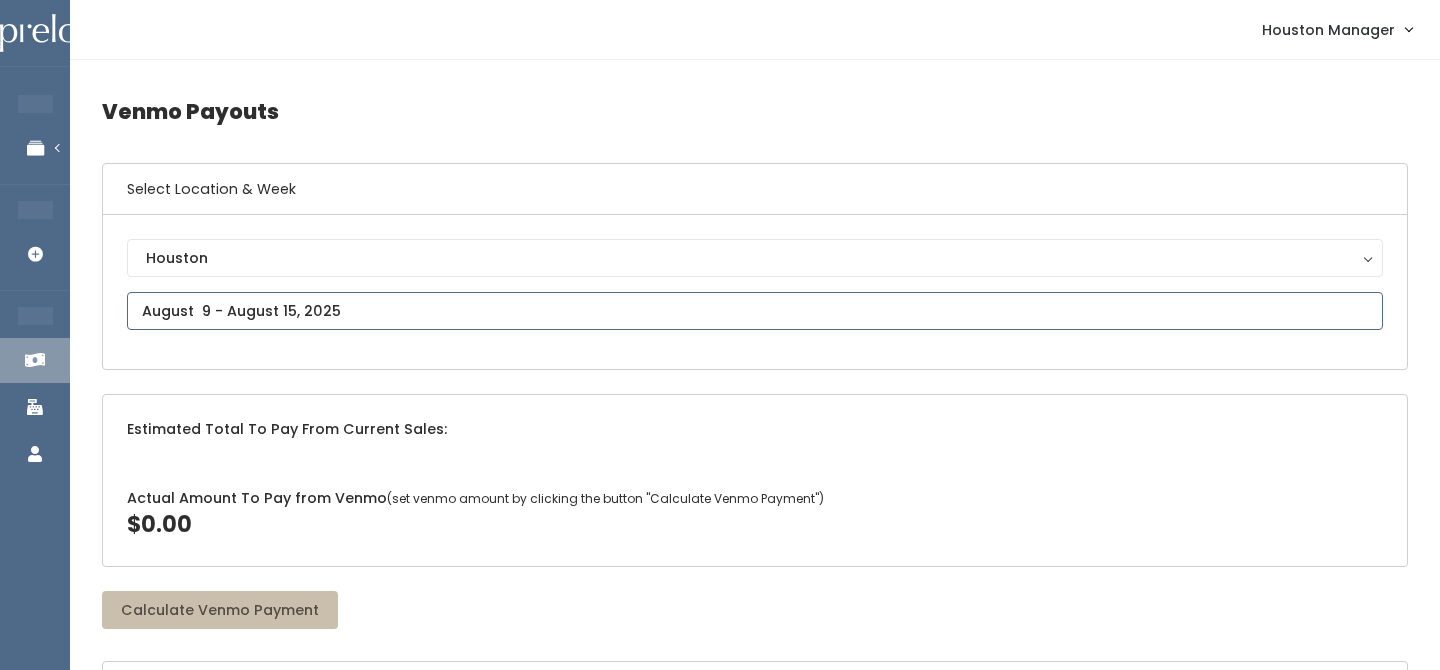 click at bounding box center (755, 311) 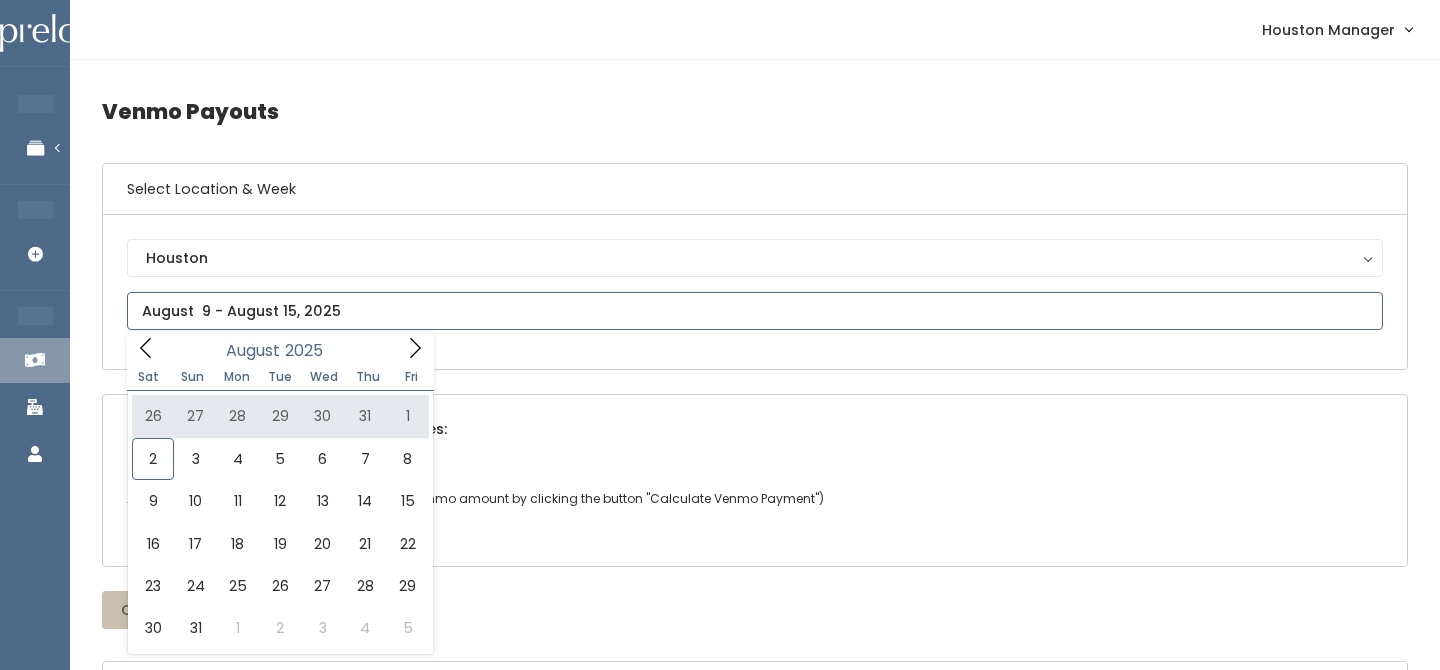 type on "July 26 to August 1" 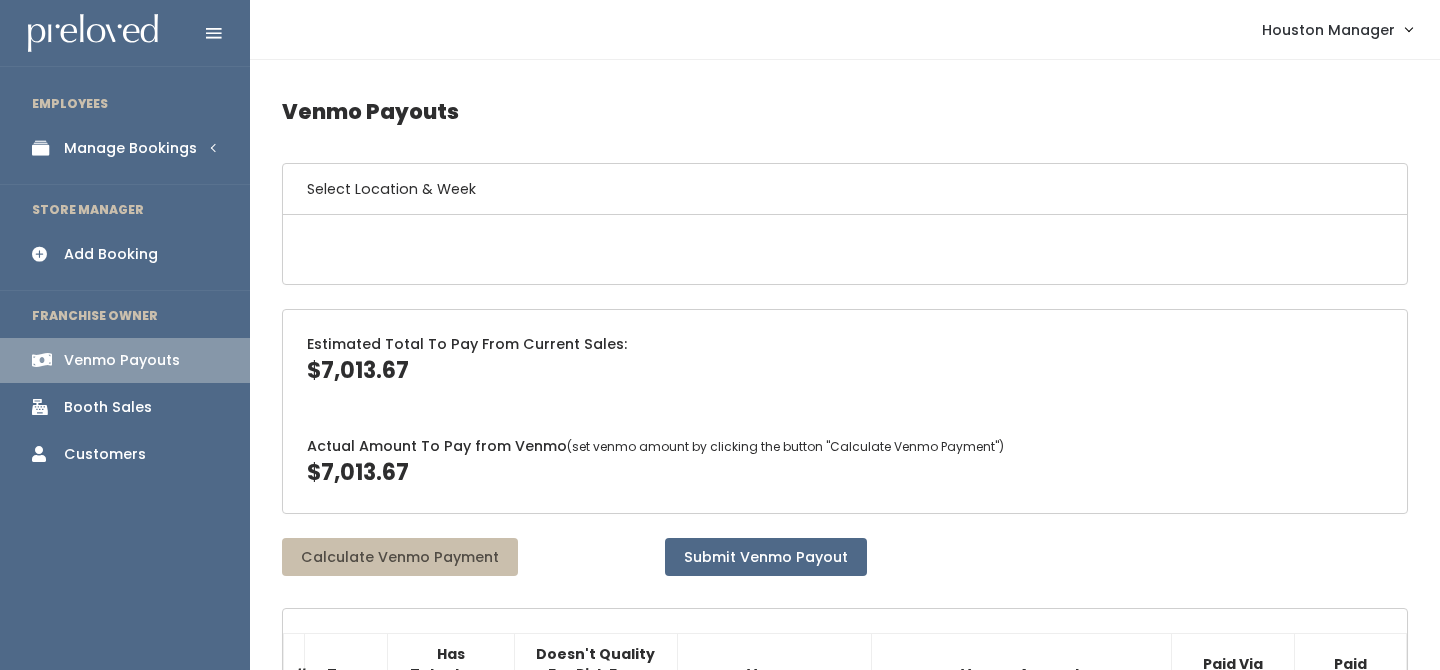 scroll, scrollTop: 0, scrollLeft: 0, axis: both 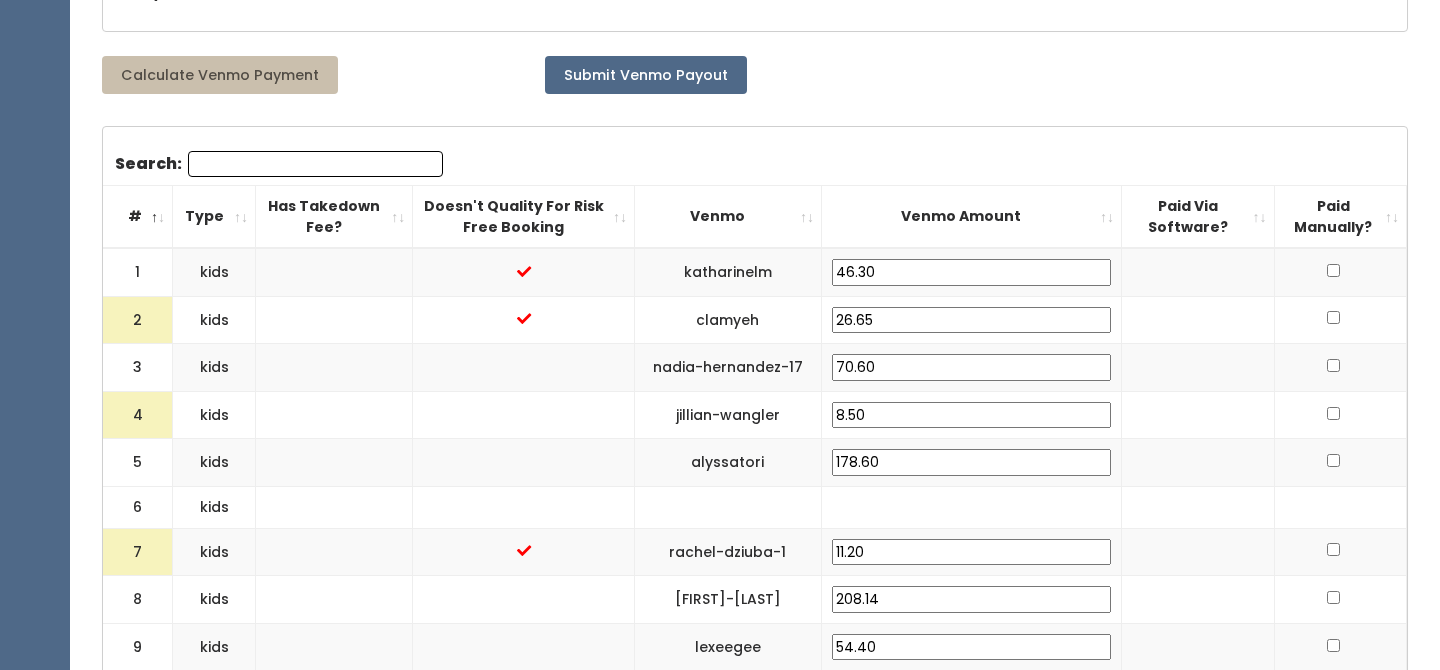 click on "8.50" at bounding box center (971, 415) 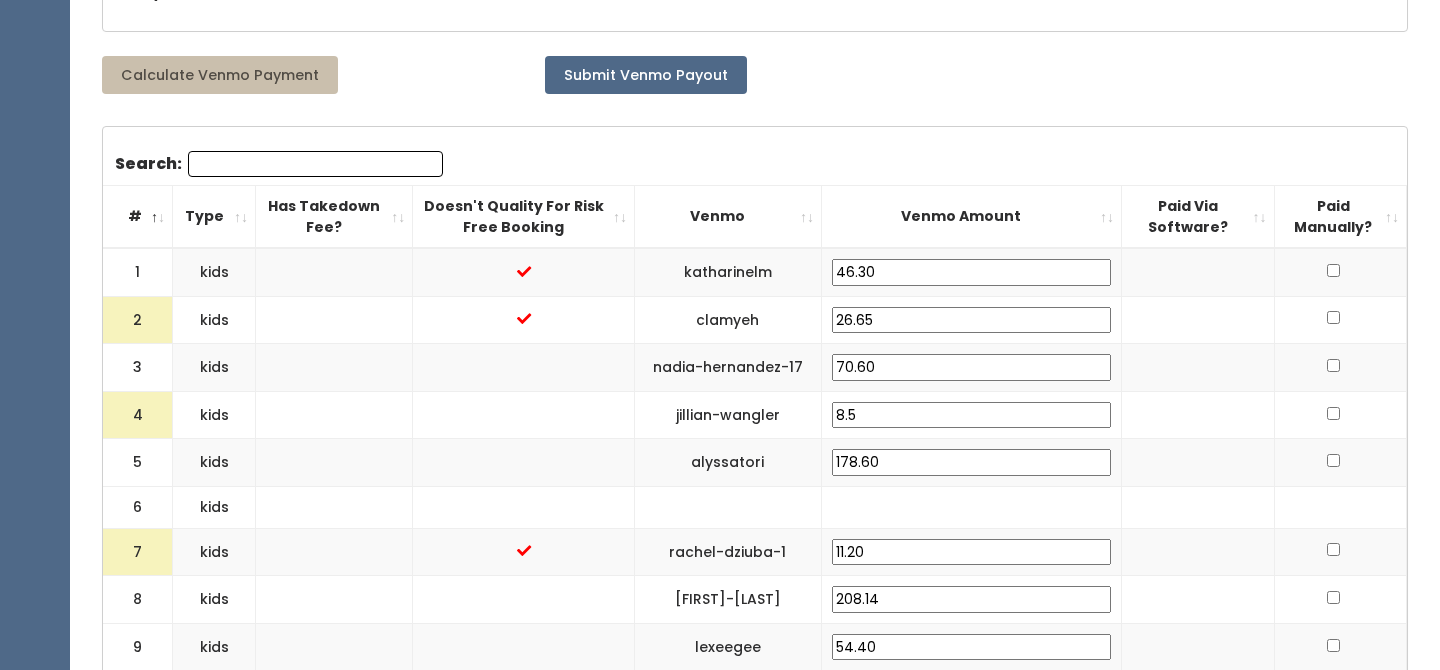 type on "8" 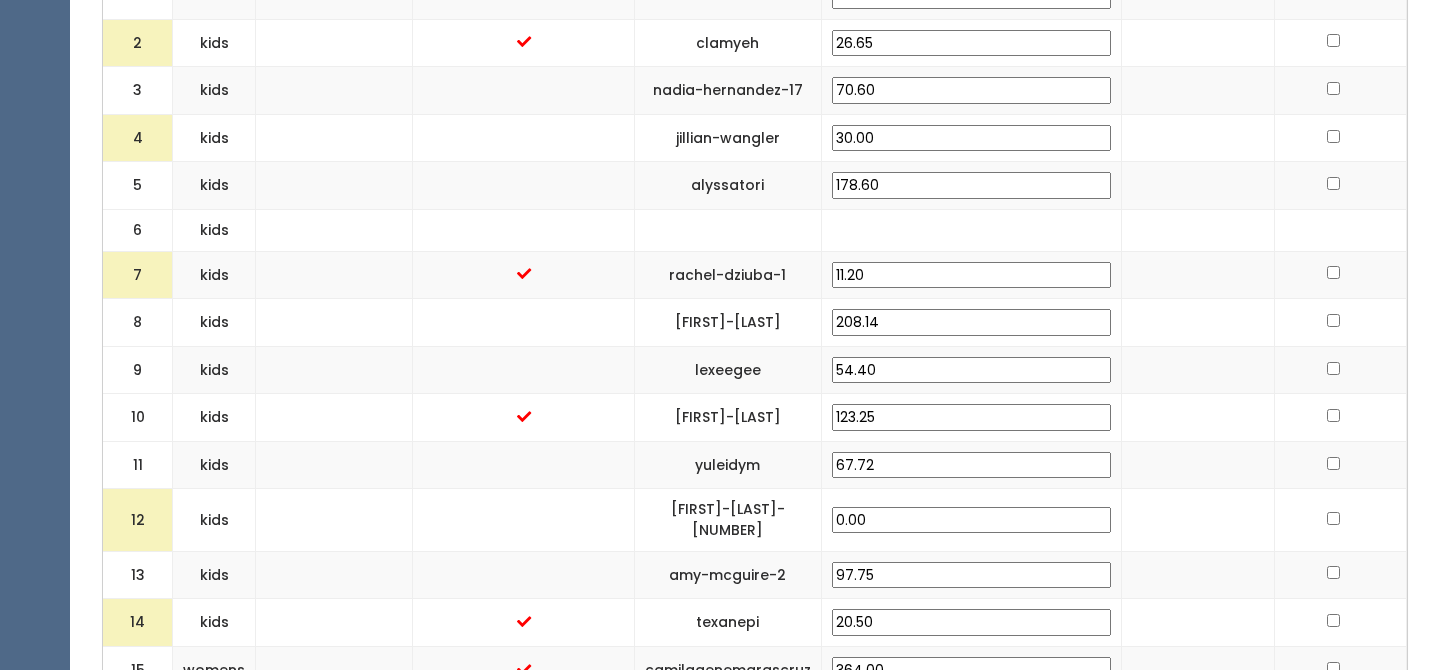 scroll, scrollTop: 857, scrollLeft: 0, axis: vertical 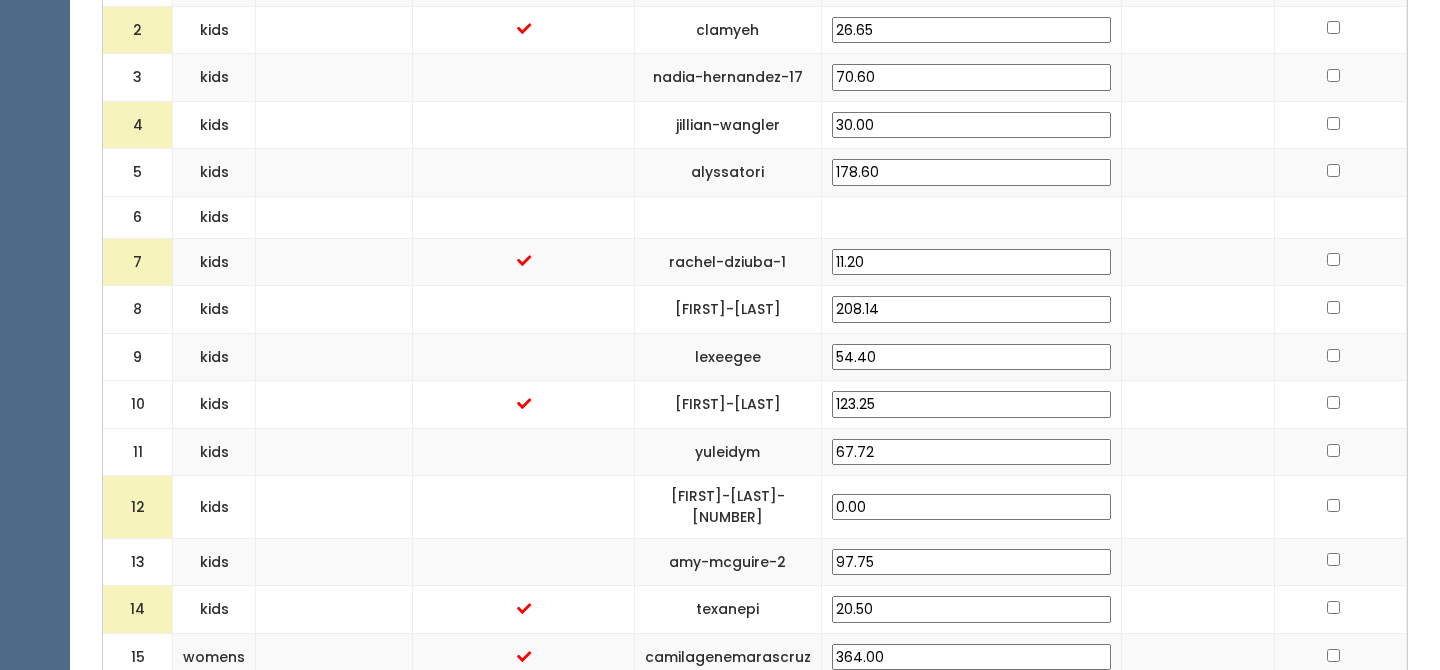 type on "30.00" 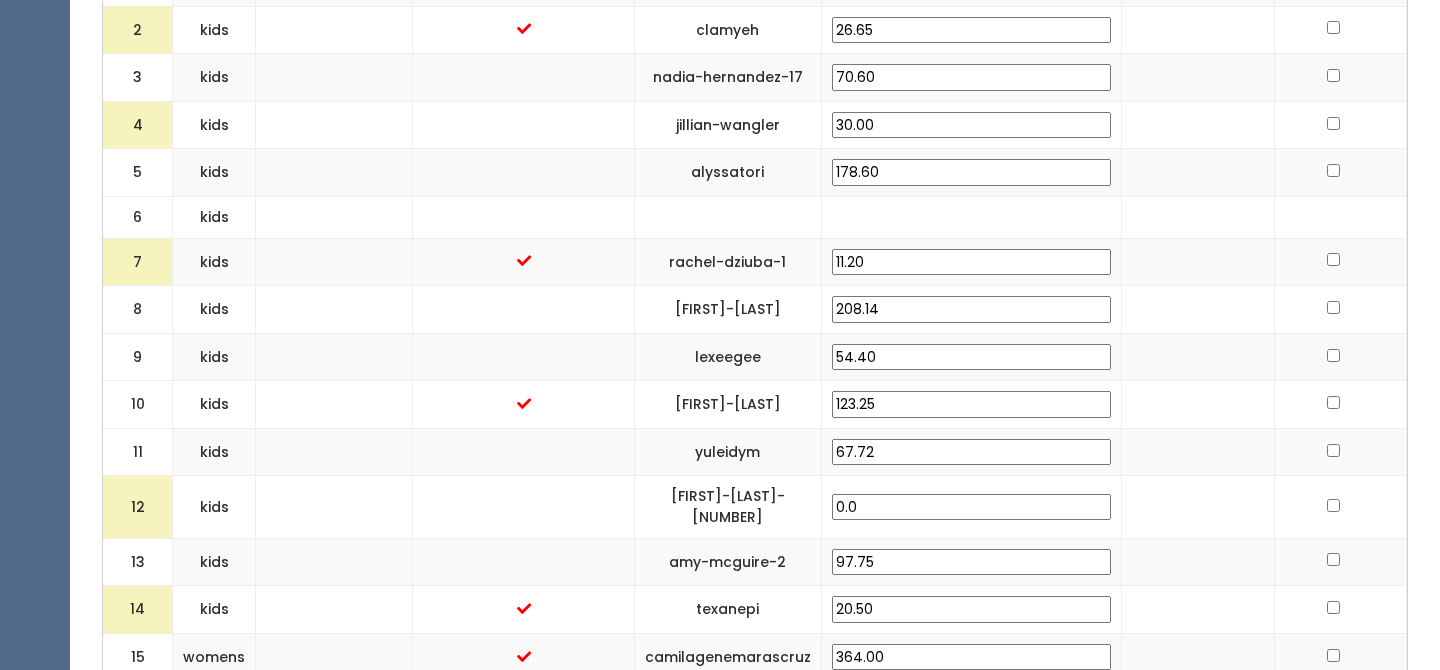 type on "0" 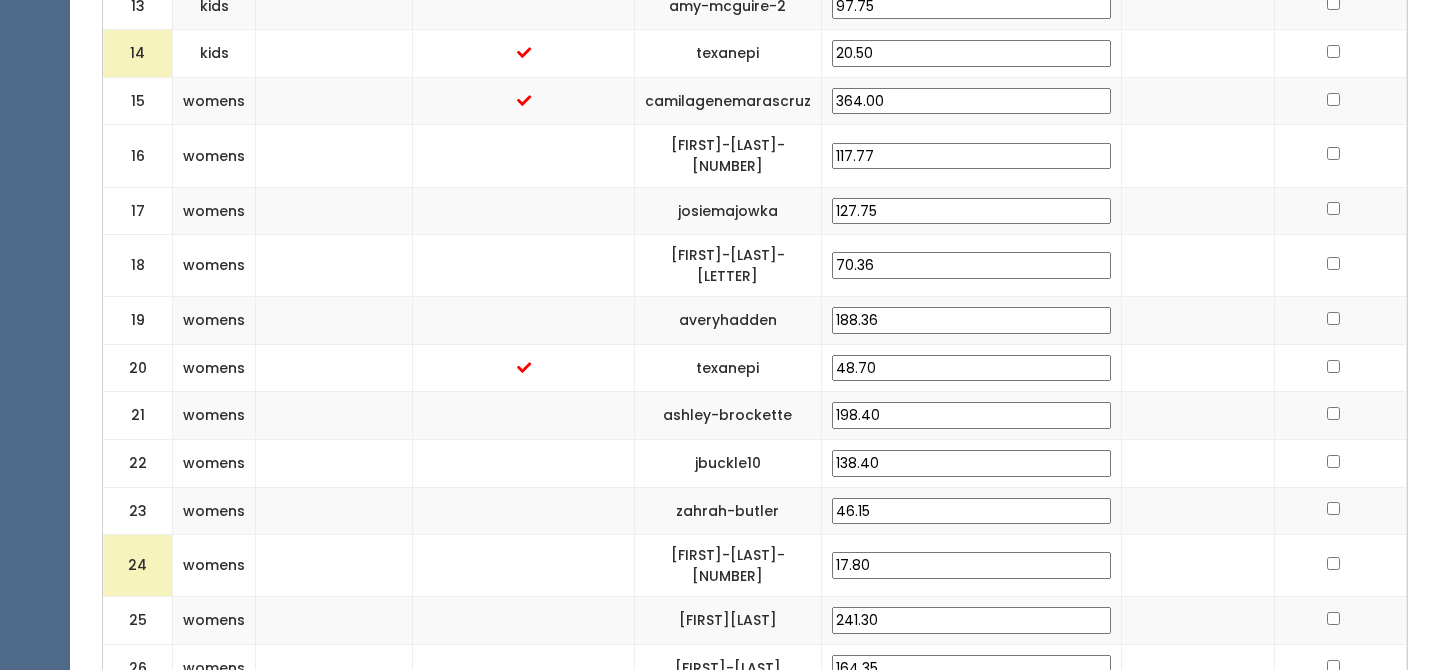scroll, scrollTop: 1427, scrollLeft: 0, axis: vertical 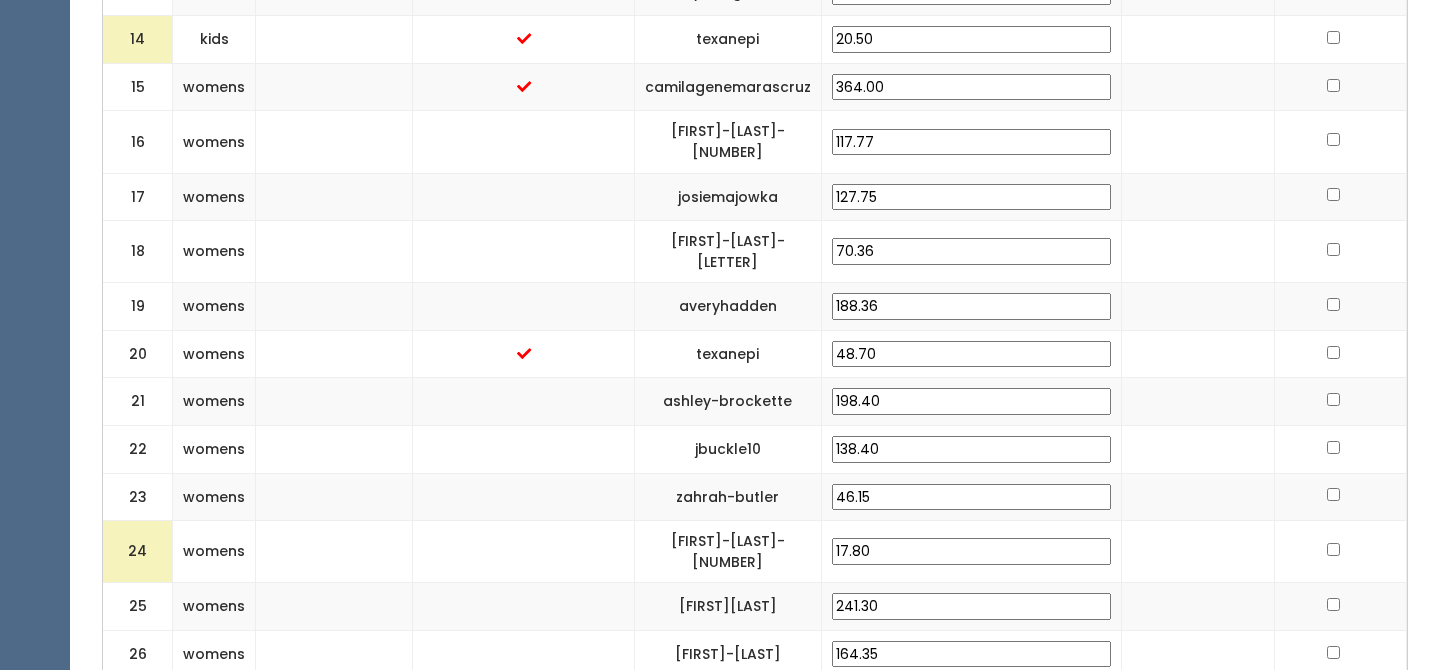 type on "30.00" 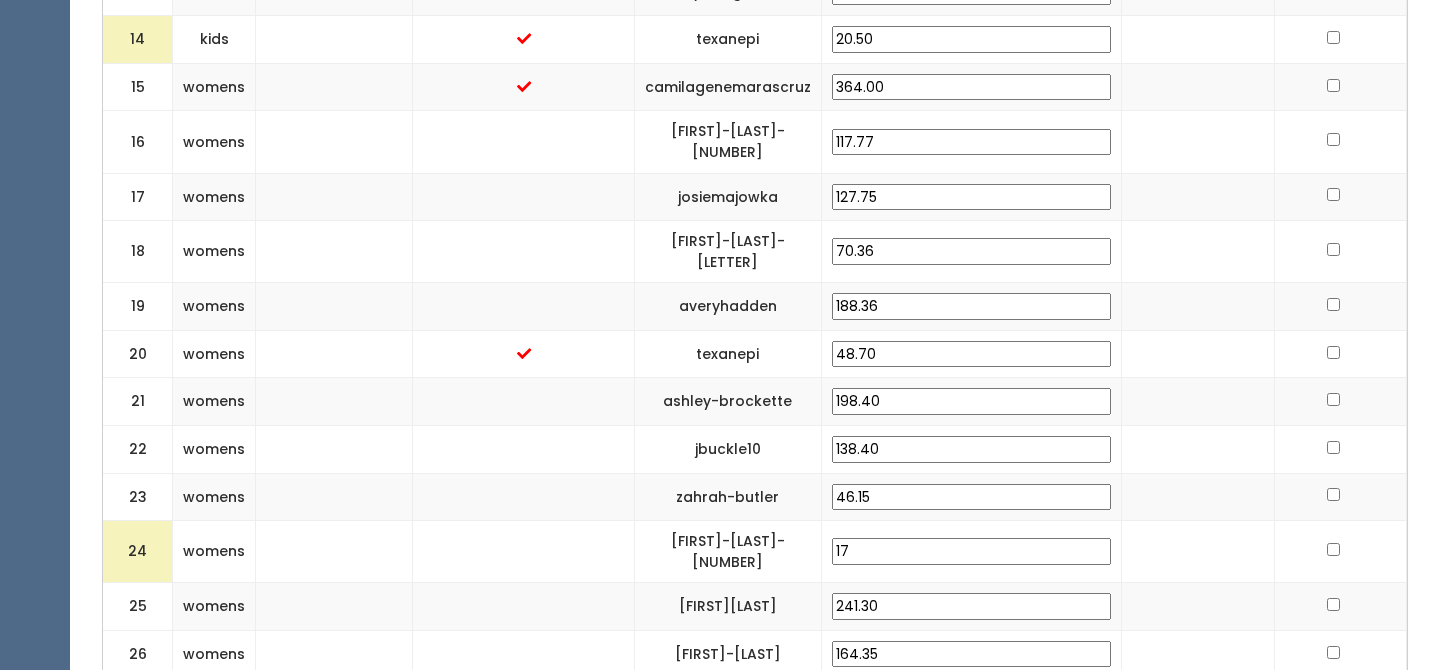type on "1" 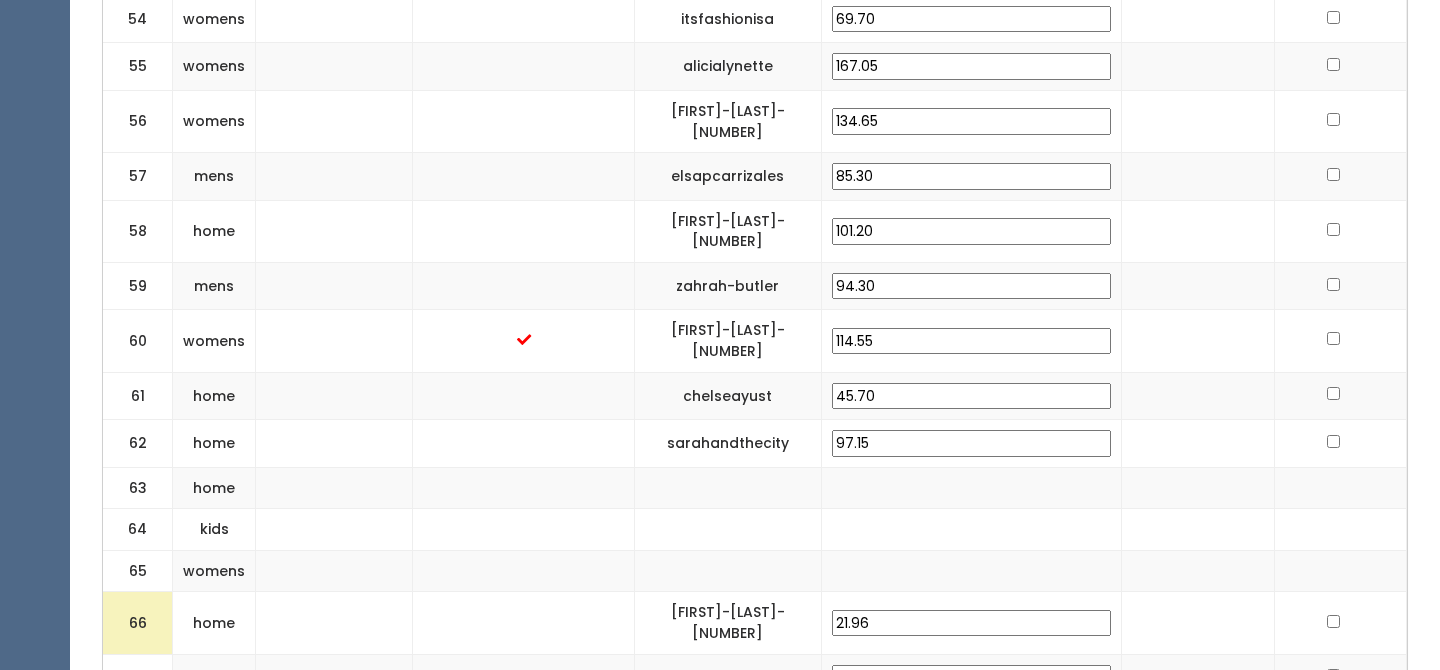 scroll, scrollTop: 3433, scrollLeft: 0, axis: vertical 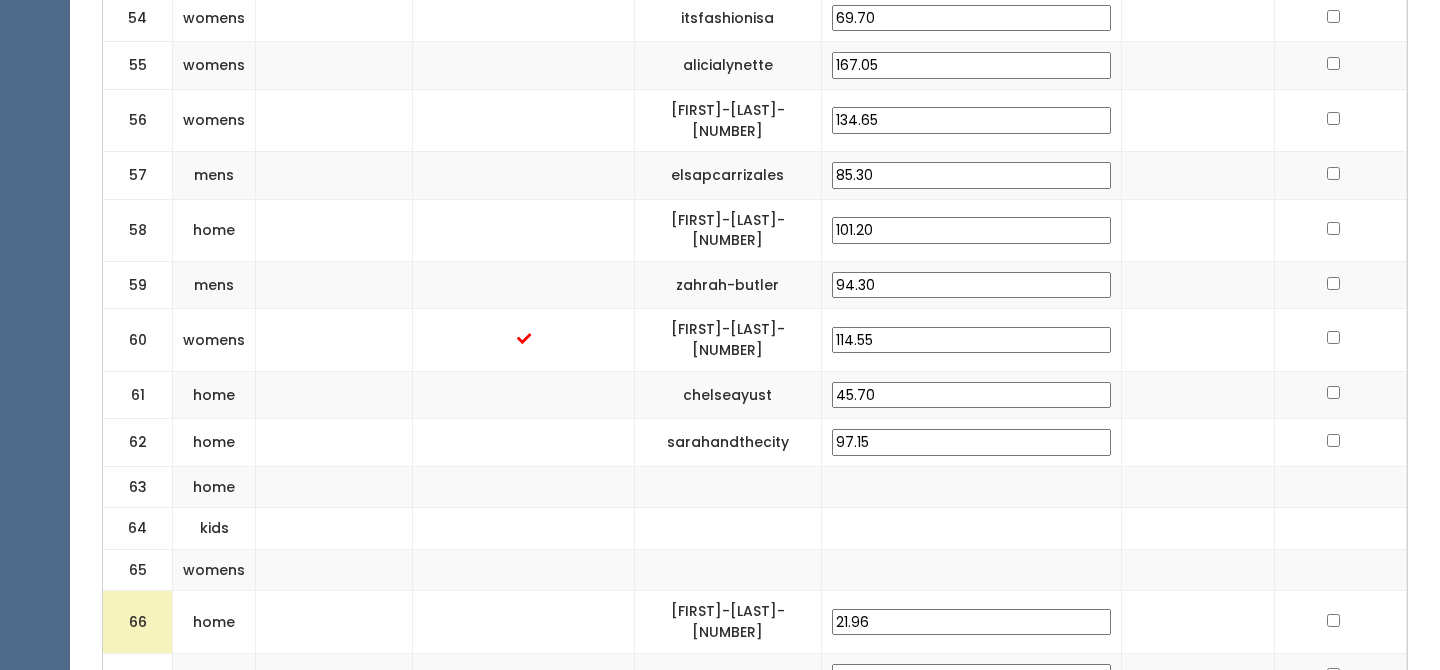 type on "30.00" 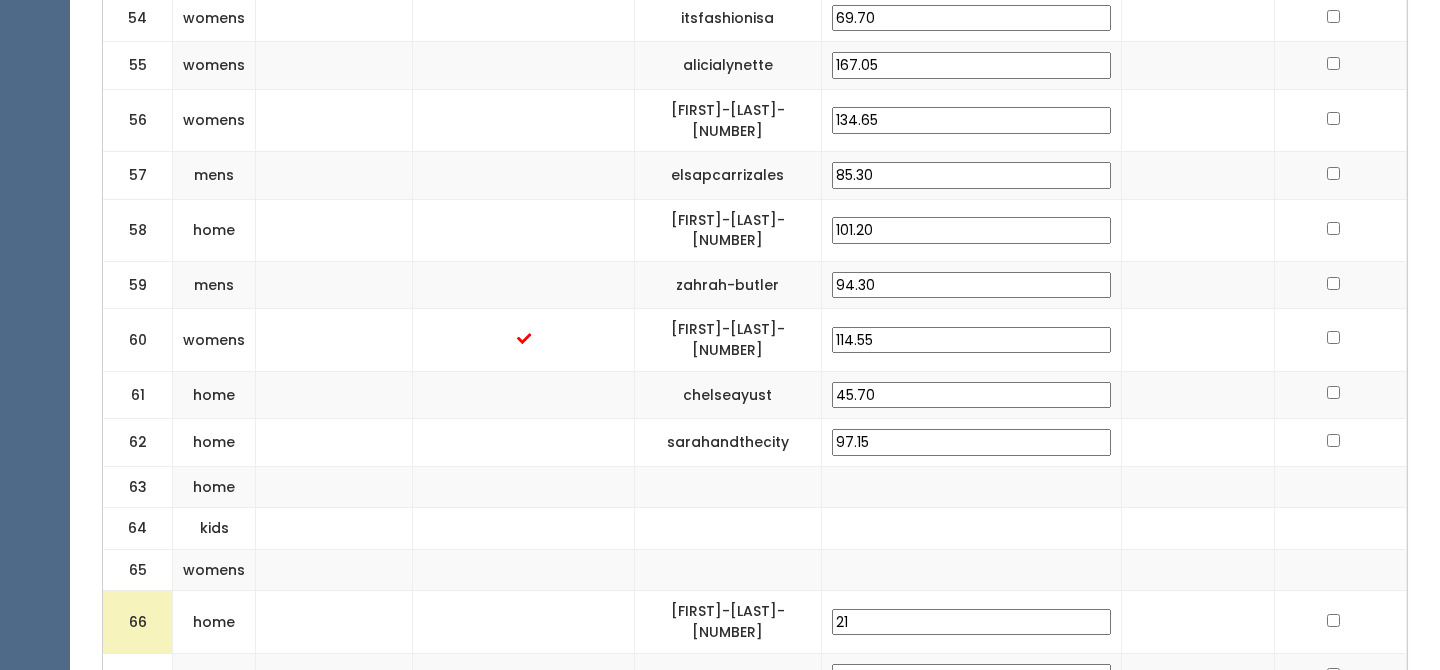 type on "2" 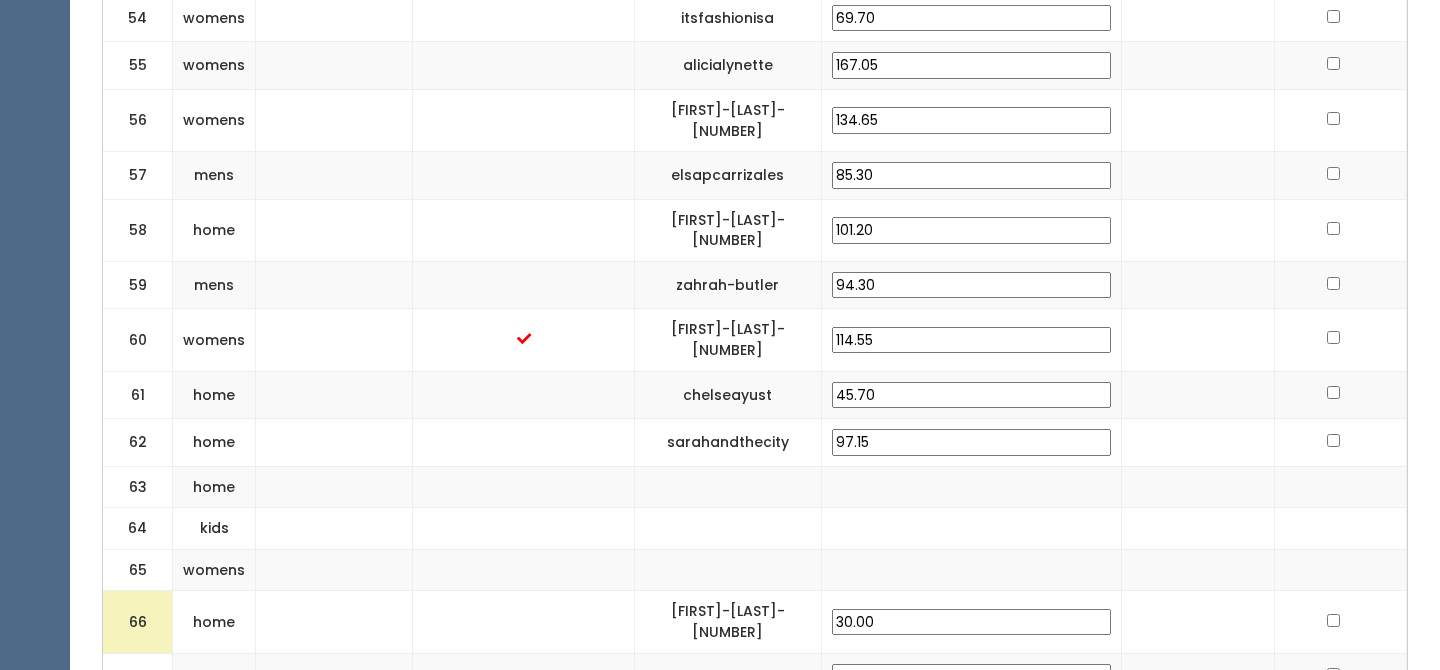scroll, scrollTop: 3387, scrollLeft: 0, axis: vertical 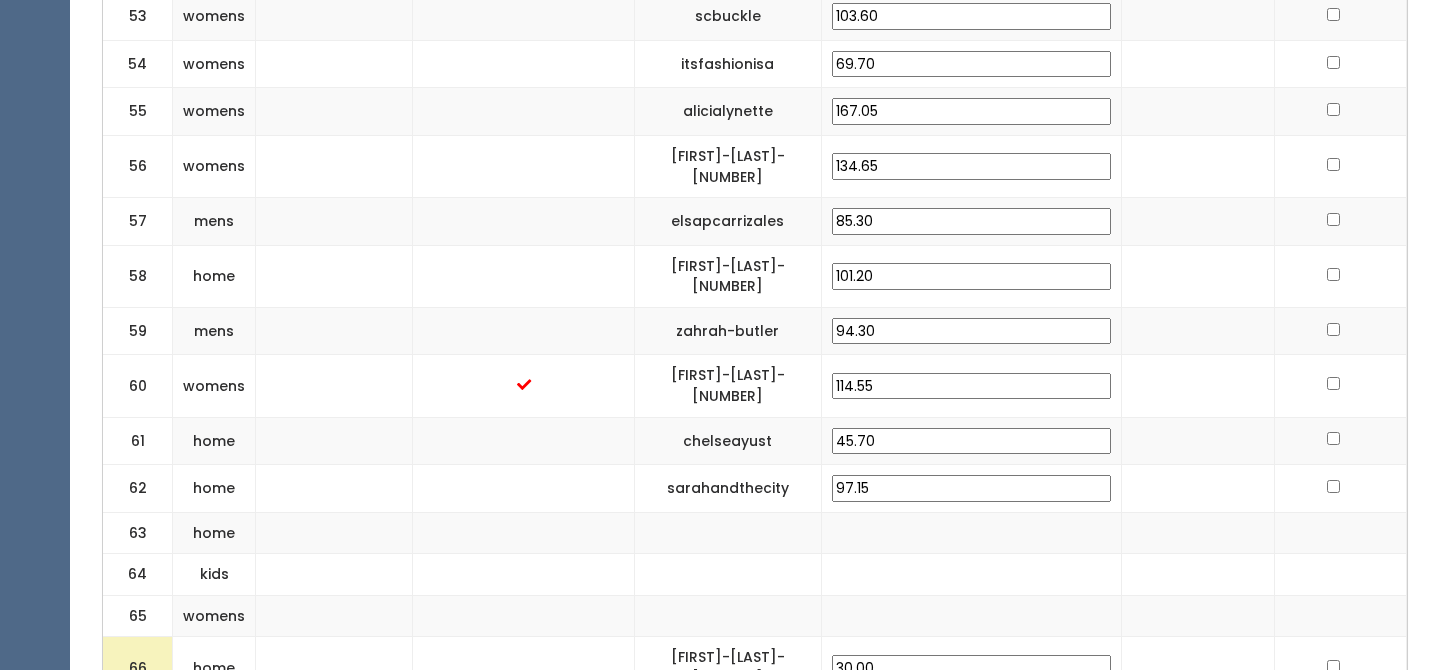 type on "30.00" 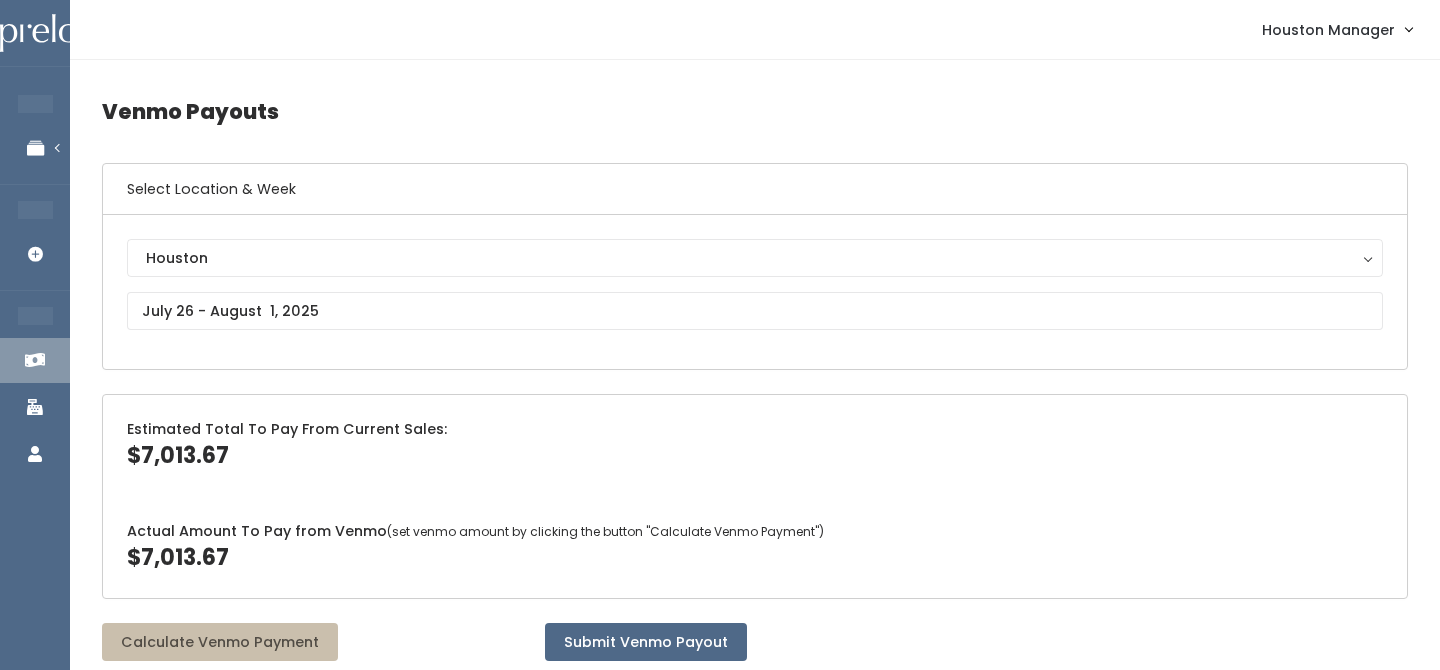 scroll, scrollTop: 89, scrollLeft: 0, axis: vertical 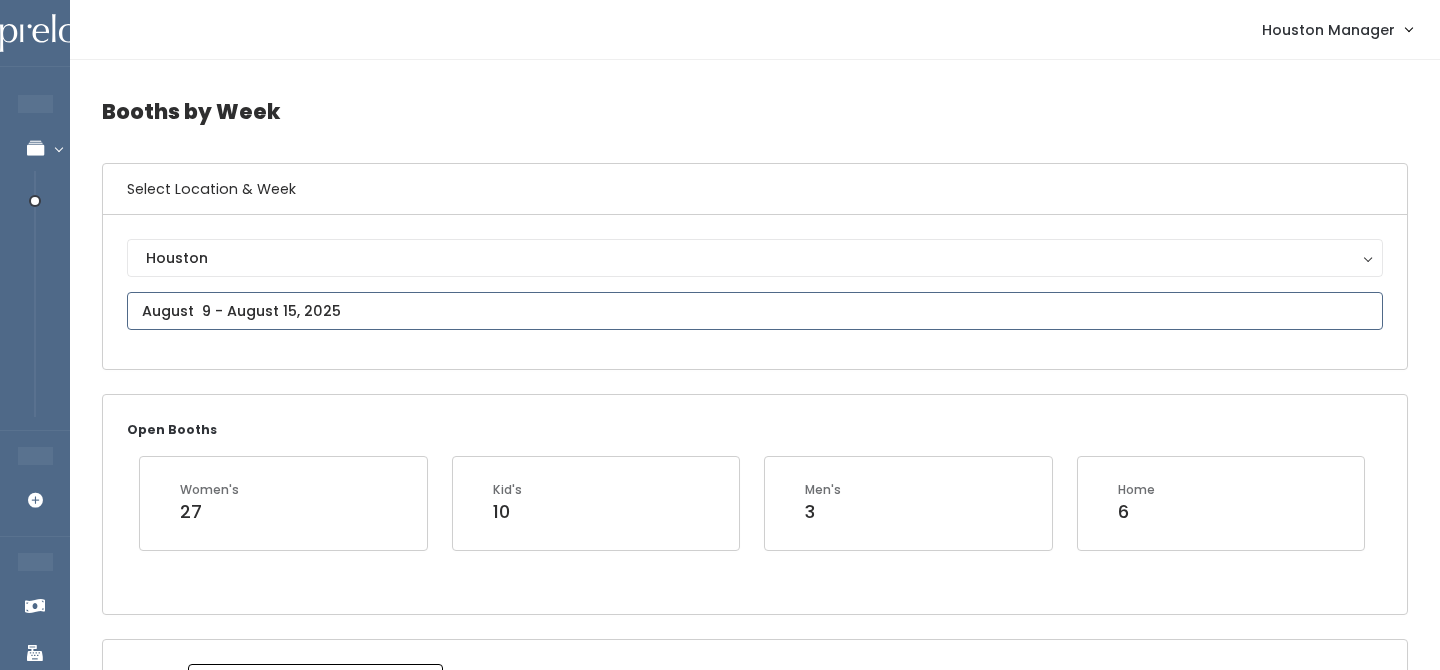 click at bounding box center (755, 311) 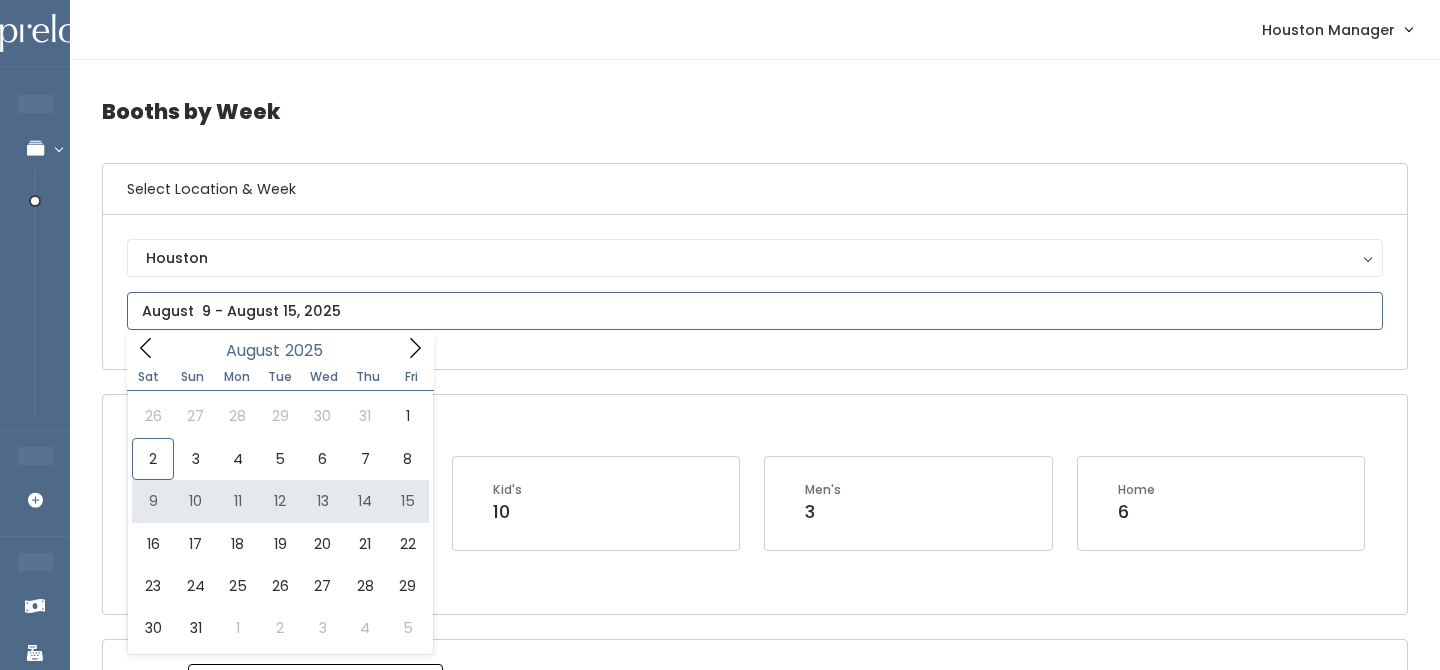 type on "[DATE] to [DATE]" 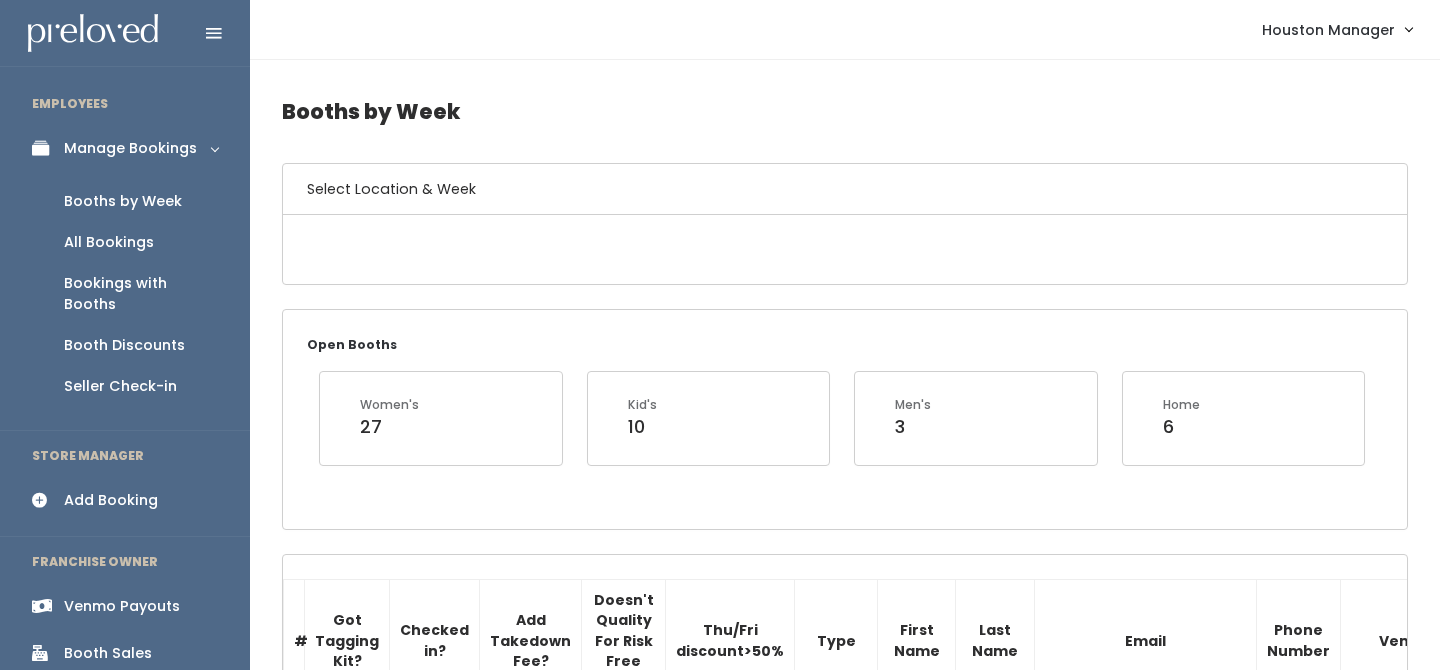 scroll, scrollTop: 0, scrollLeft: 0, axis: both 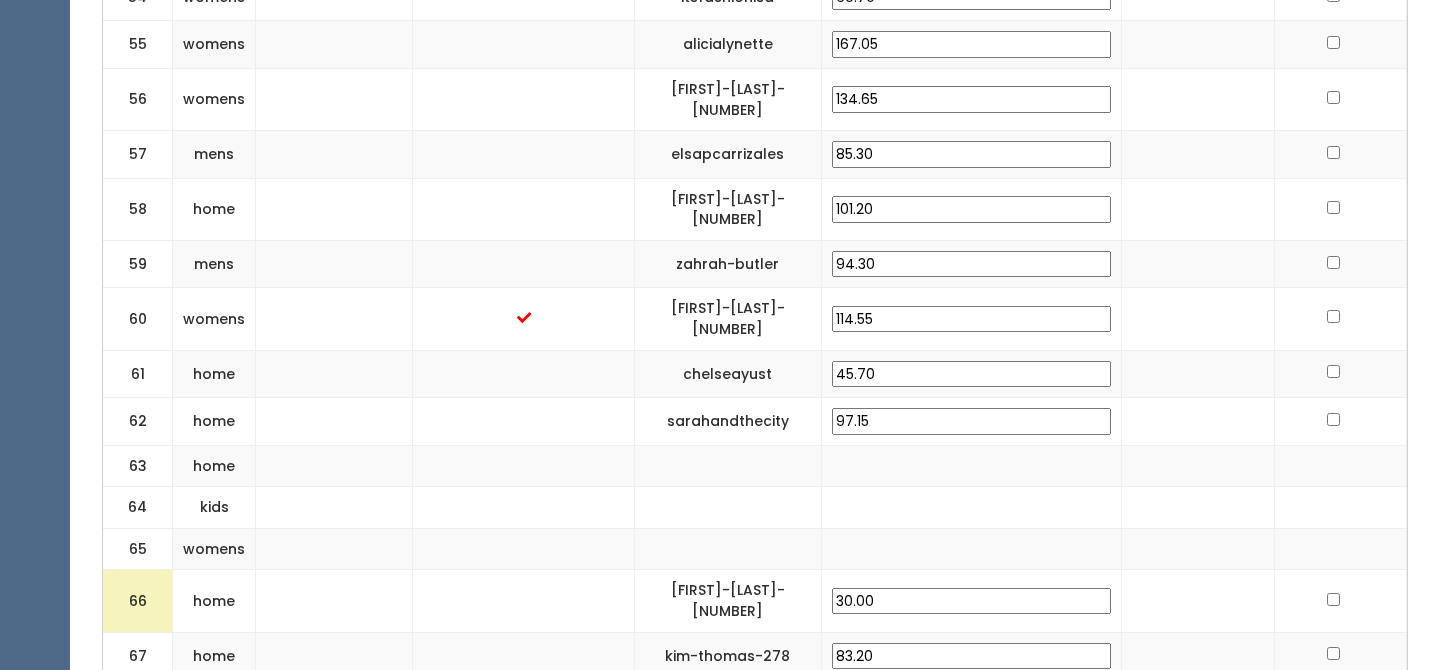 click at bounding box center [971, 508] 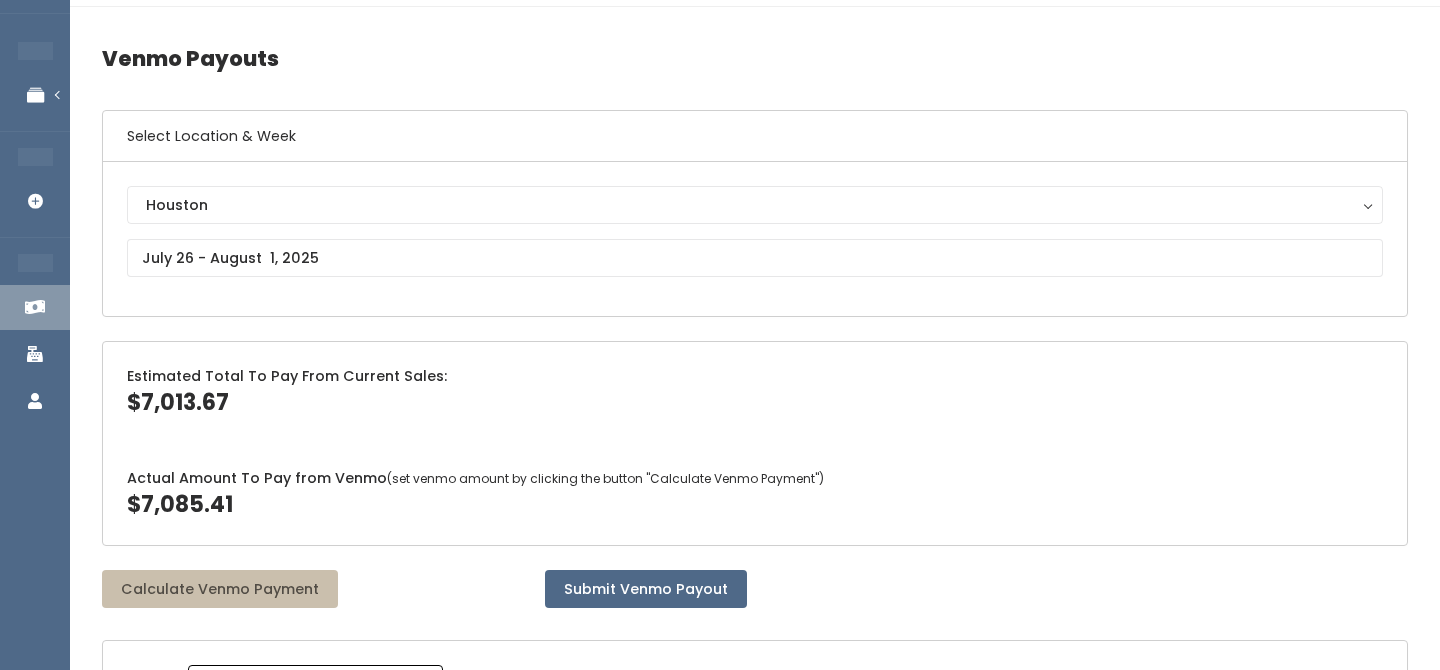 scroll, scrollTop: 86, scrollLeft: 0, axis: vertical 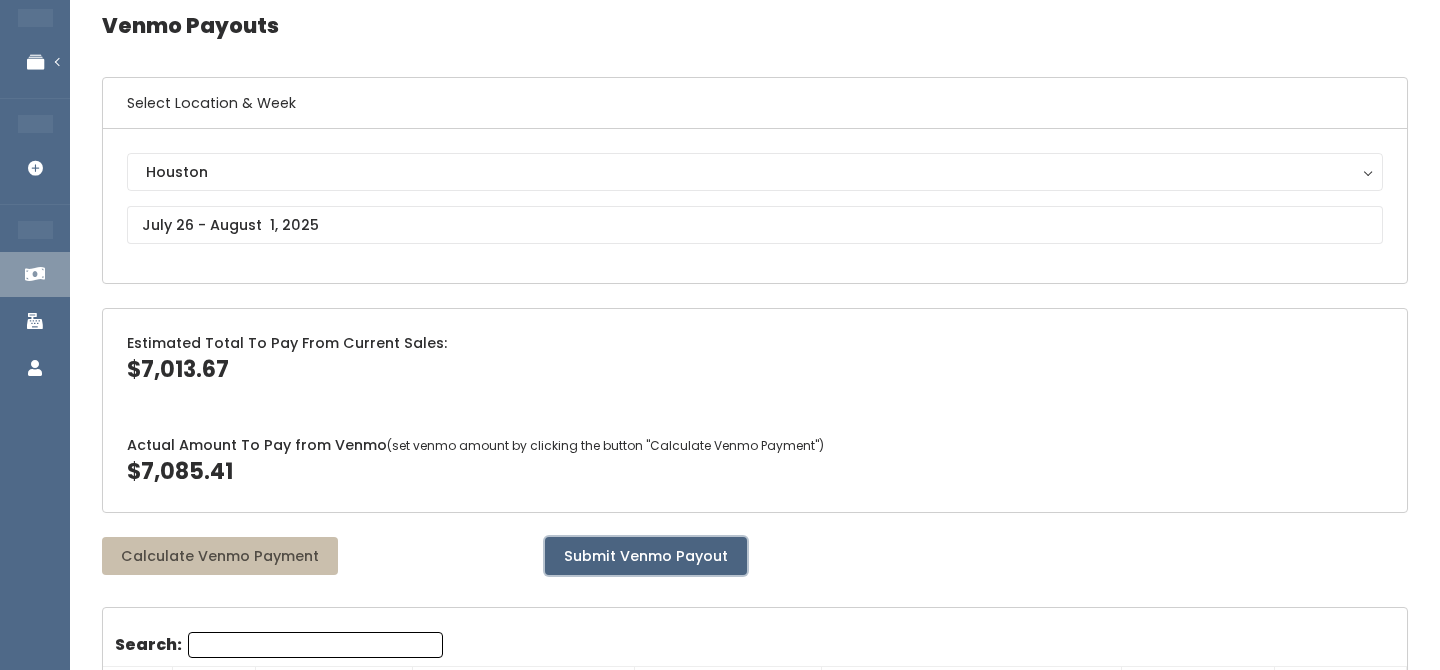 click on "Submit Venmo Payout" at bounding box center [646, 556] 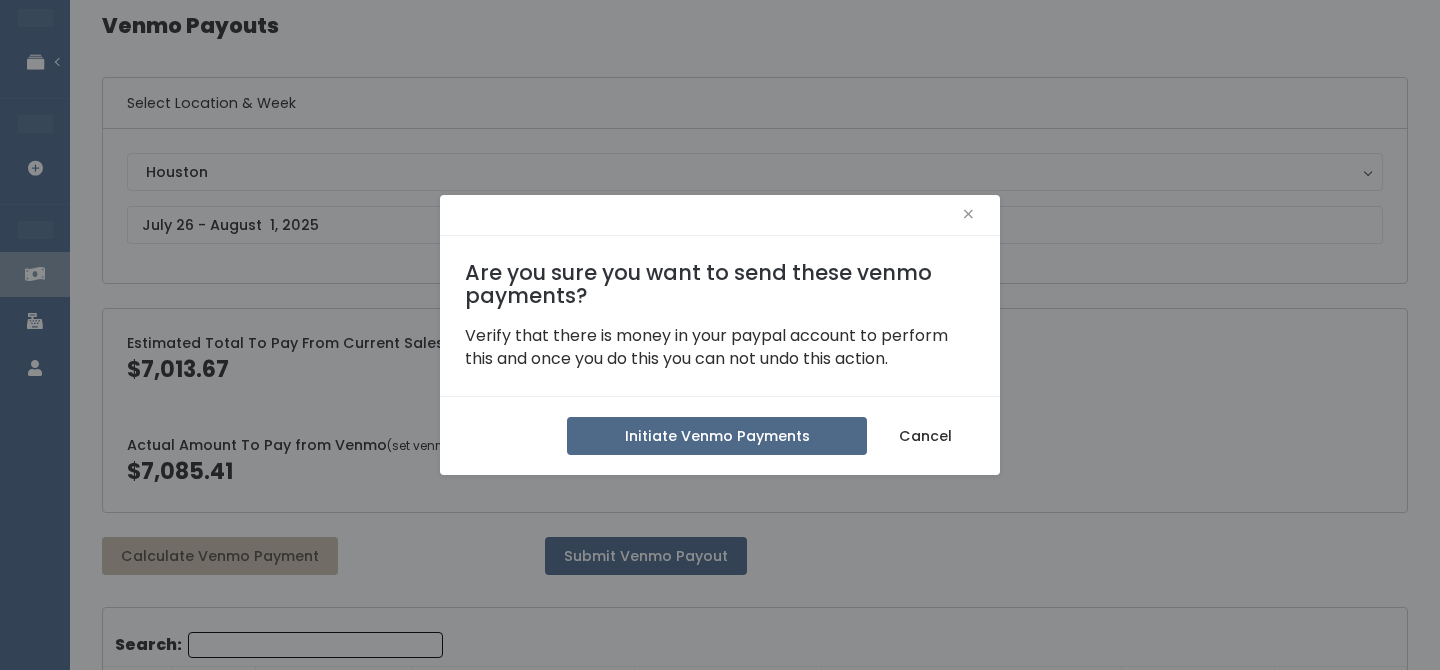 click on "Initiate Venmo Payments
Cancel" at bounding box center [720, 435] 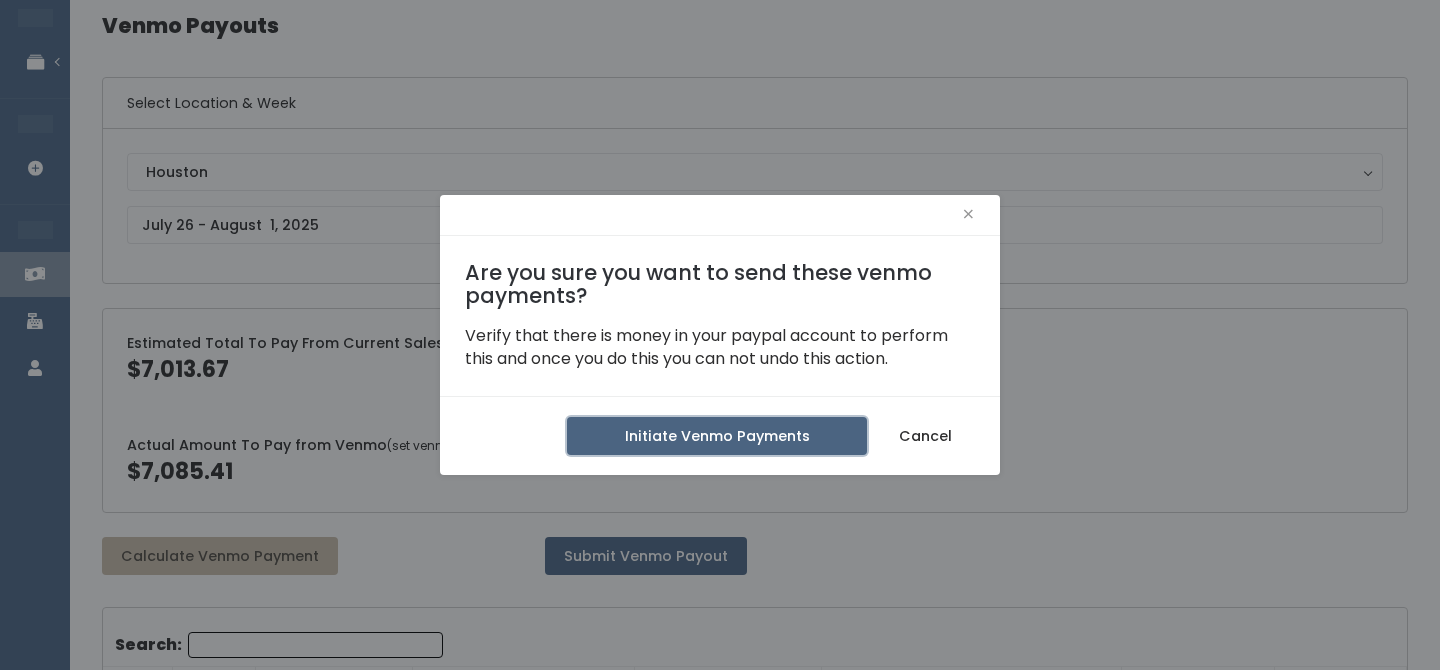 click on "Initiate Venmo Payments" at bounding box center [717, 436] 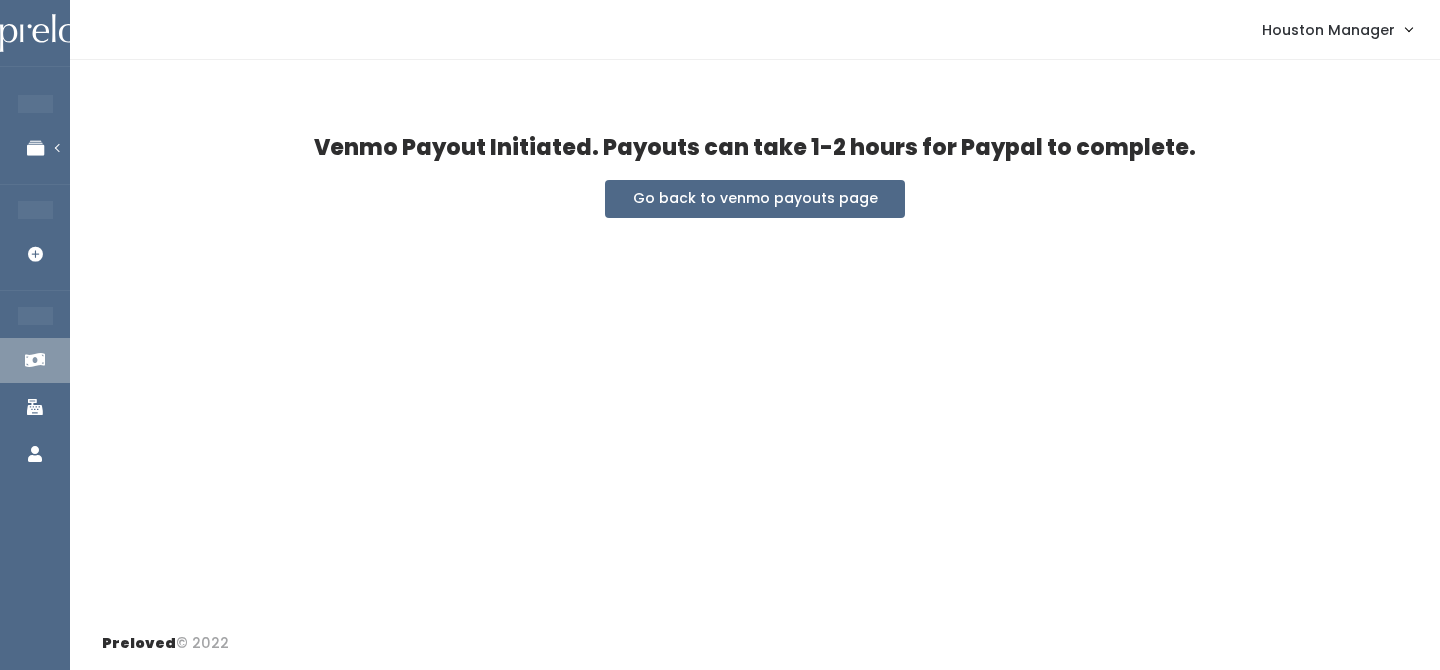 scroll, scrollTop: 0, scrollLeft: 0, axis: both 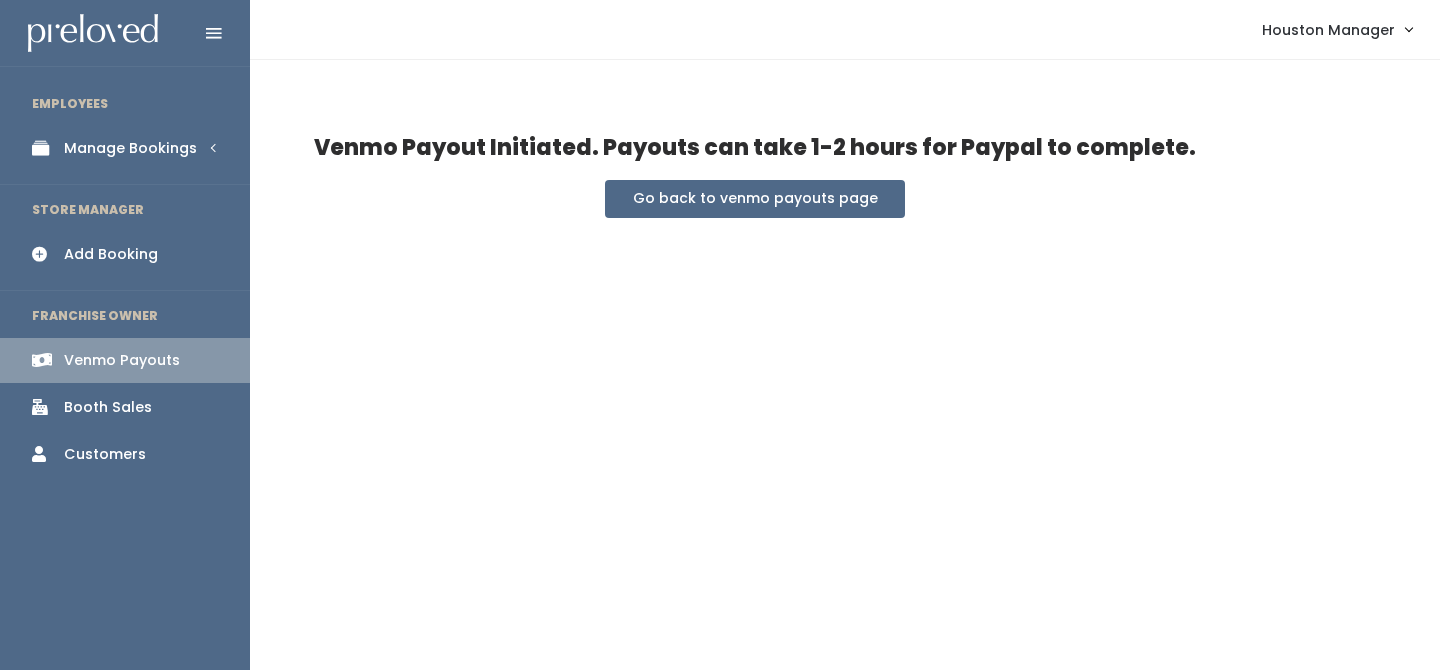 click at bounding box center [46, 148] 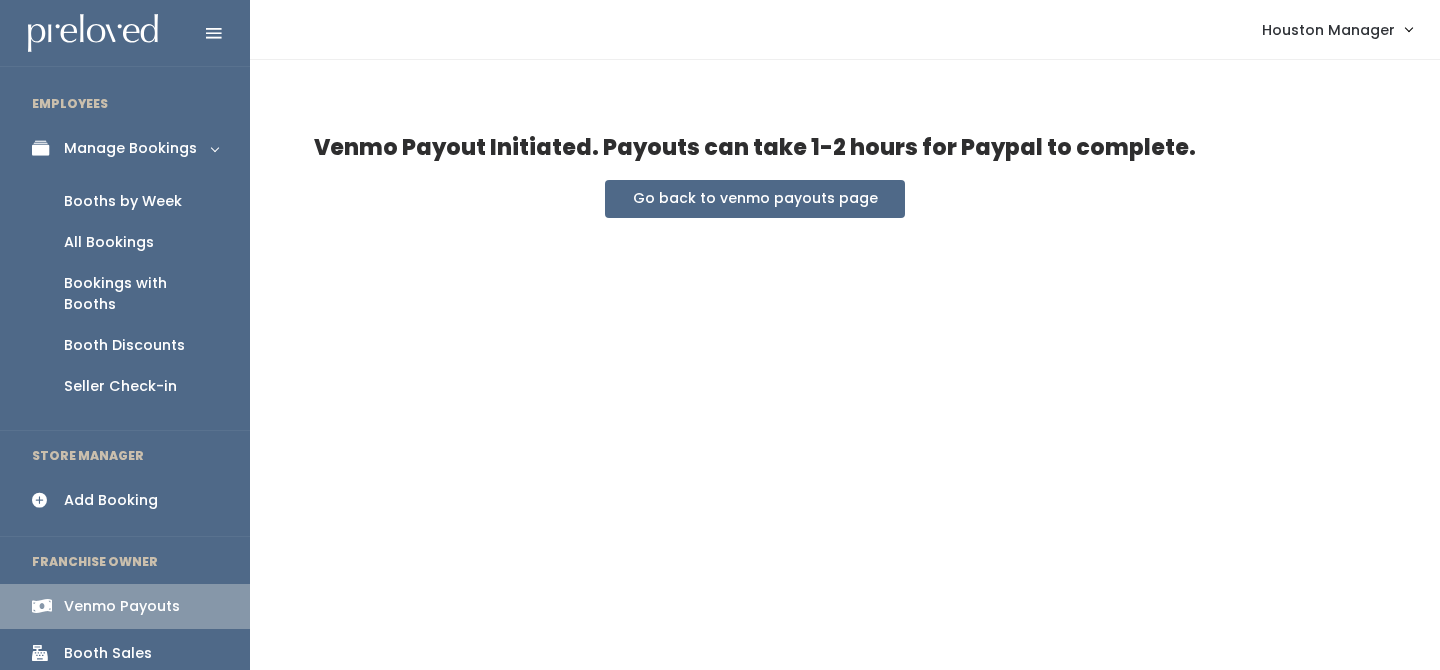 click on "Booths by Week" at bounding box center (125, 201) 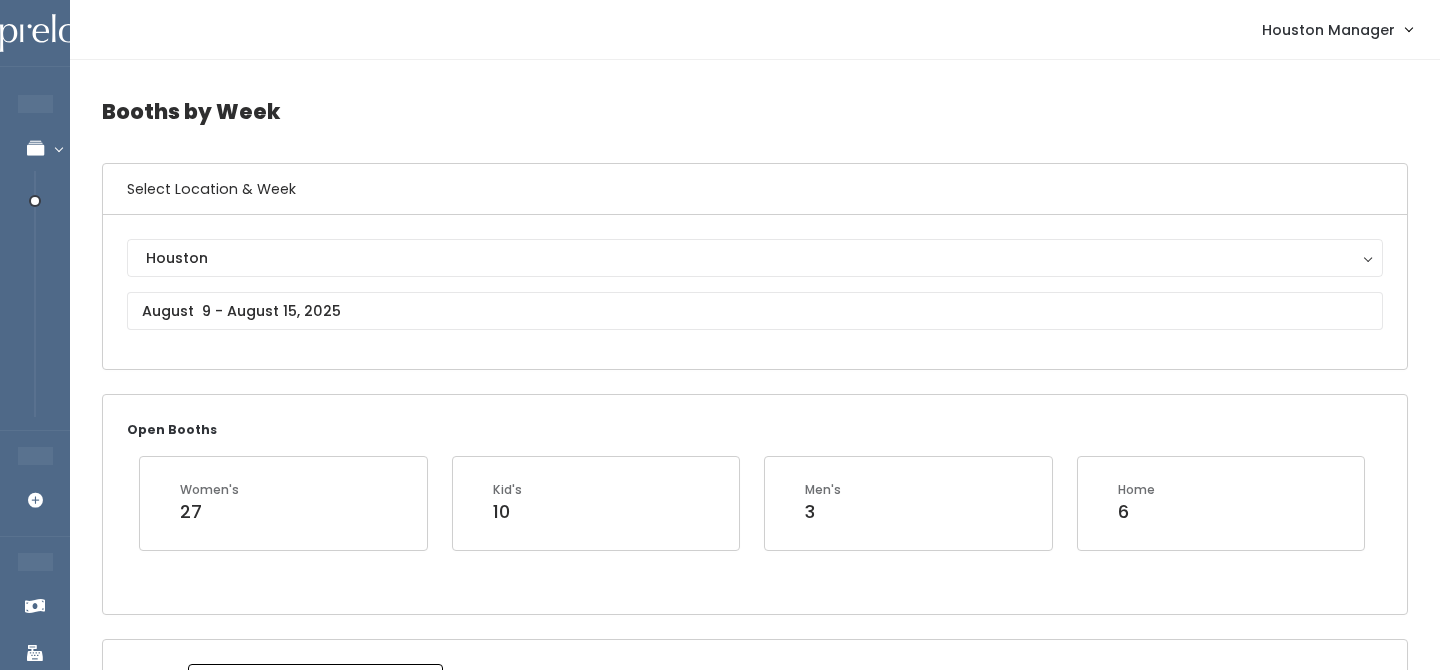 scroll, scrollTop: 0, scrollLeft: 0, axis: both 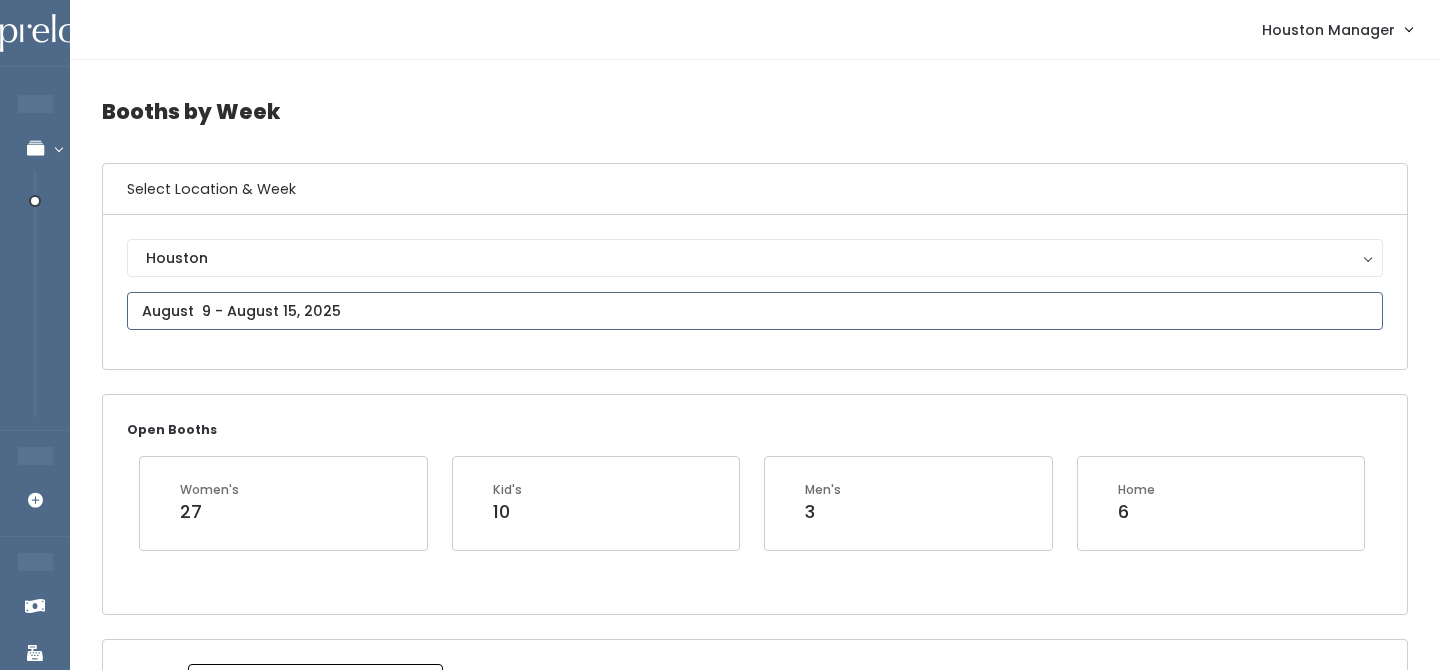 click at bounding box center [755, 311] 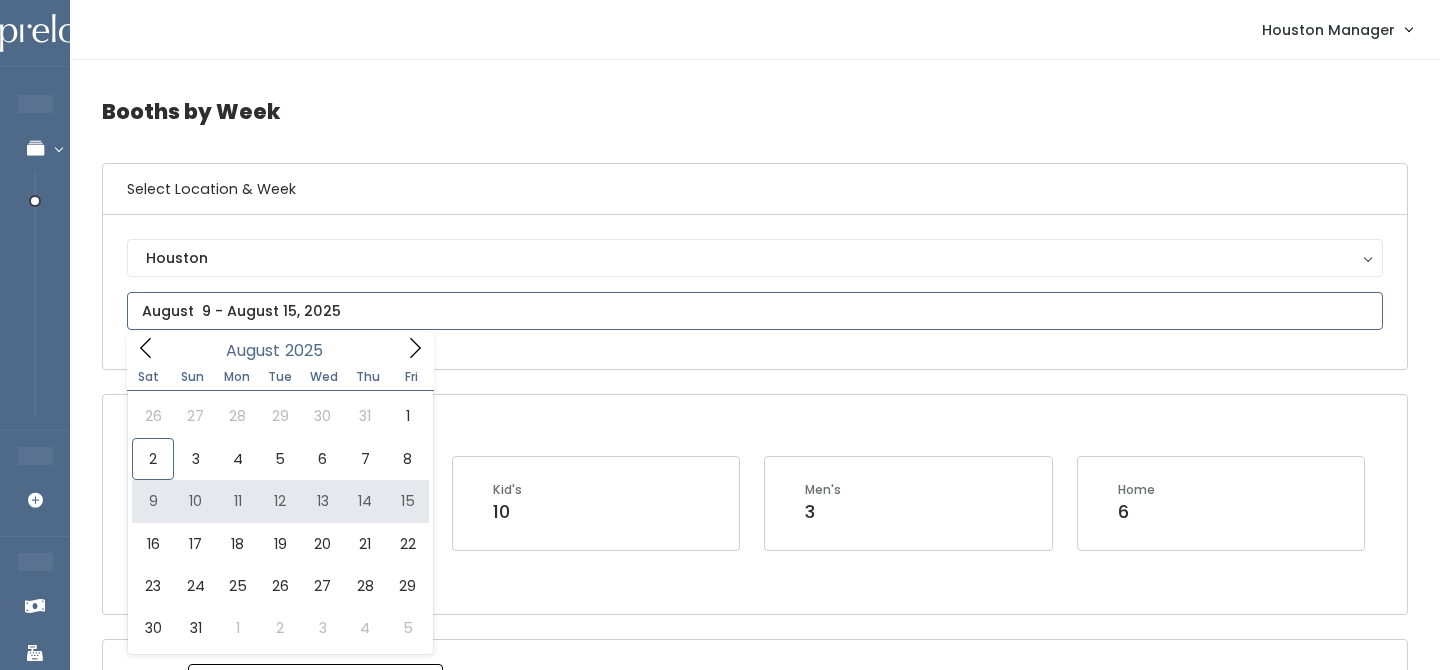 type on "August 9 to August 15" 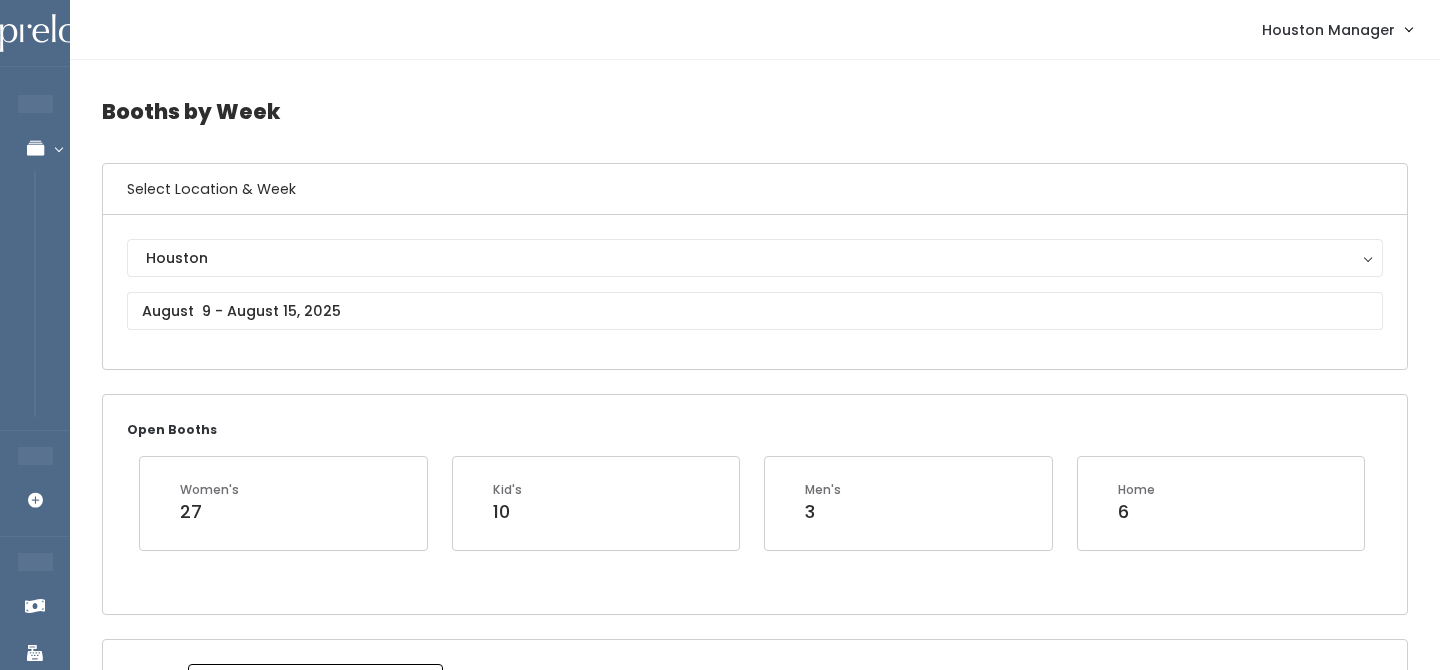 scroll, scrollTop: 0, scrollLeft: 0, axis: both 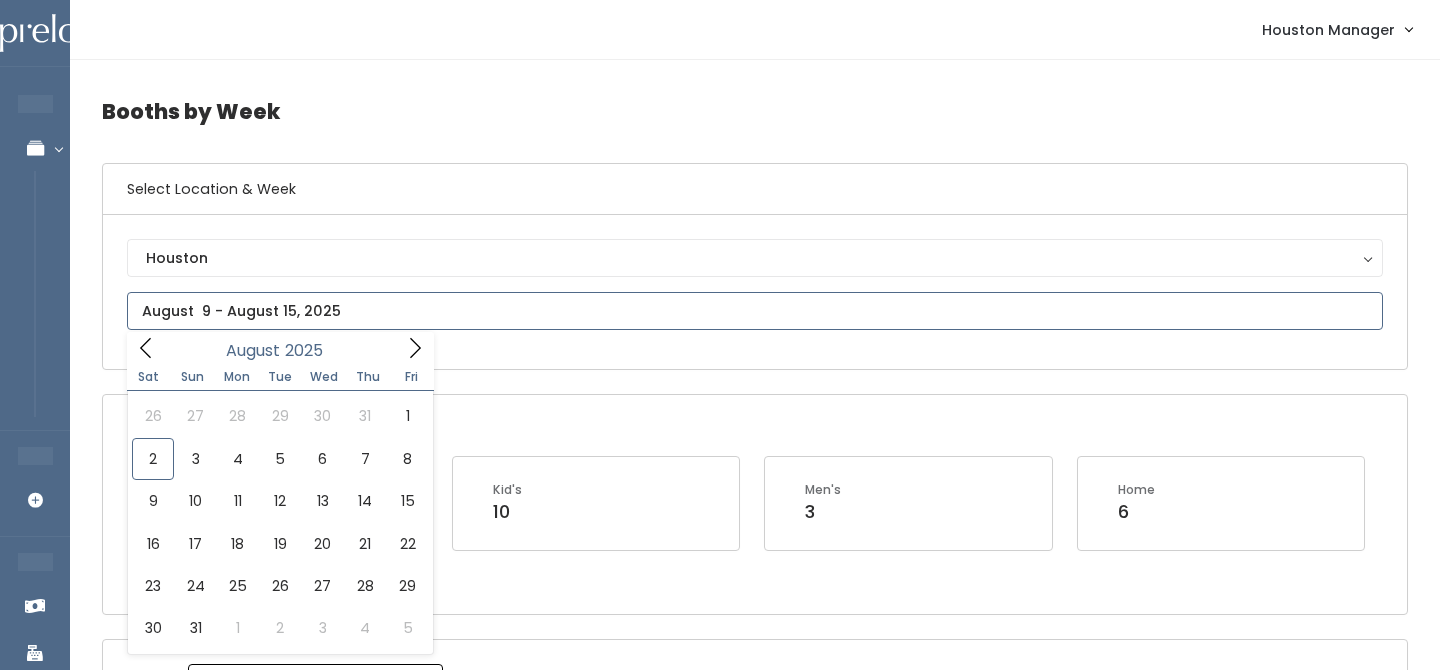 click at bounding box center (755, 311) 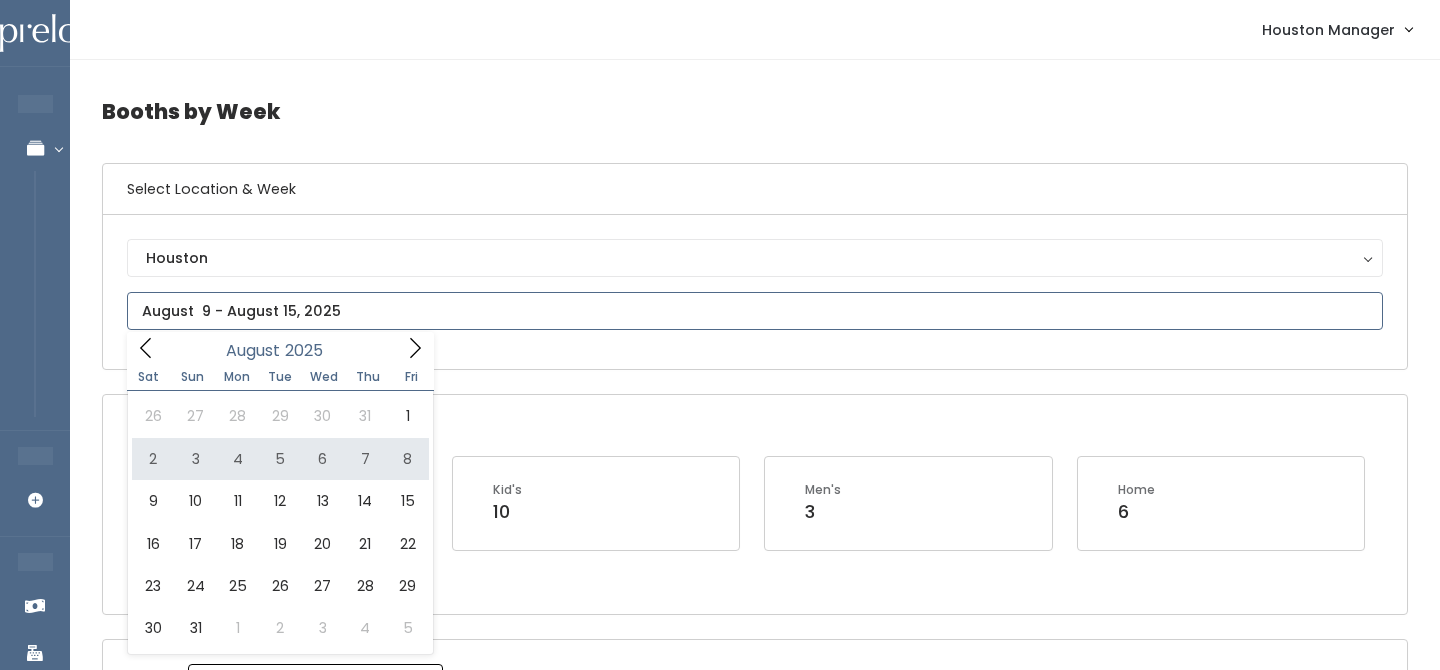 type on "[DATE] to [DATE]" 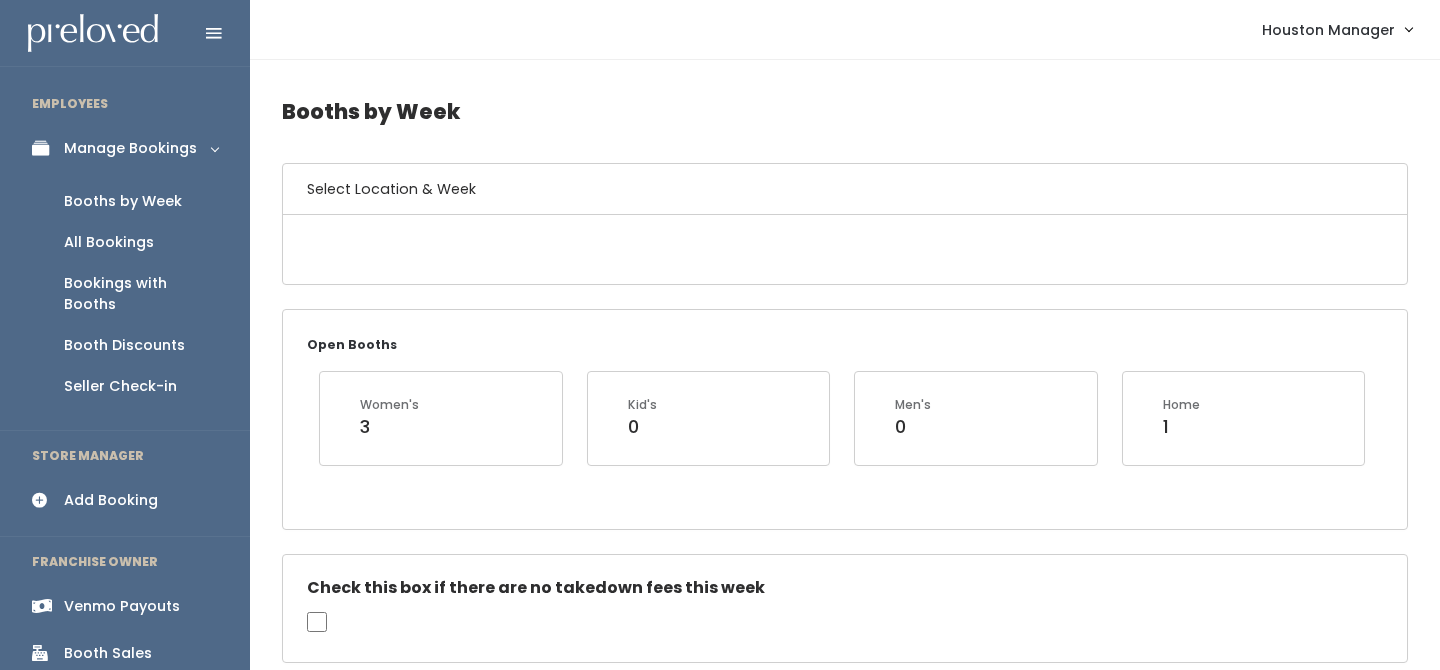 scroll, scrollTop: 0, scrollLeft: 0, axis: both 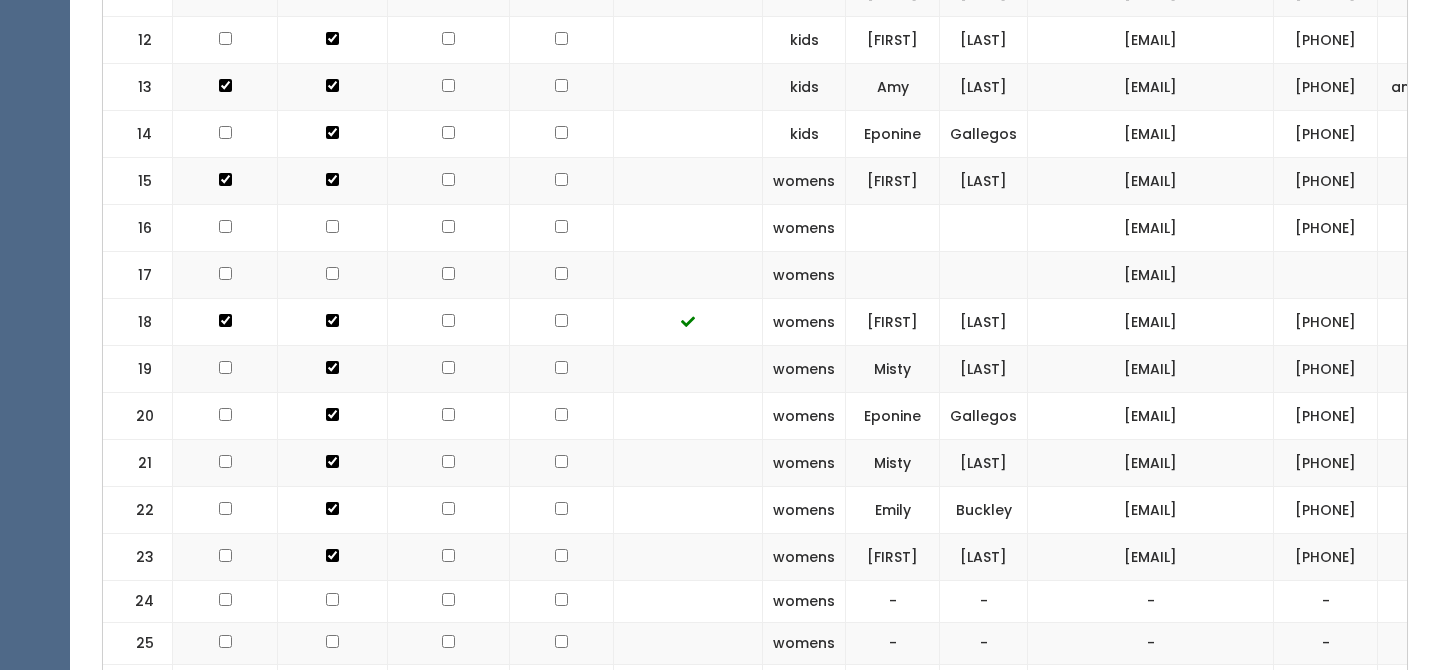 drag, startPoint x: 1172, startPoint y: 275, endPoint x: 1359, endPoint y: 276, distance: 187.00267 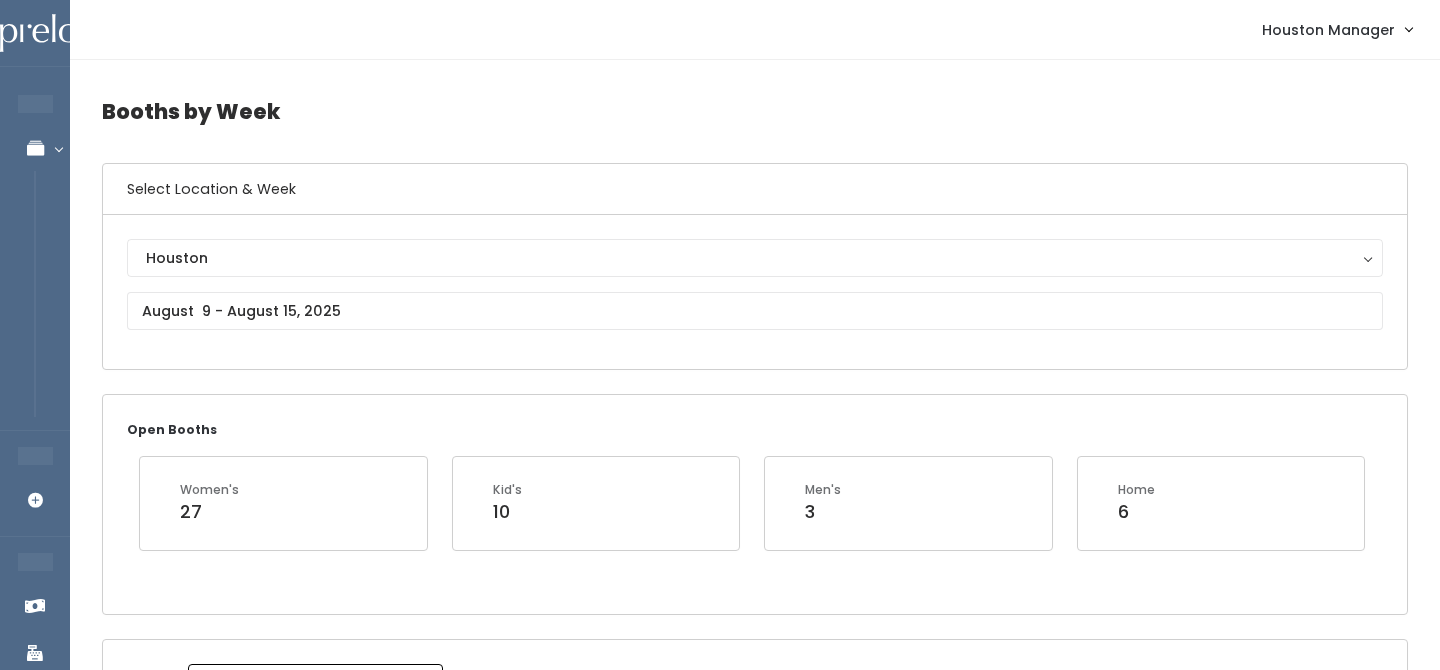 scroll, scrollTop: 3521, scrollLeft: 0, axis: vertical 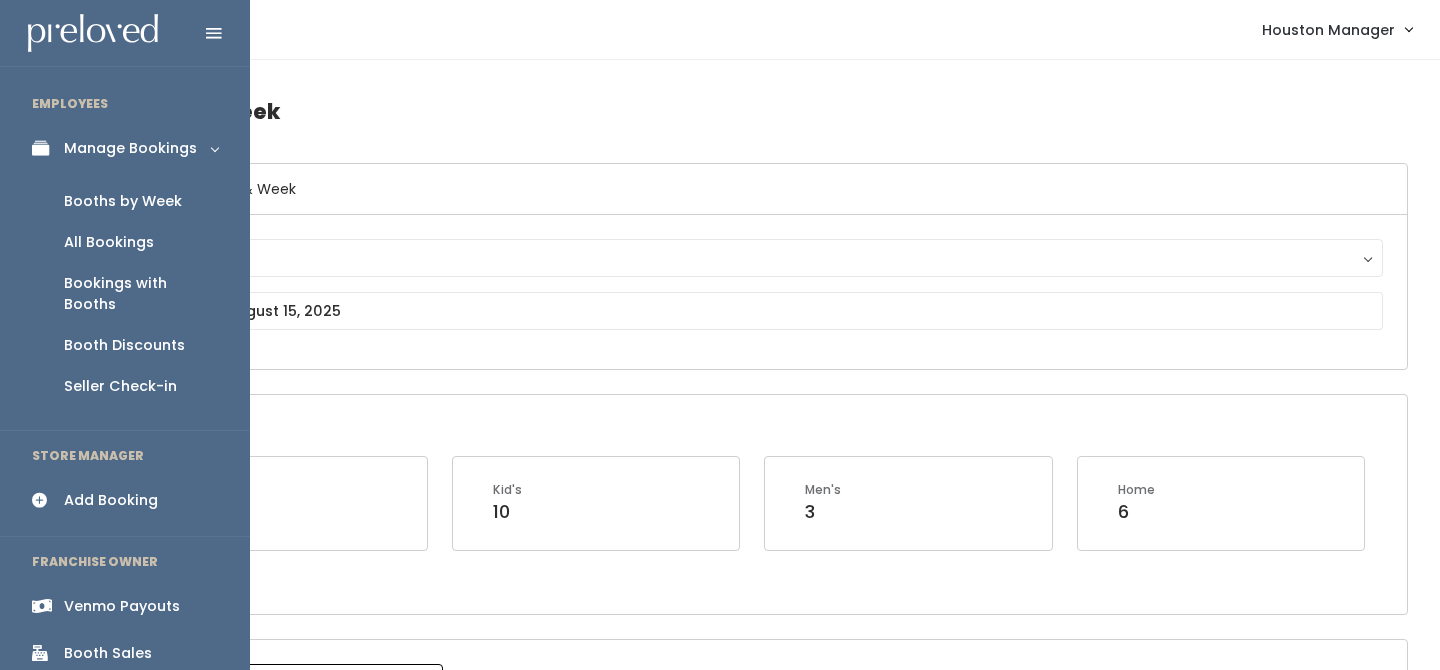 click on "Add Booking" at bounding box center [111, 500] 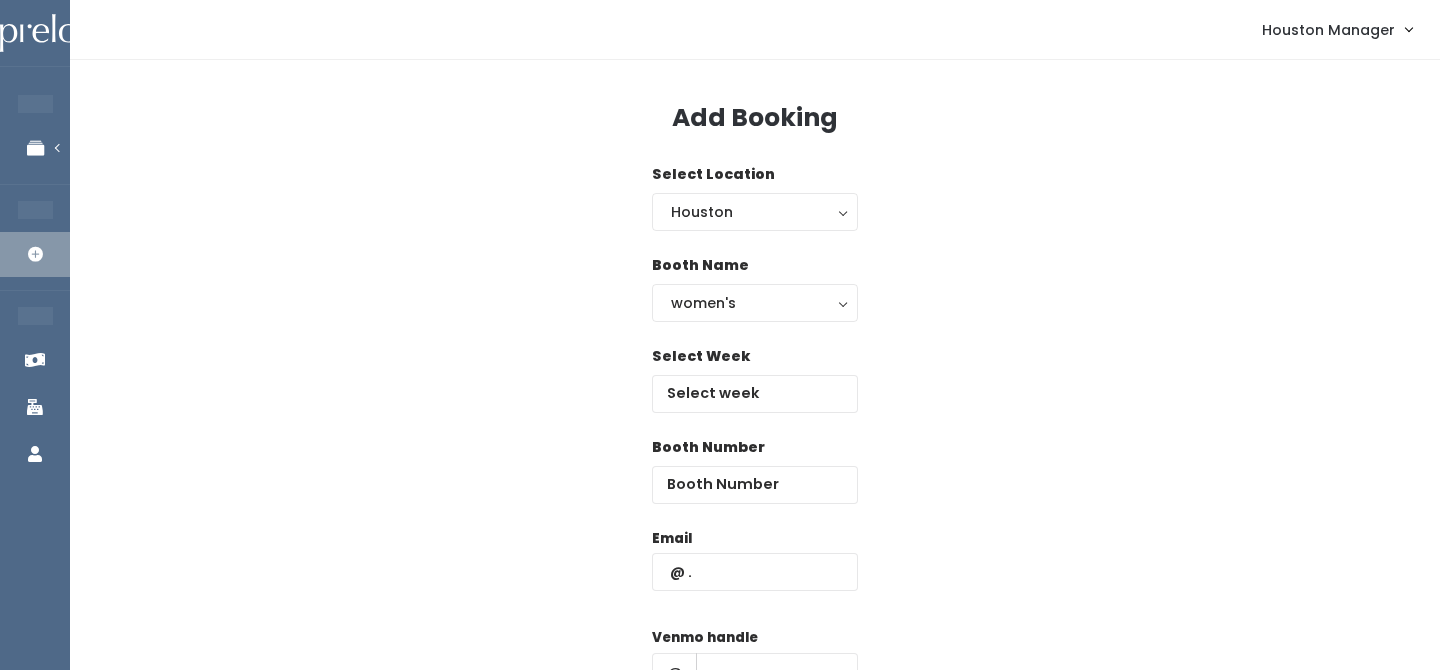 scroll, scrollTop: 0, scrollLeft: 0, axis: both 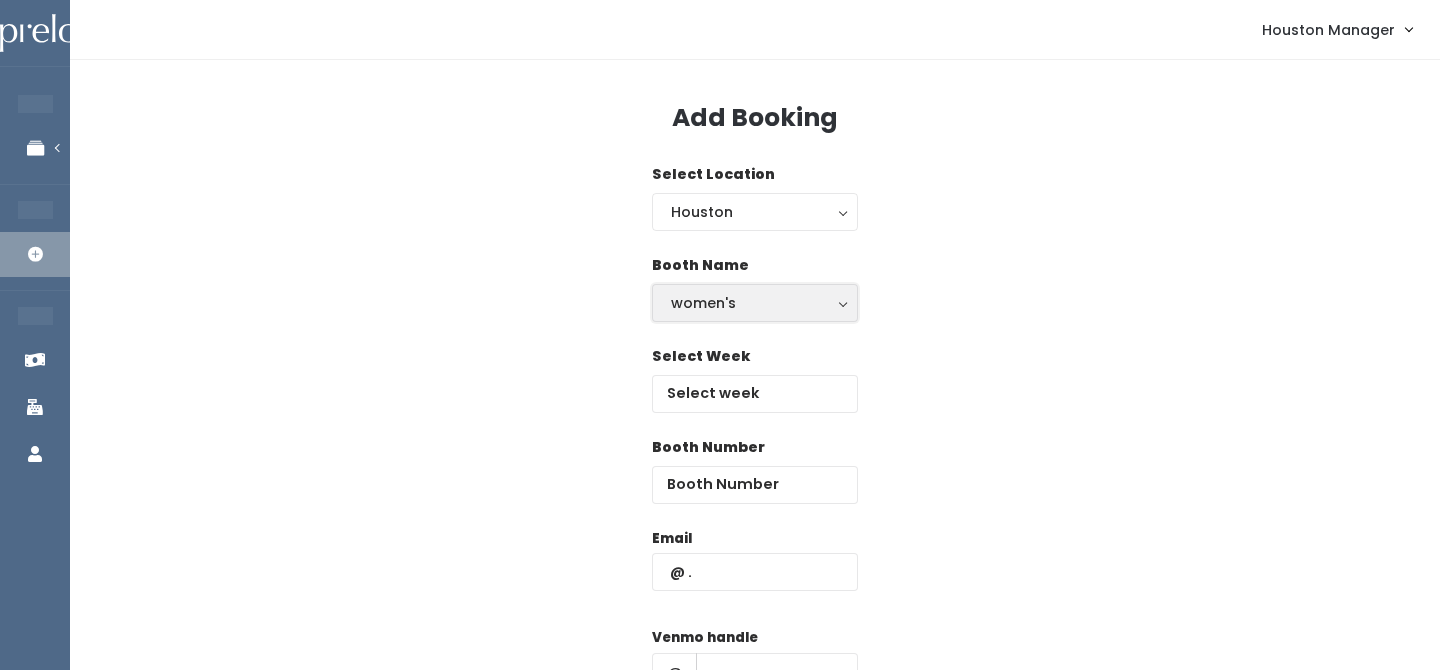click on "women's" at bounding box center (755, 303) 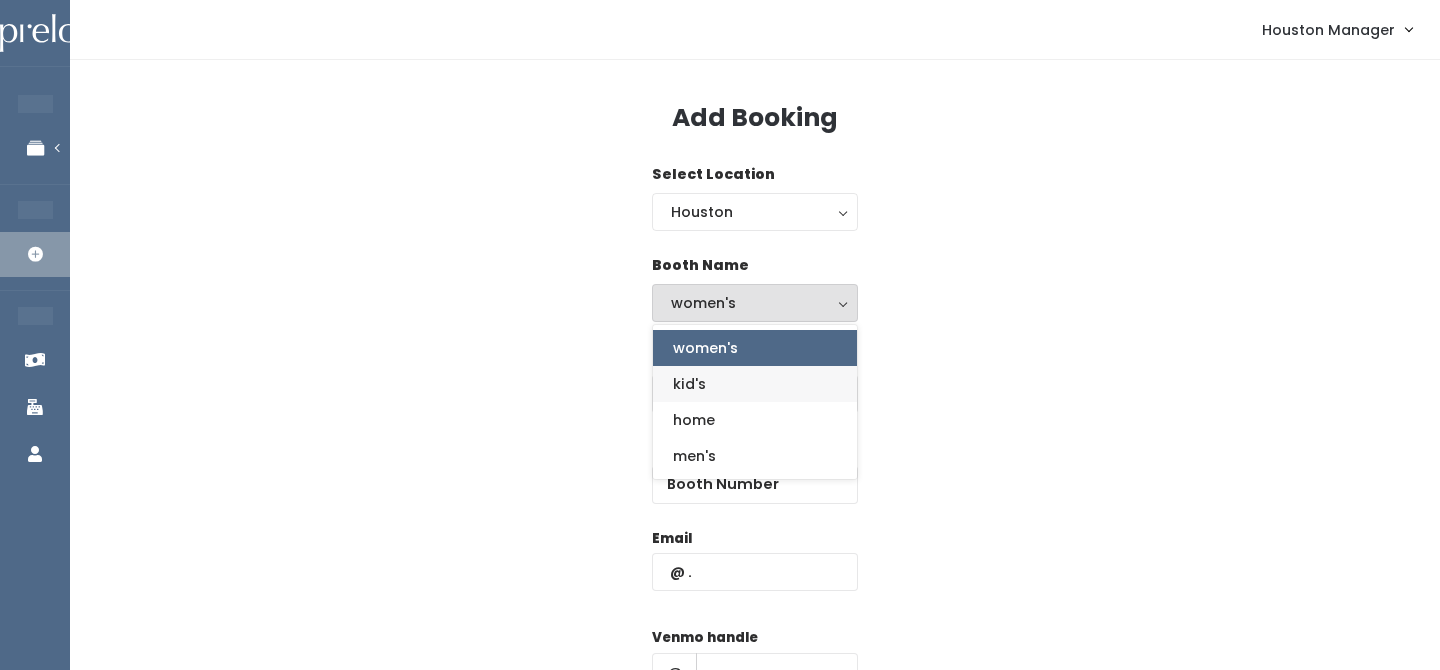 click on "women's  kid's  home  men's" at bounding box center [755, 402] 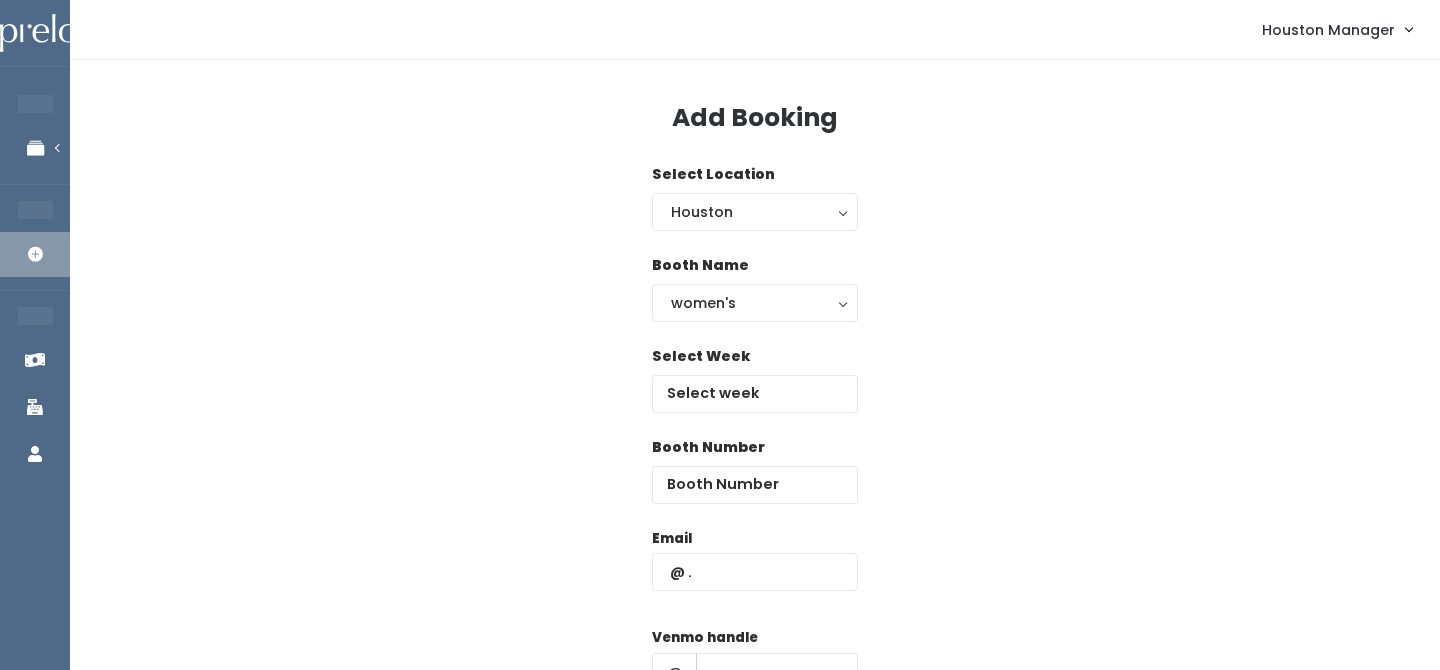 click on "Select Week" at bounding box center [755, 379] 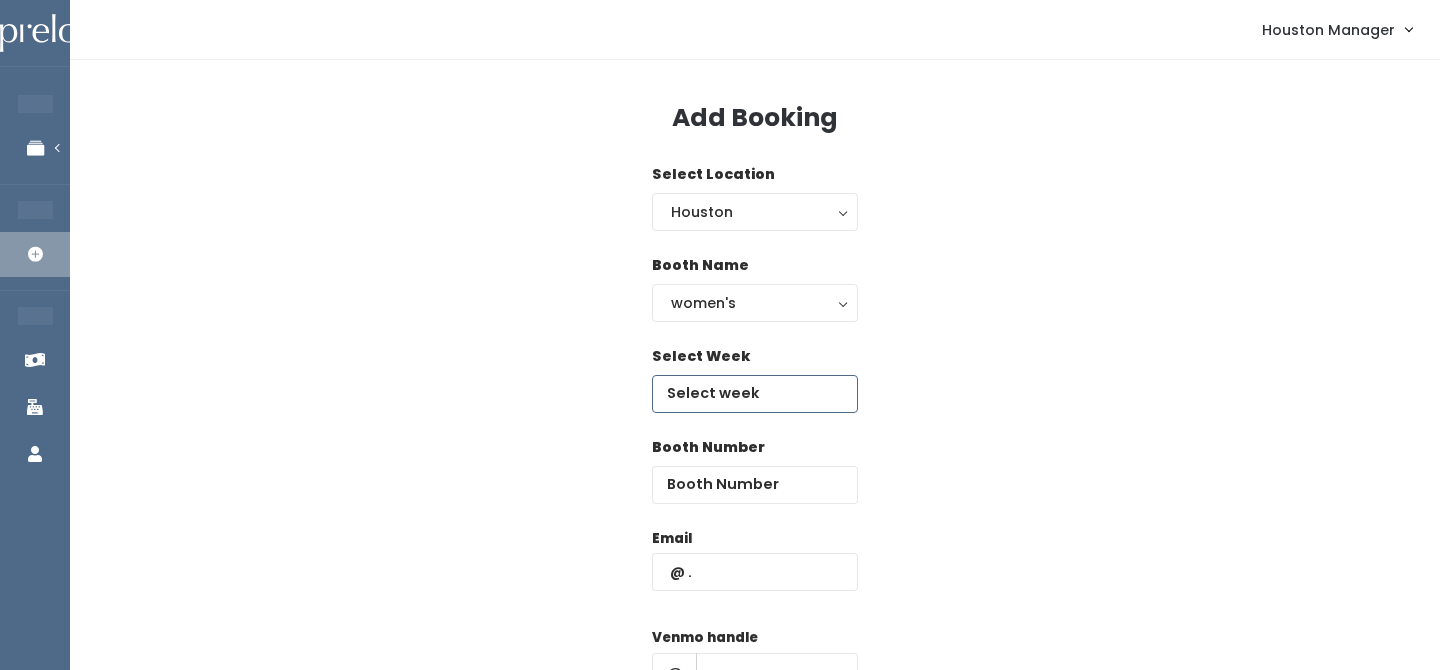click at bounding box center [755, 394] 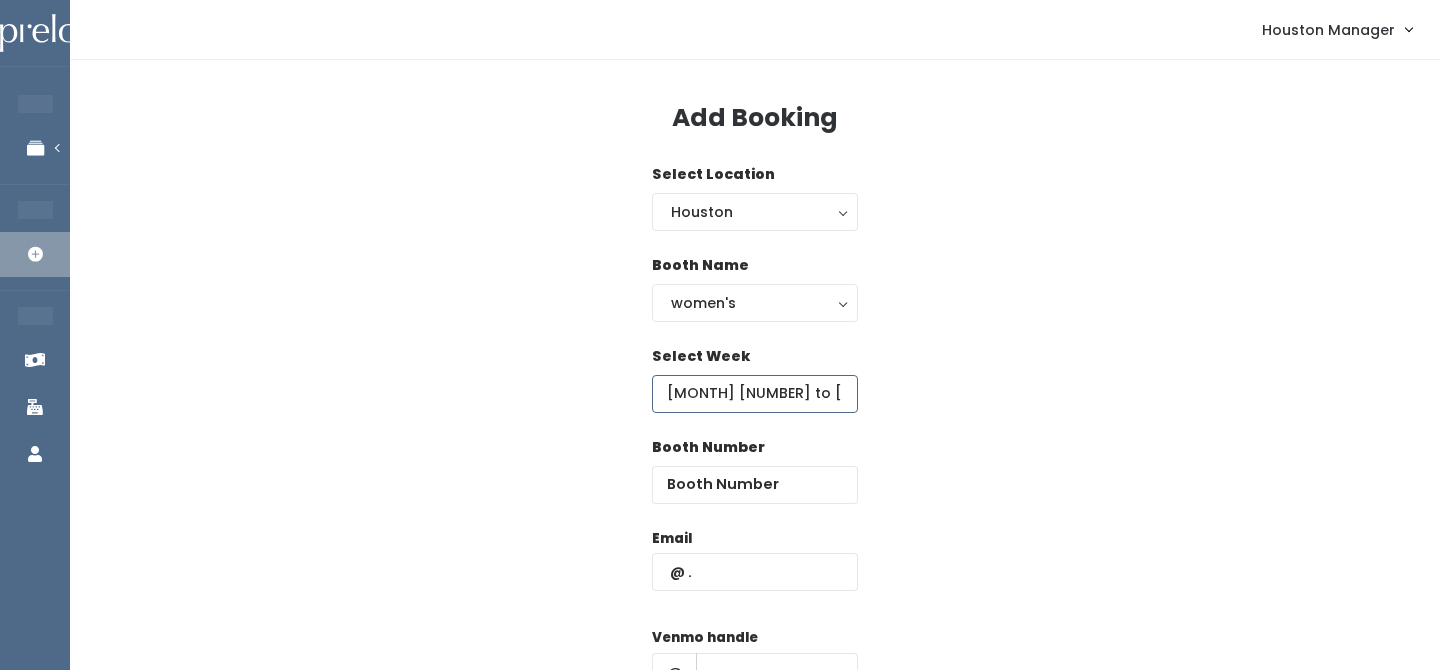click on "August 9 to August 15" at bounding box center [755, 394] 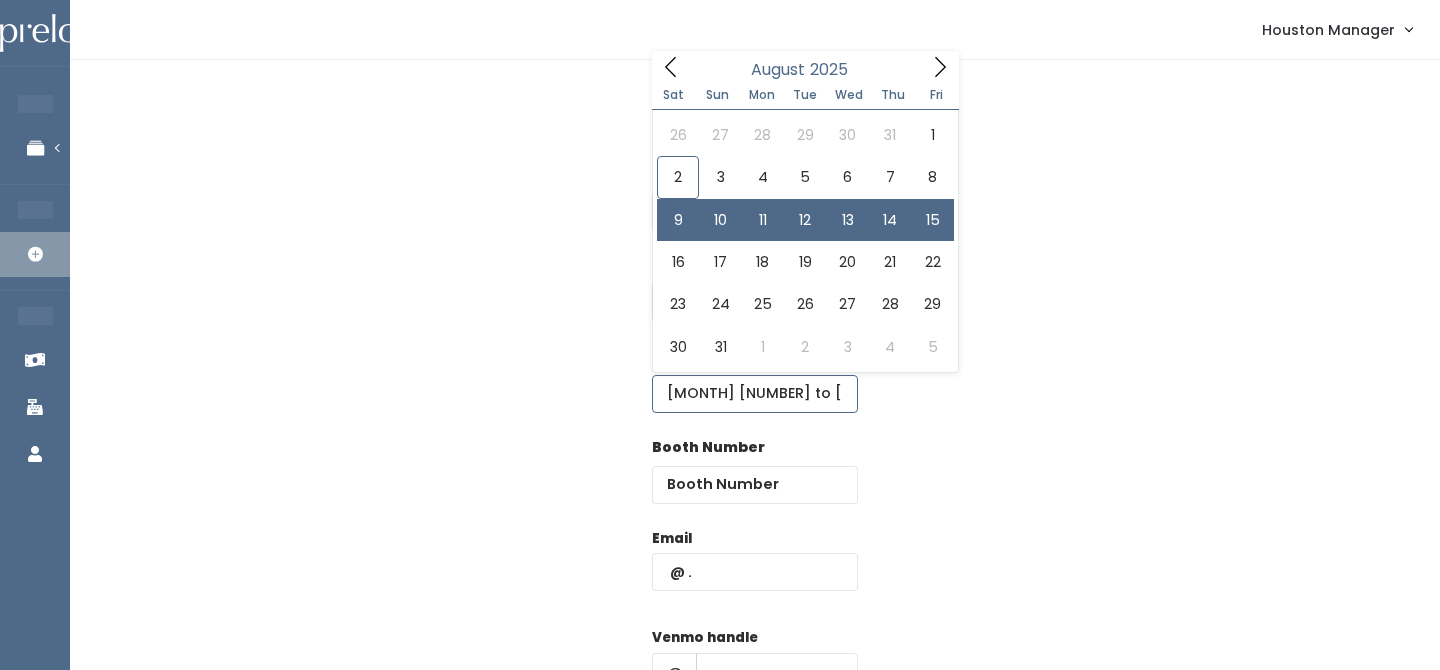 type on "August 9 to August 15" 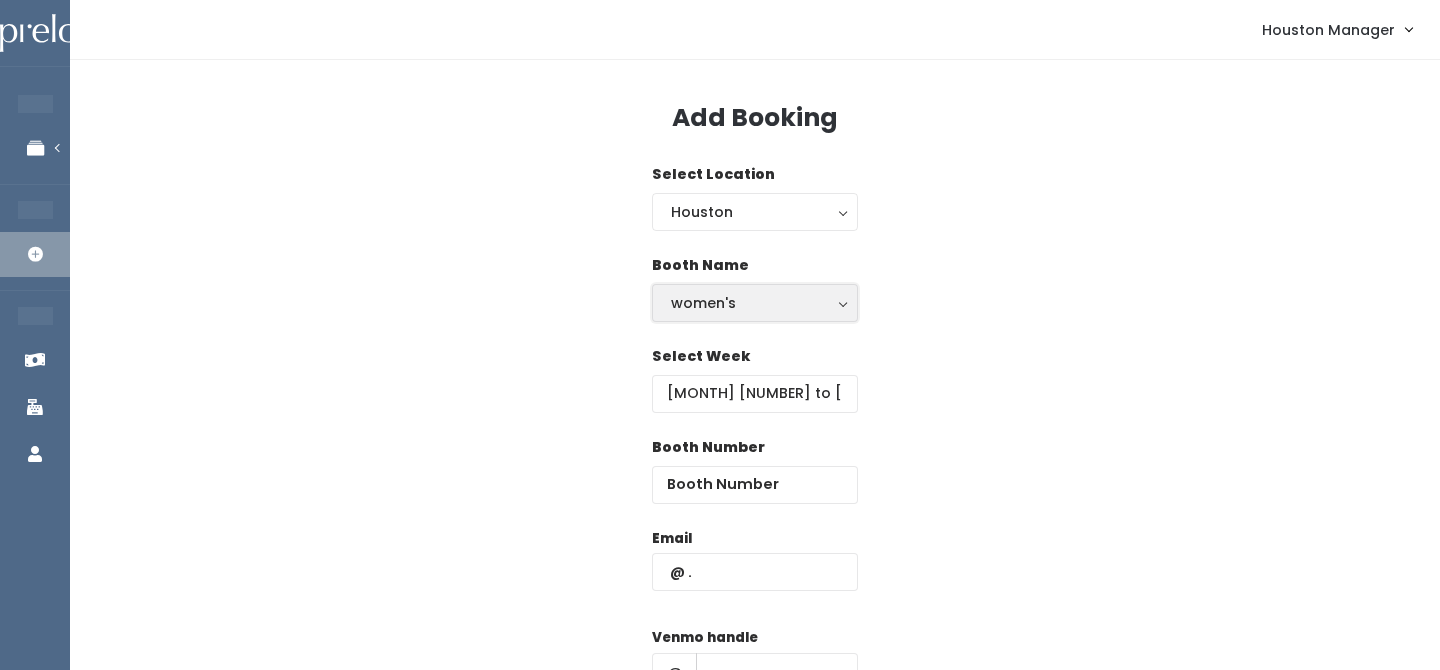 click on "women's" at bounding box center [755, 303] 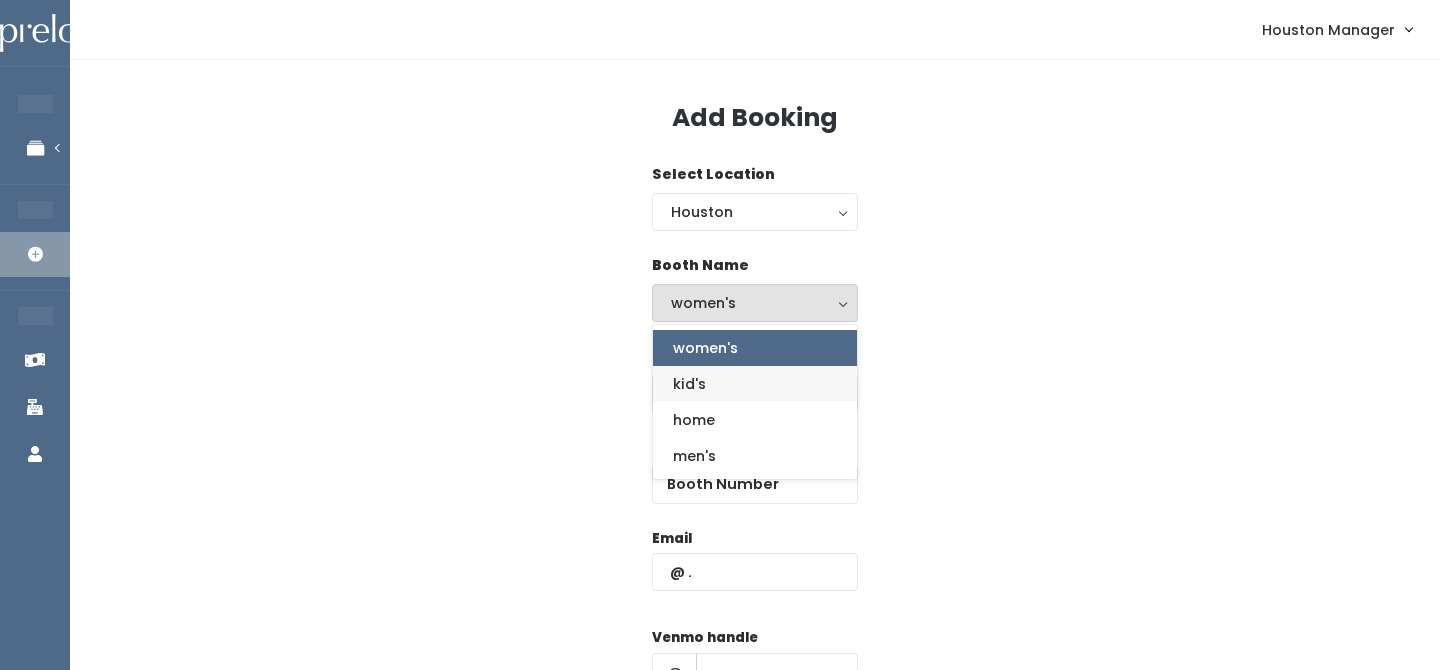 click on "kid's" at bounding box center [755, 384] 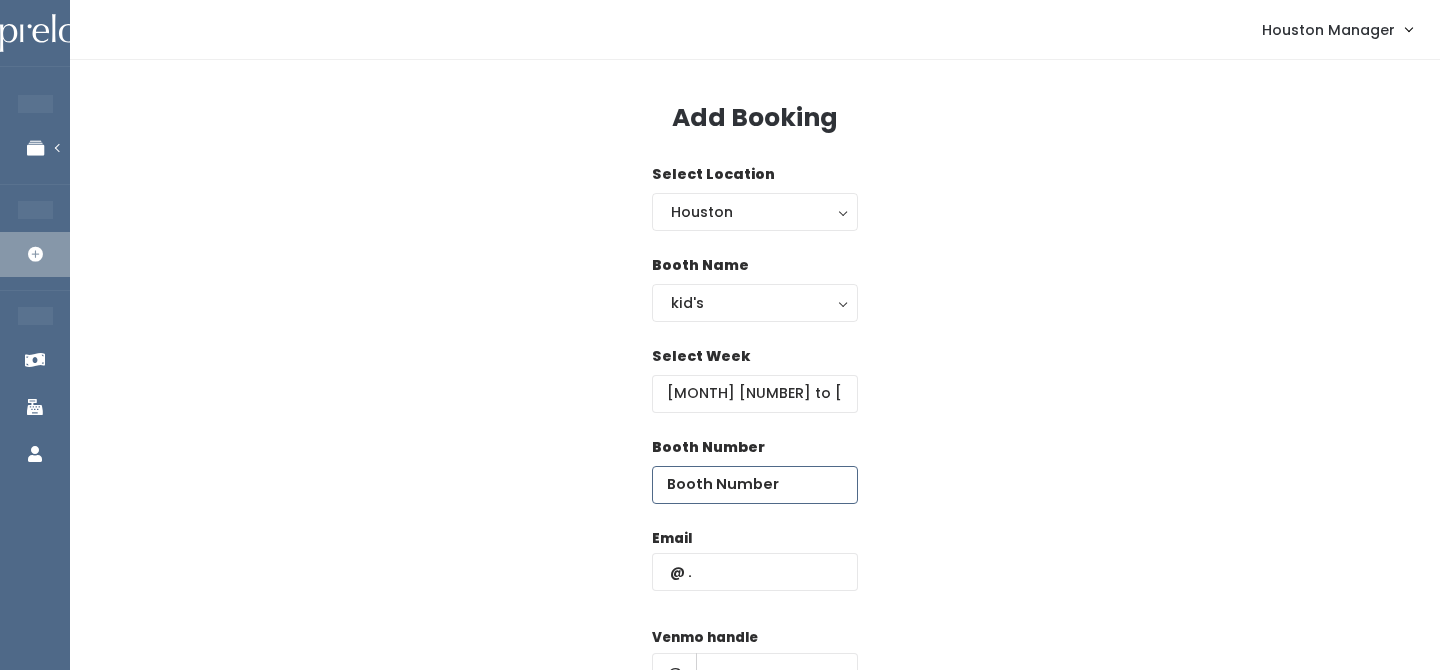 click at bounding box center [755, 485] 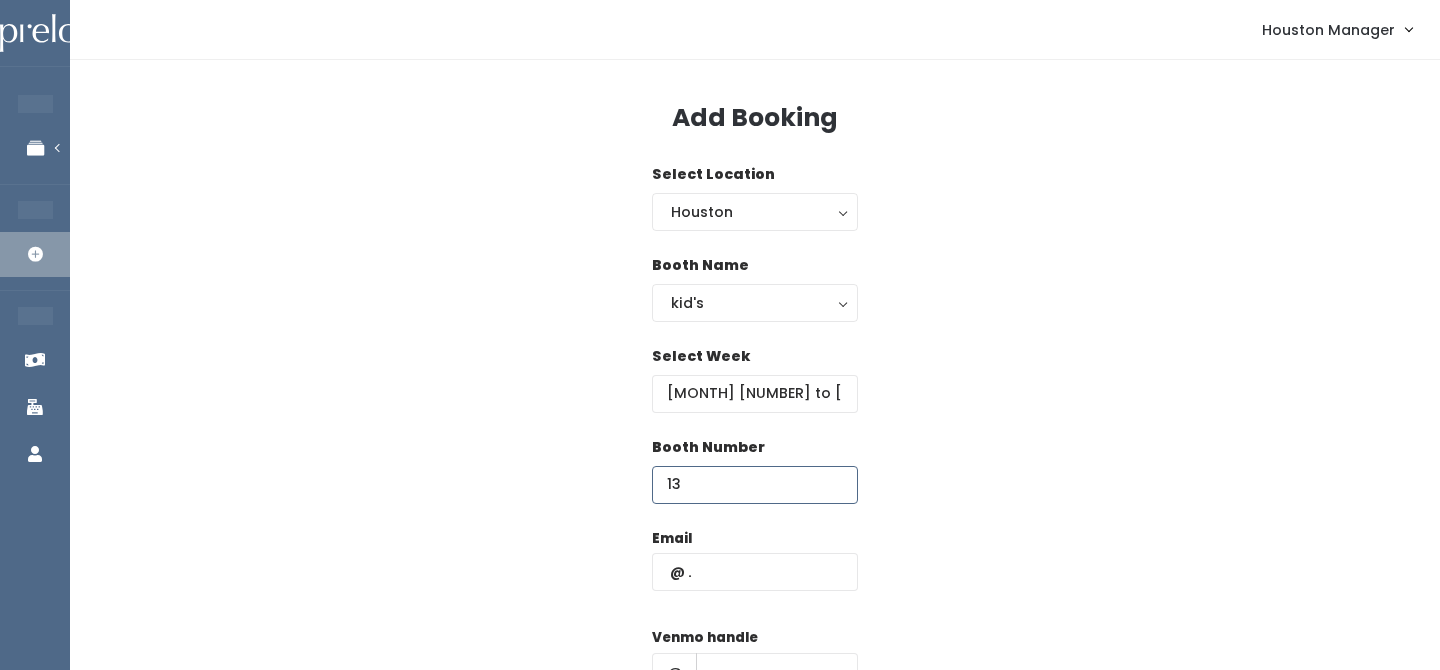 type on "13" 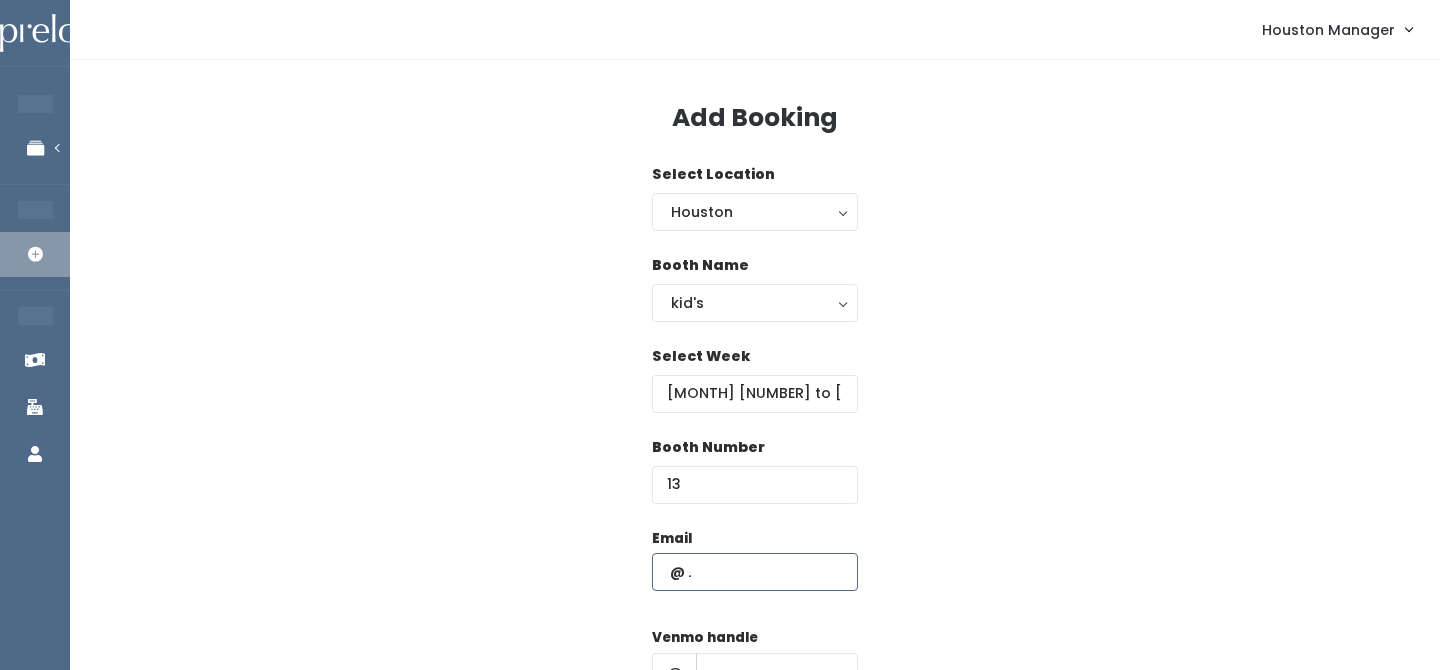 paste on "abmama9607@gmail.com" 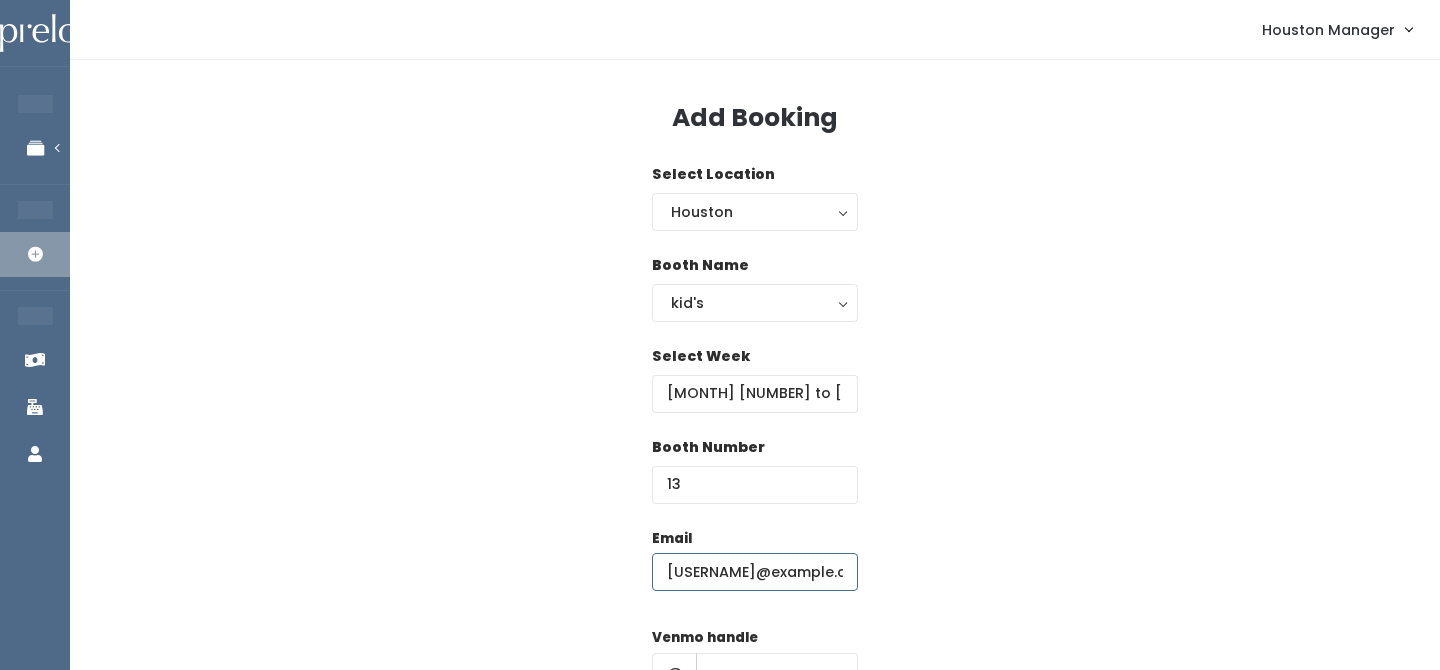 scroll, scrollTop: 0, scrollLeft: 20, axis: horizontal 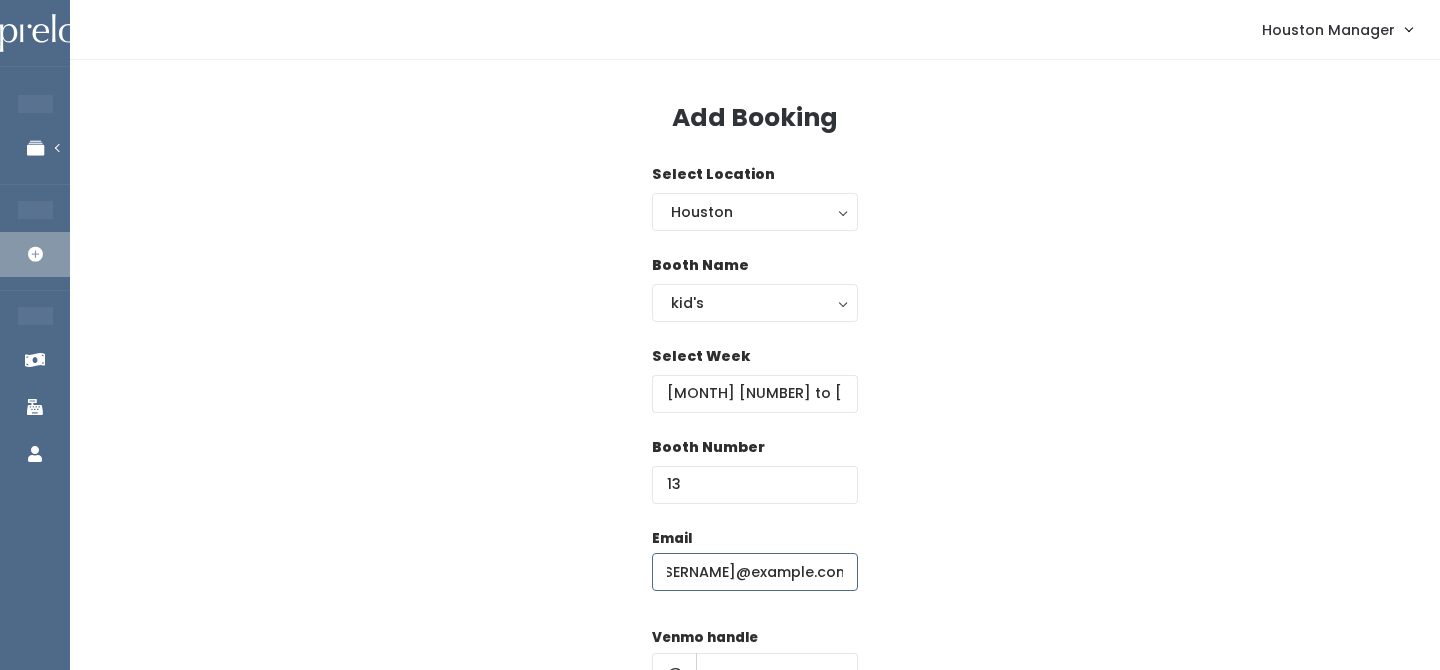 type on "abmama9607@gmail.com" 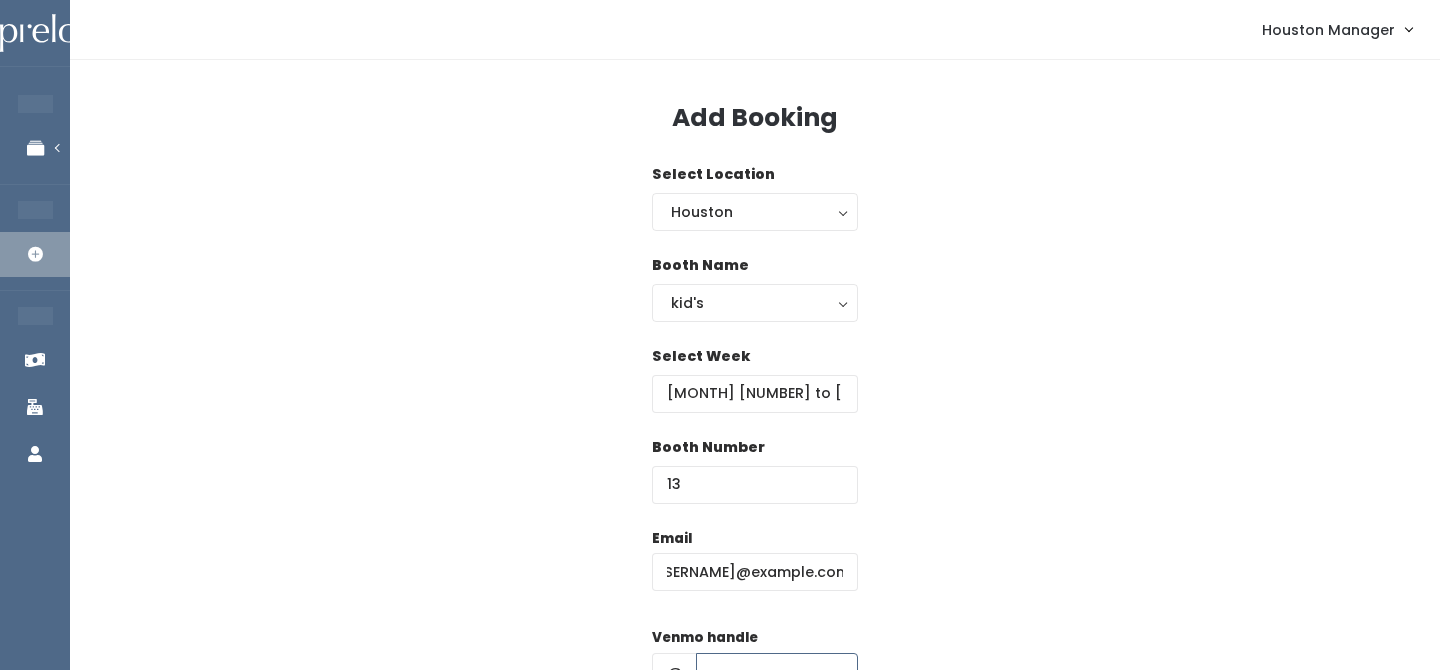 scroll, scrollTop: 0, scrollLeft: 0, axis: both 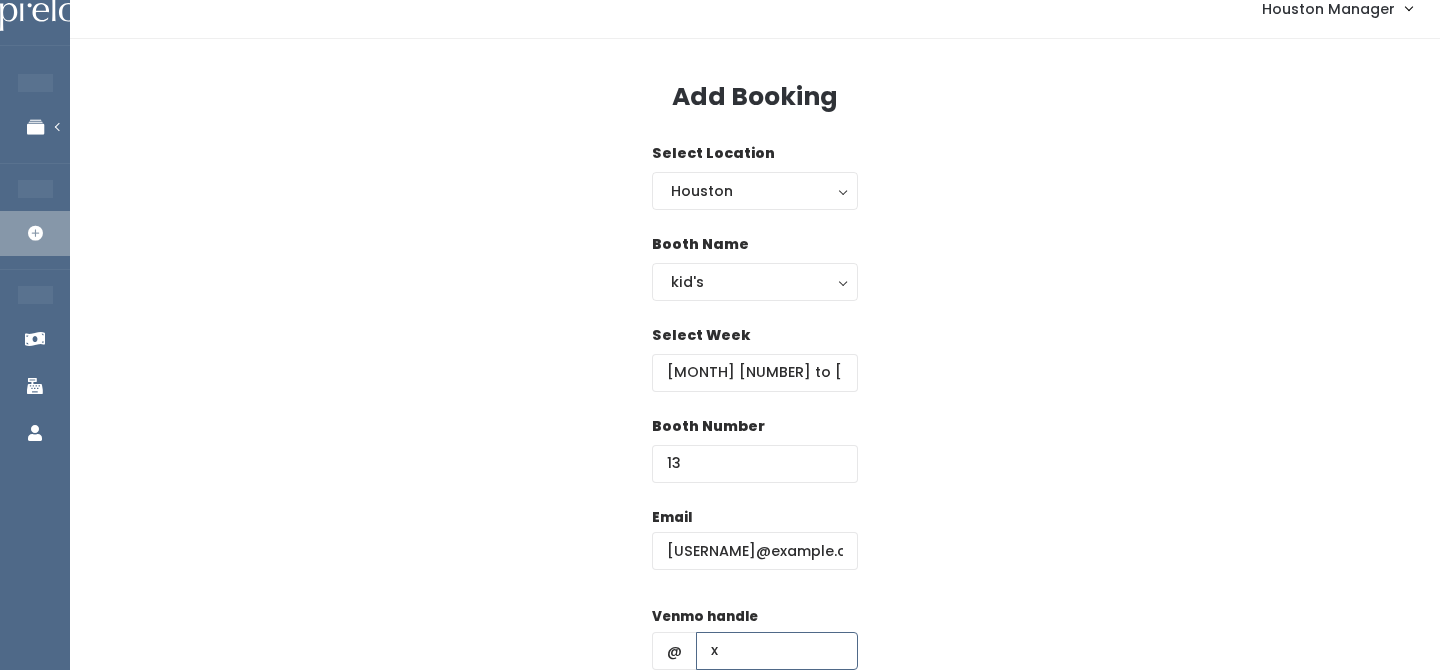 type on "x" 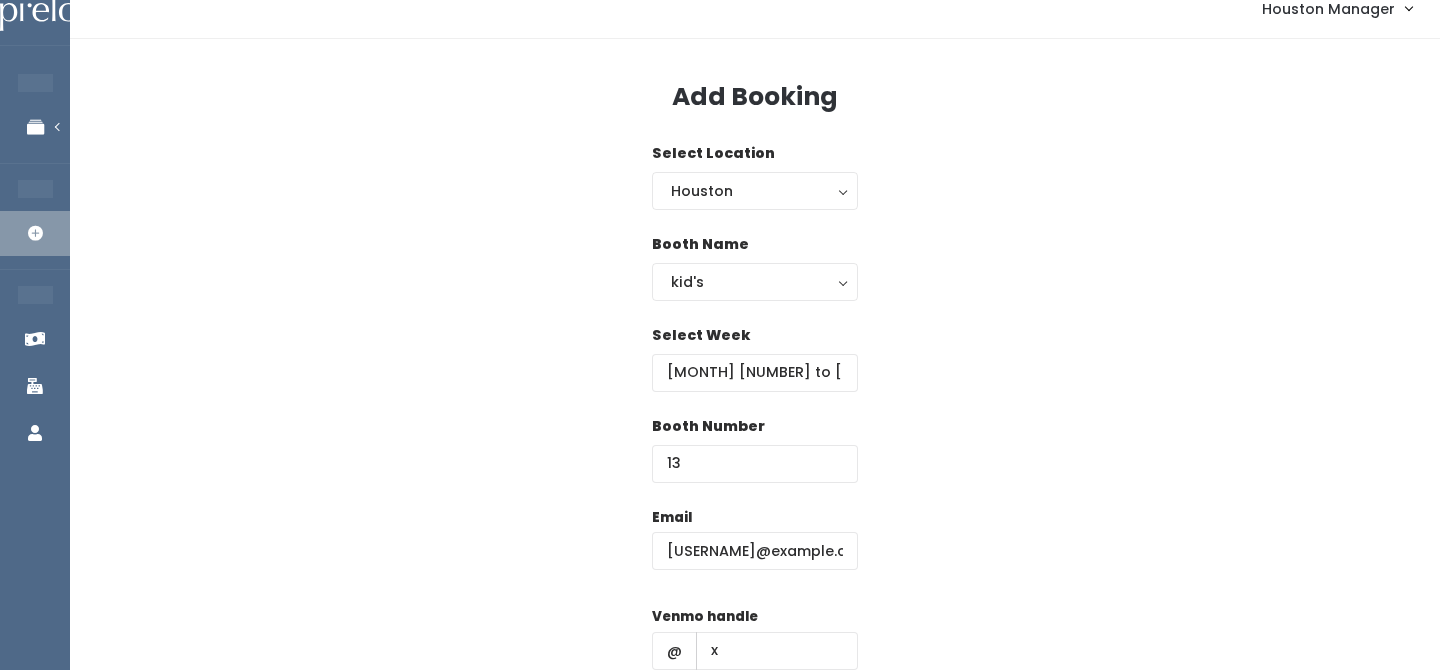 scroll, scrollTop: 287, scrollLeft: 0, axis: vertical 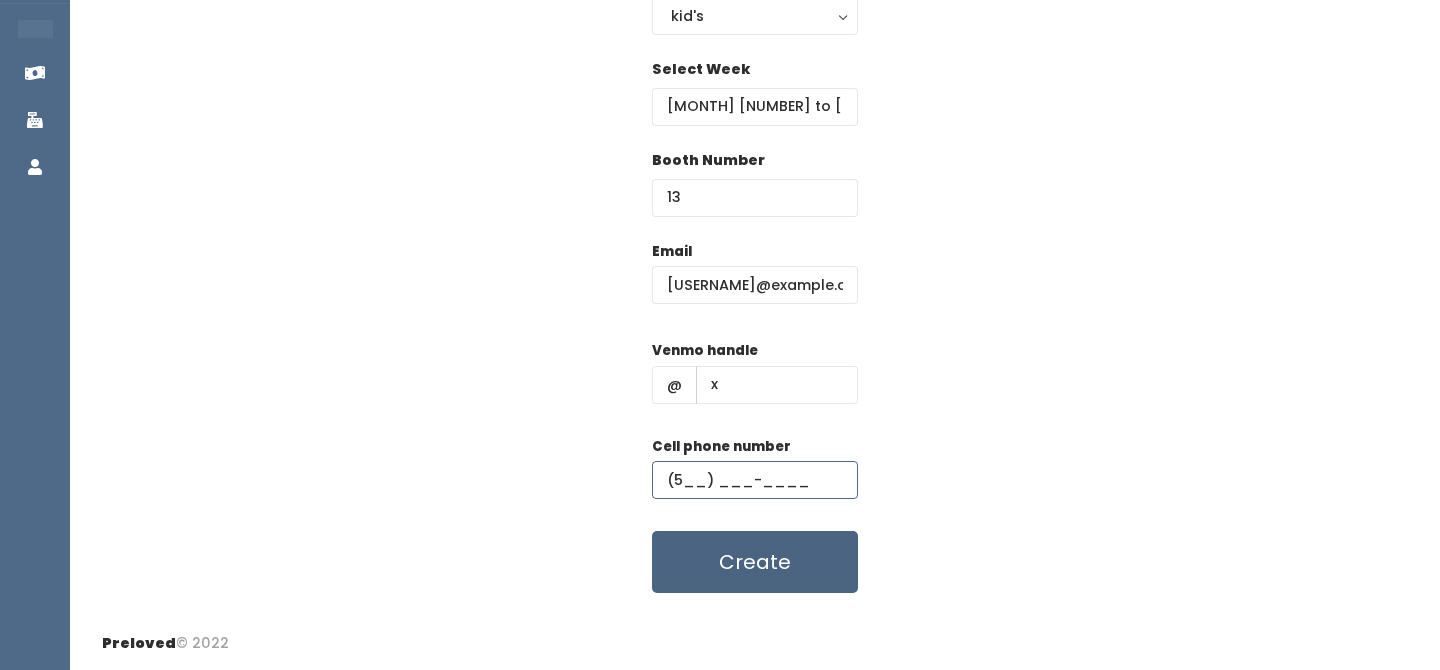 type on "(5__) ___-____" 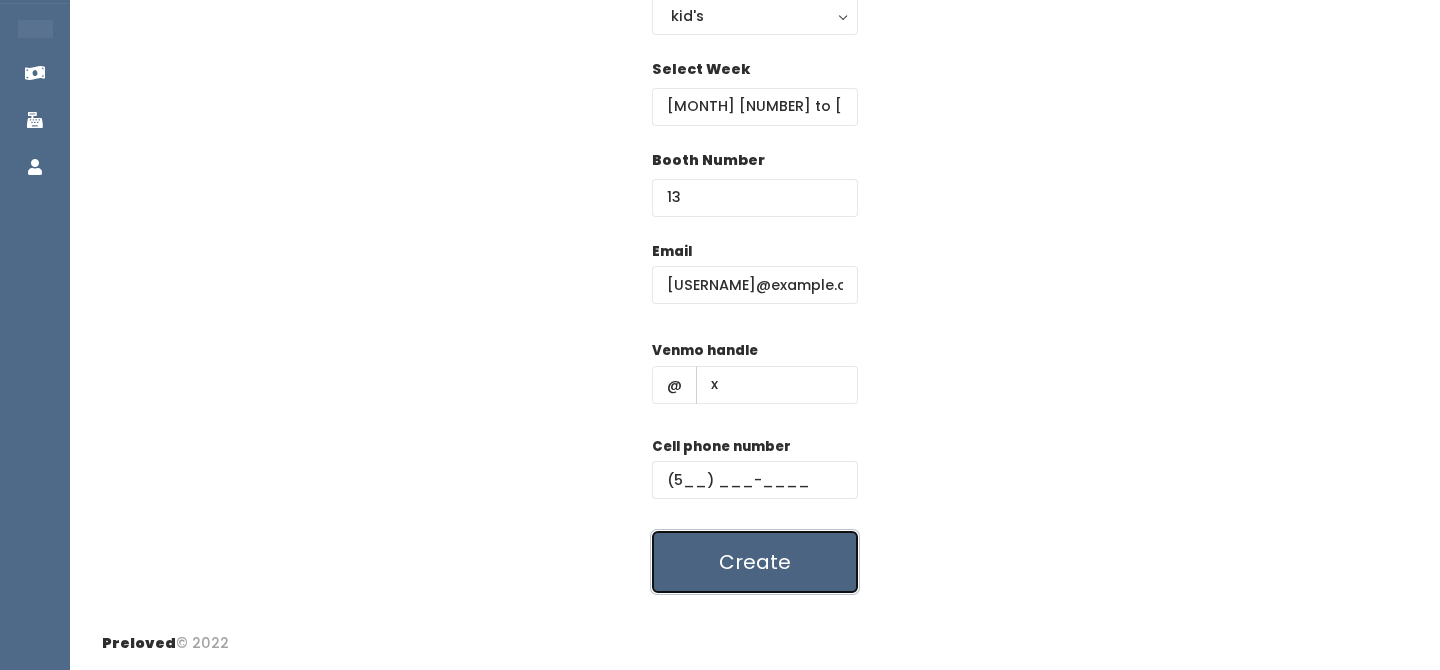 click on "Create" at bounding box center [755, 562] 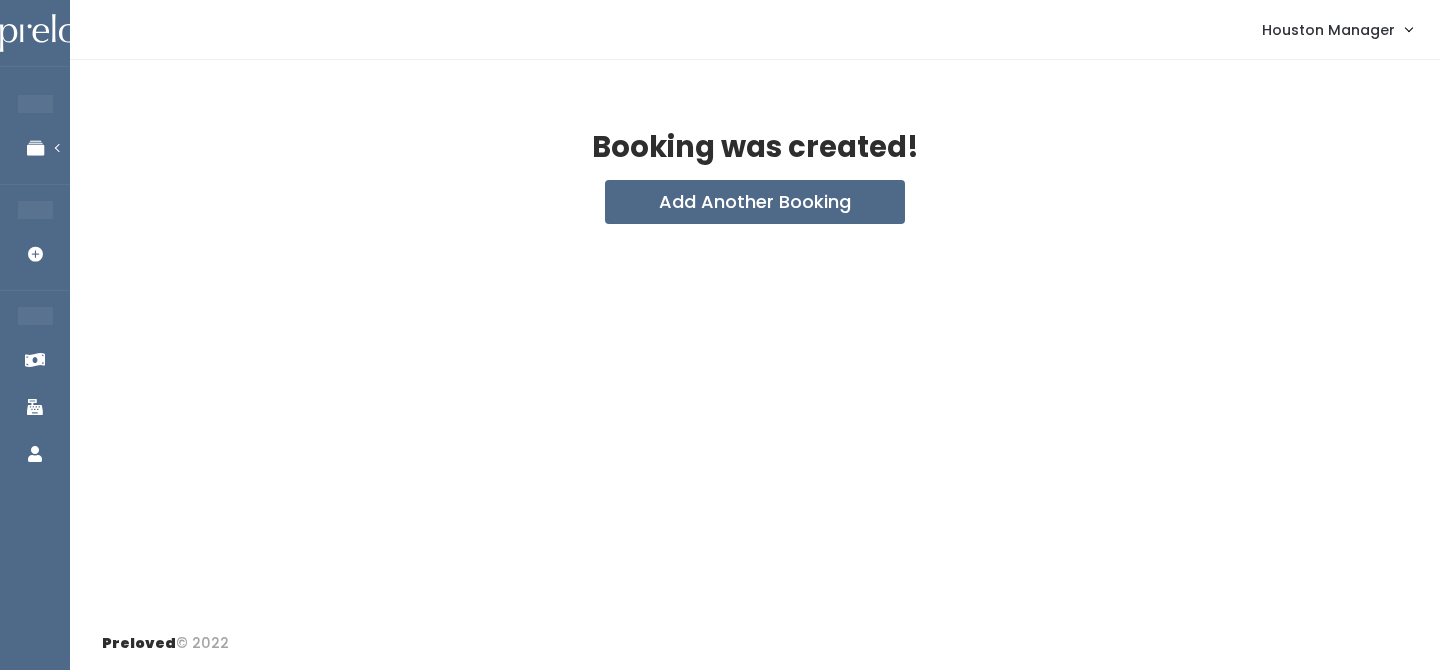 scroll, scrollTop: 0, scrollLeft: 0, axis: both 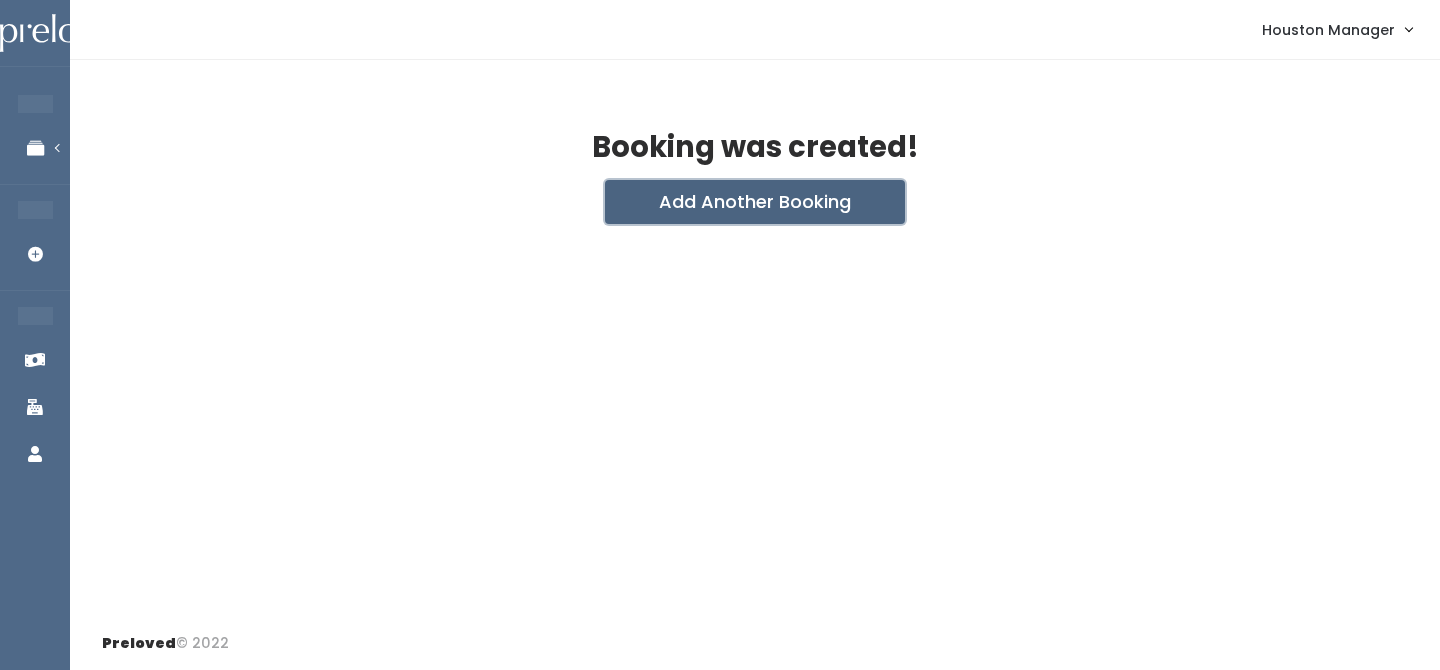 click on "Add Another Booking" at bounding box center (755, 202) 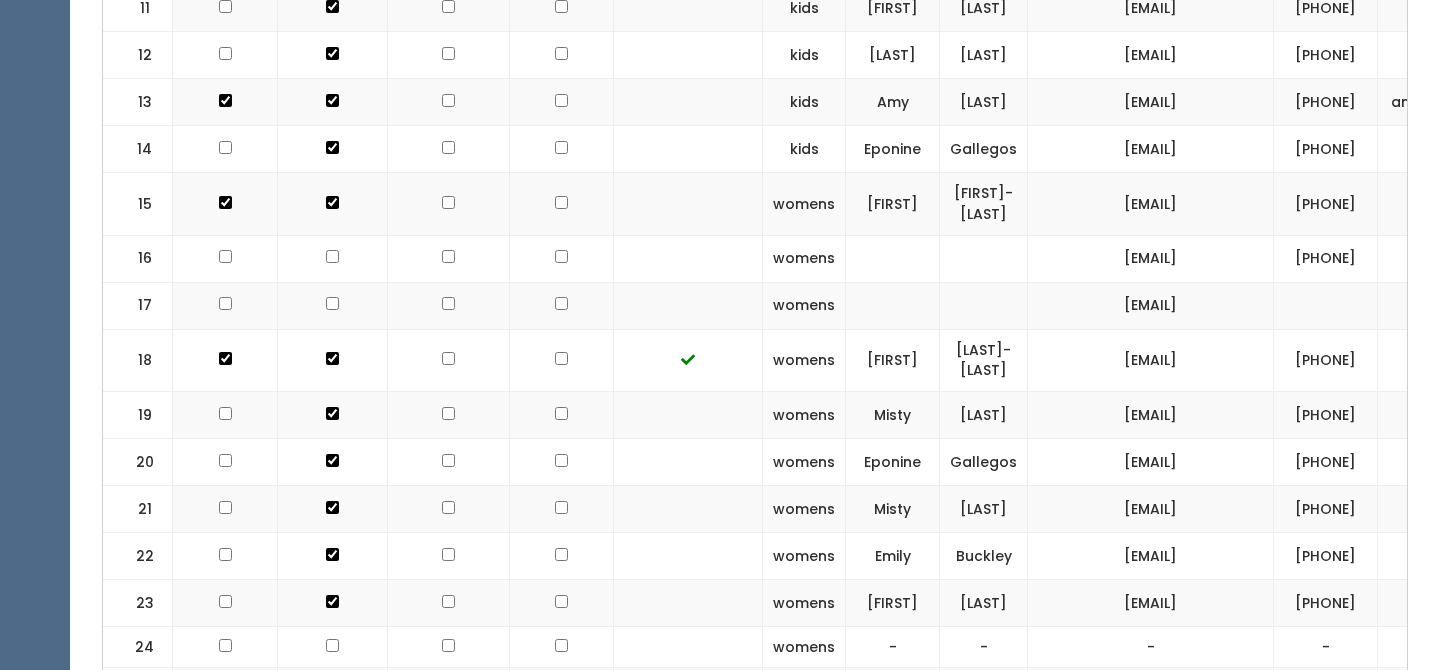 scroll, scrollTop: 1457, scrollLeft: 0, axis: vertical 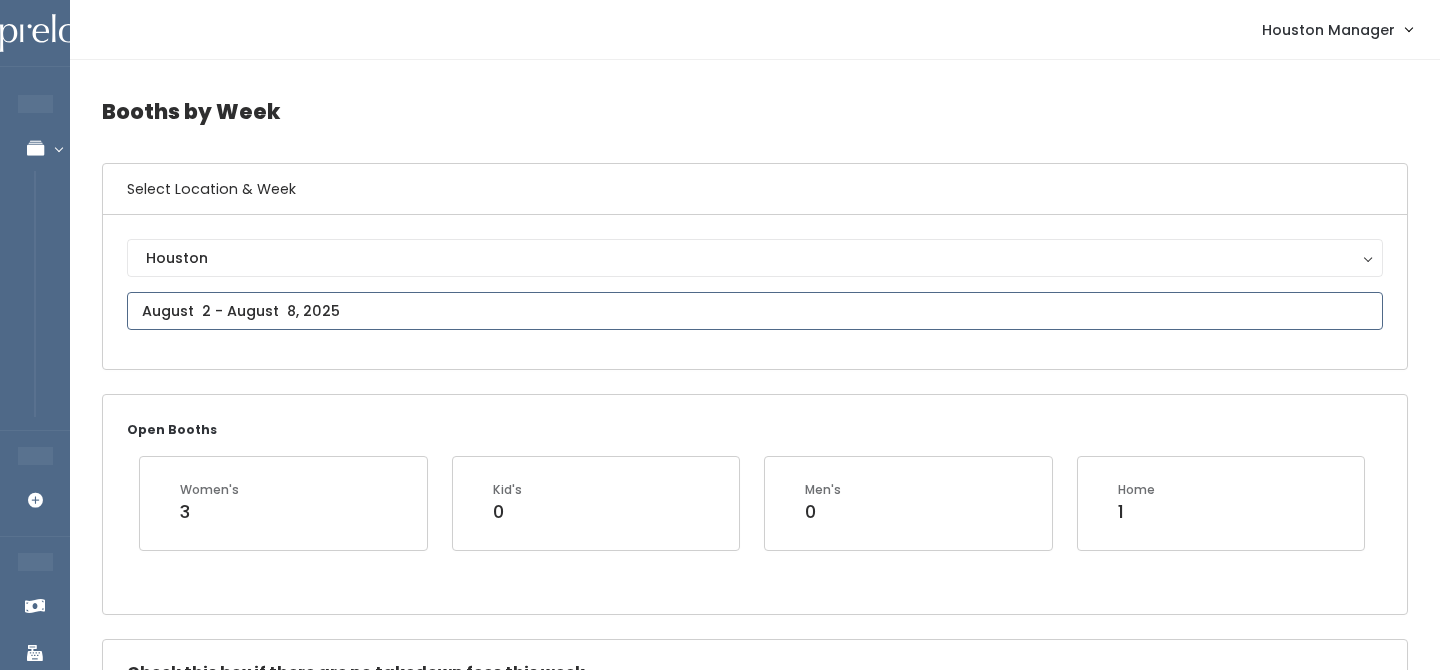click at bounding box center (755, 311) 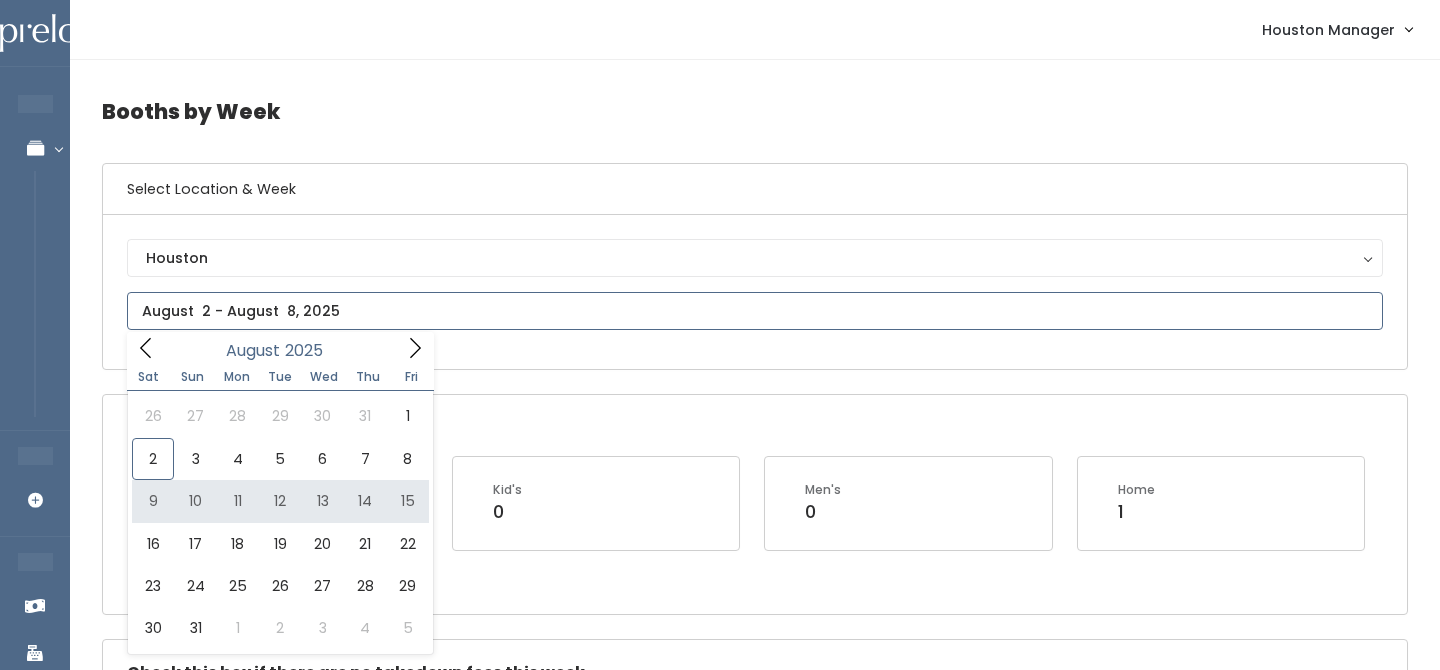 type on "August 9 to August 15" 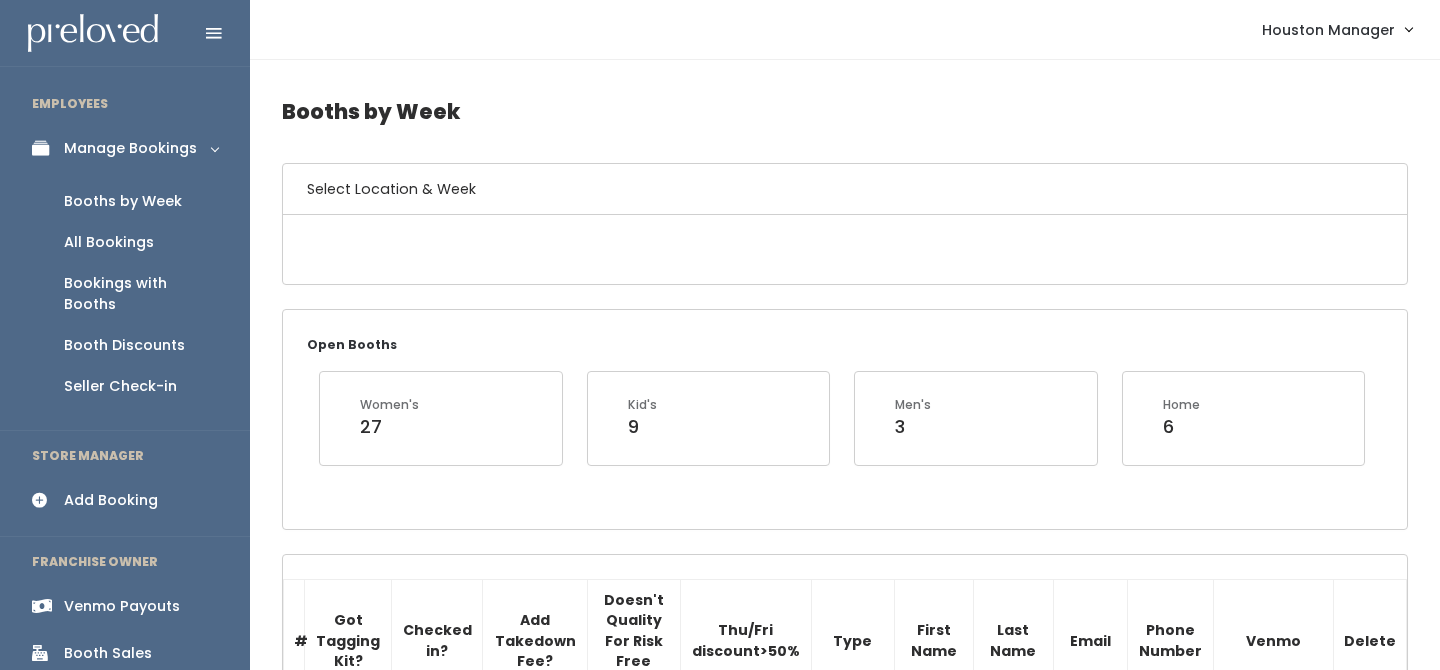 scroll, scrollTop: 0, scrollLeft: 0, axis: both 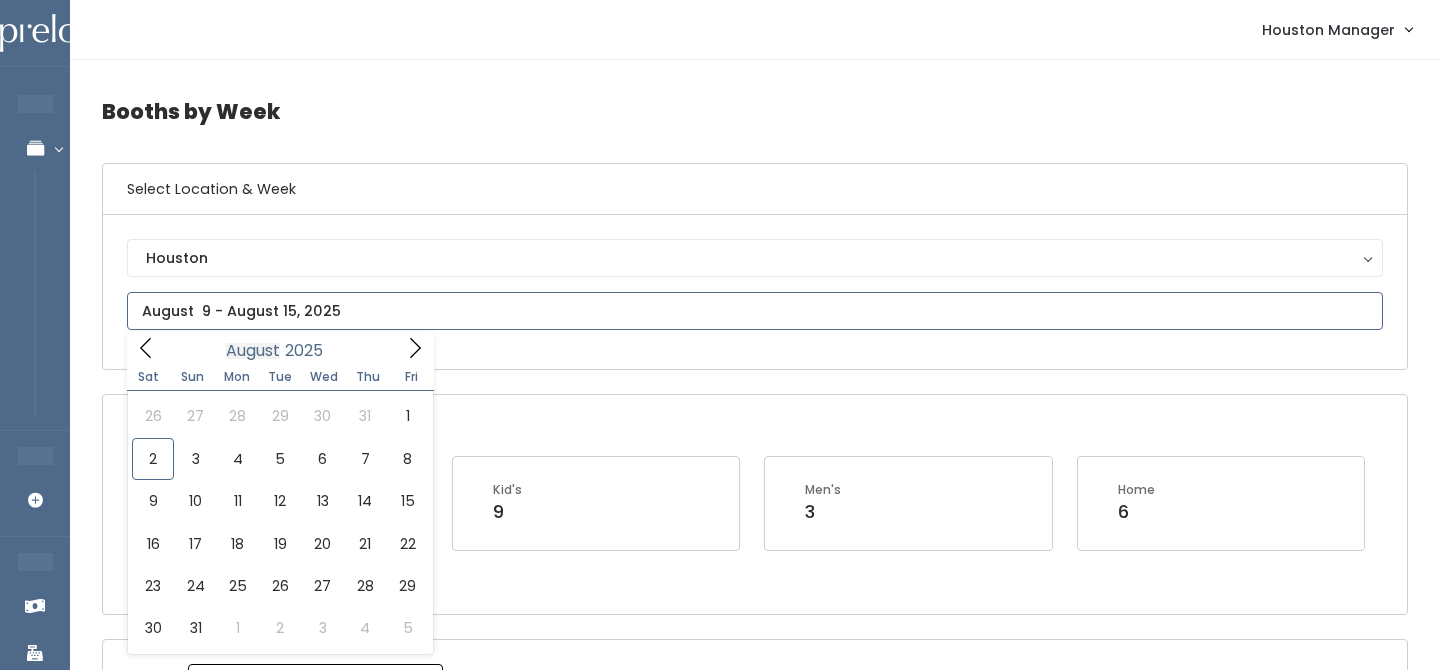 click on "EMPLOYEES
Manage Bookings
Booths by Week
All Bookings
Bookings with Booths
Booth Discounts
Seller Check-in
STORE MANAGER
Add Booking
FRANCHISE OWNER
Venmo Payouts
Booth Sales
Customers" at bounding box center [720, 1969] 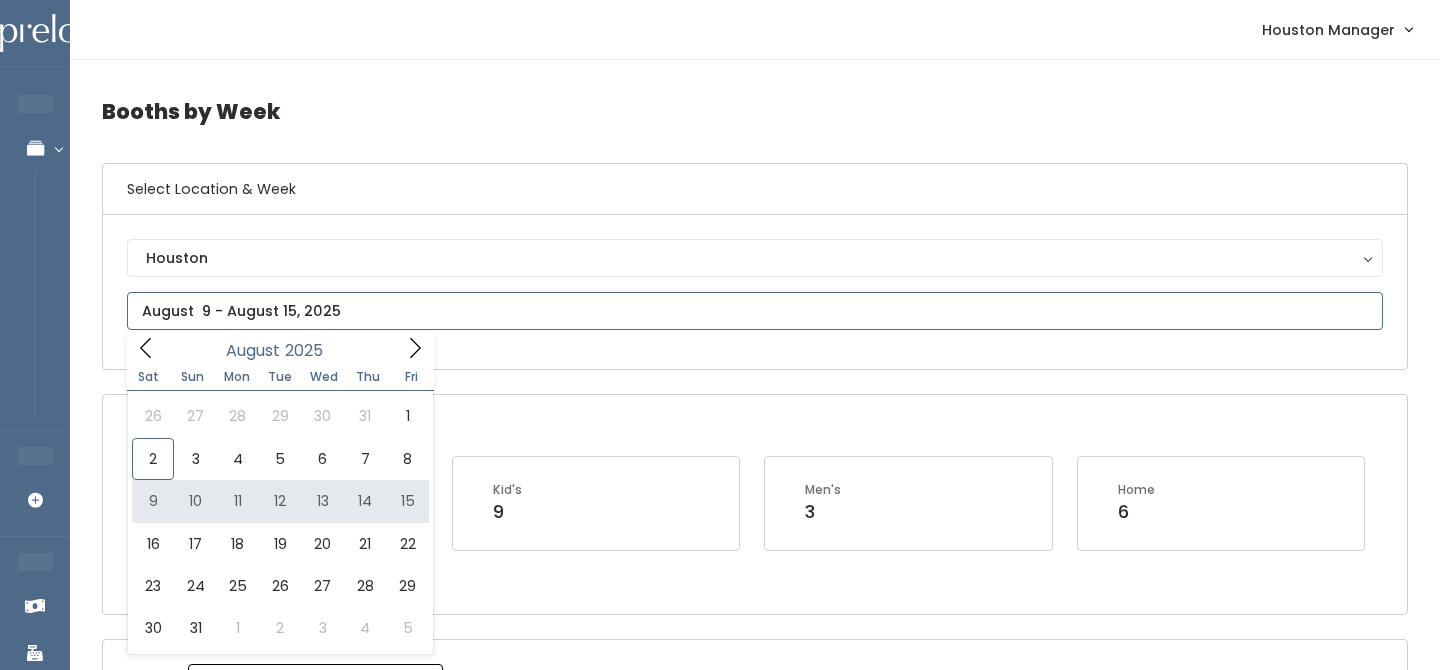 type on "[DATE] to [DATE]" 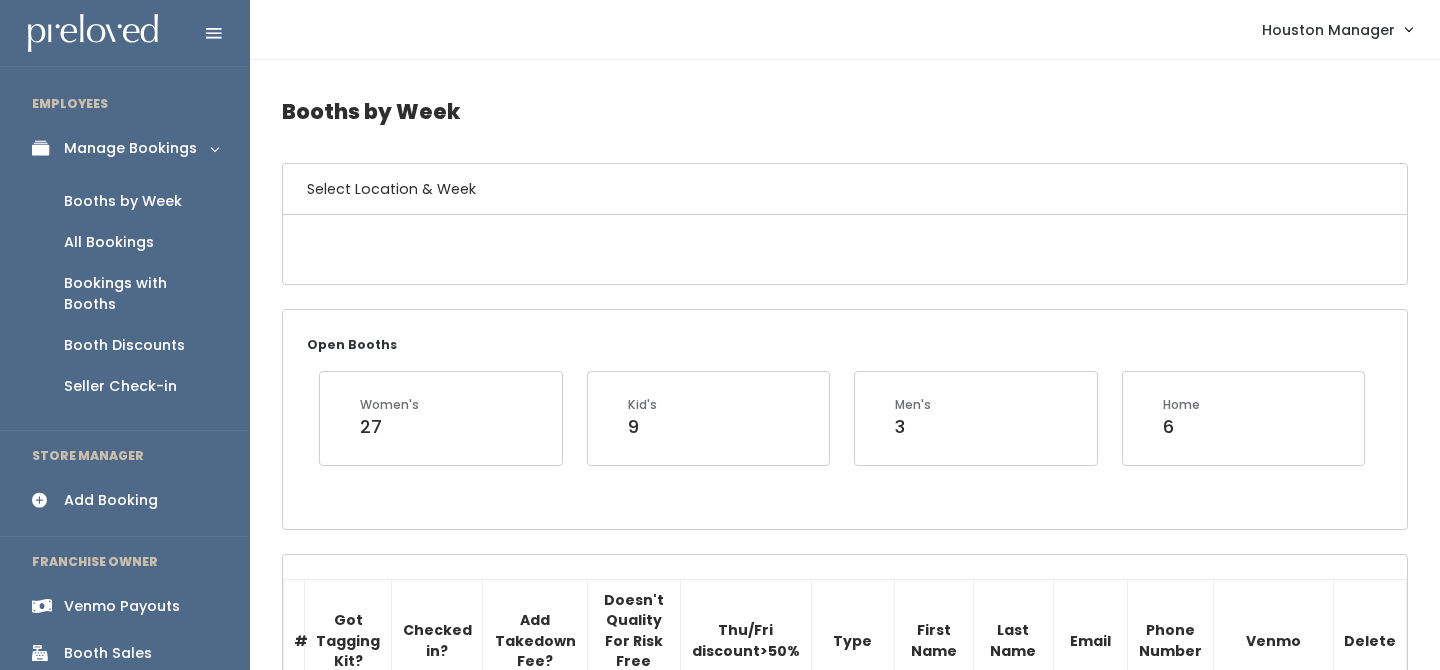 scroll, scrollTop: 0, scrollLeft: 0, axis: both 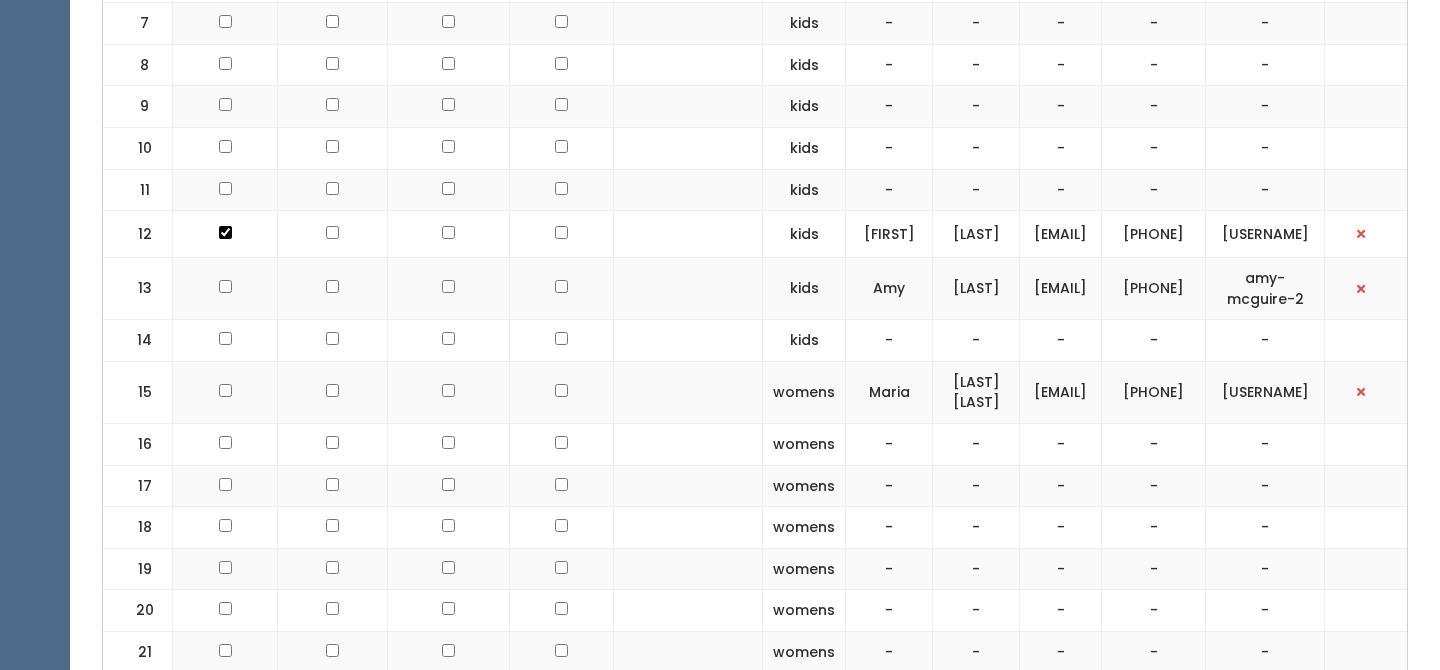 click at bounding box center [225, -242] 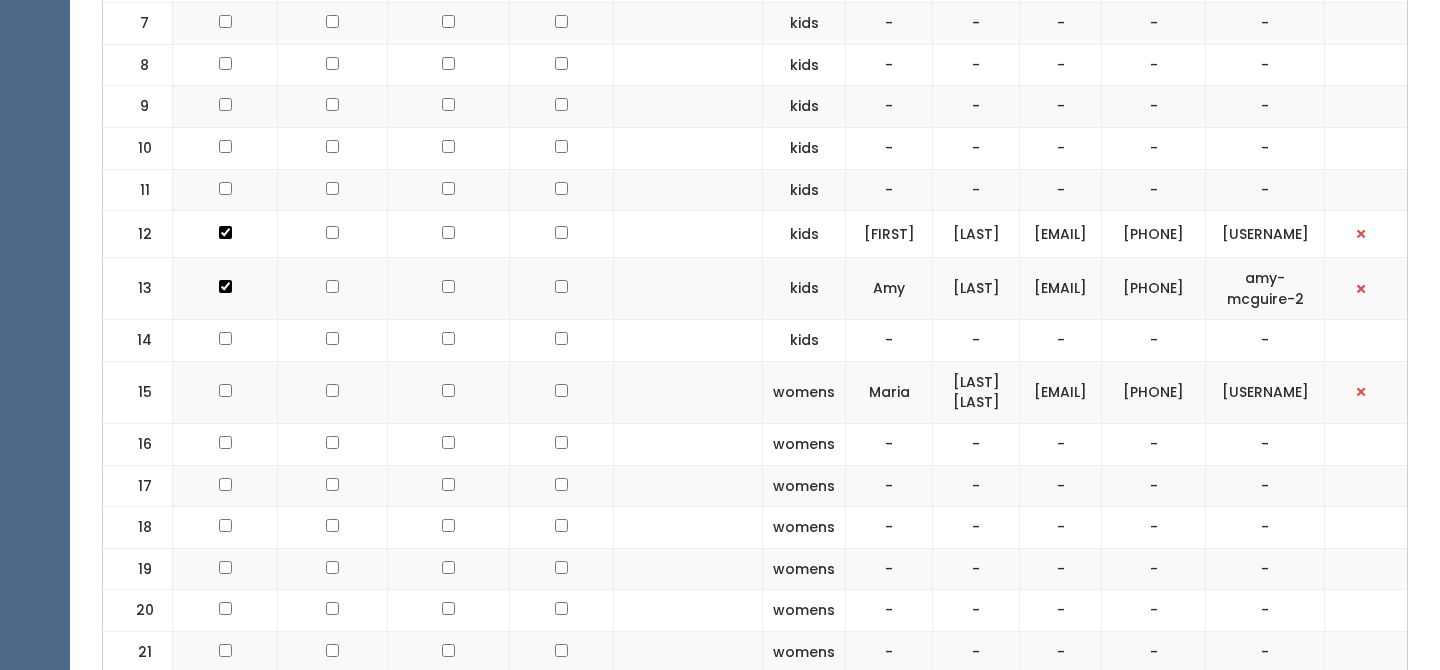 scroll, scrollTop: 0, scrollLeft: 0, axis: both 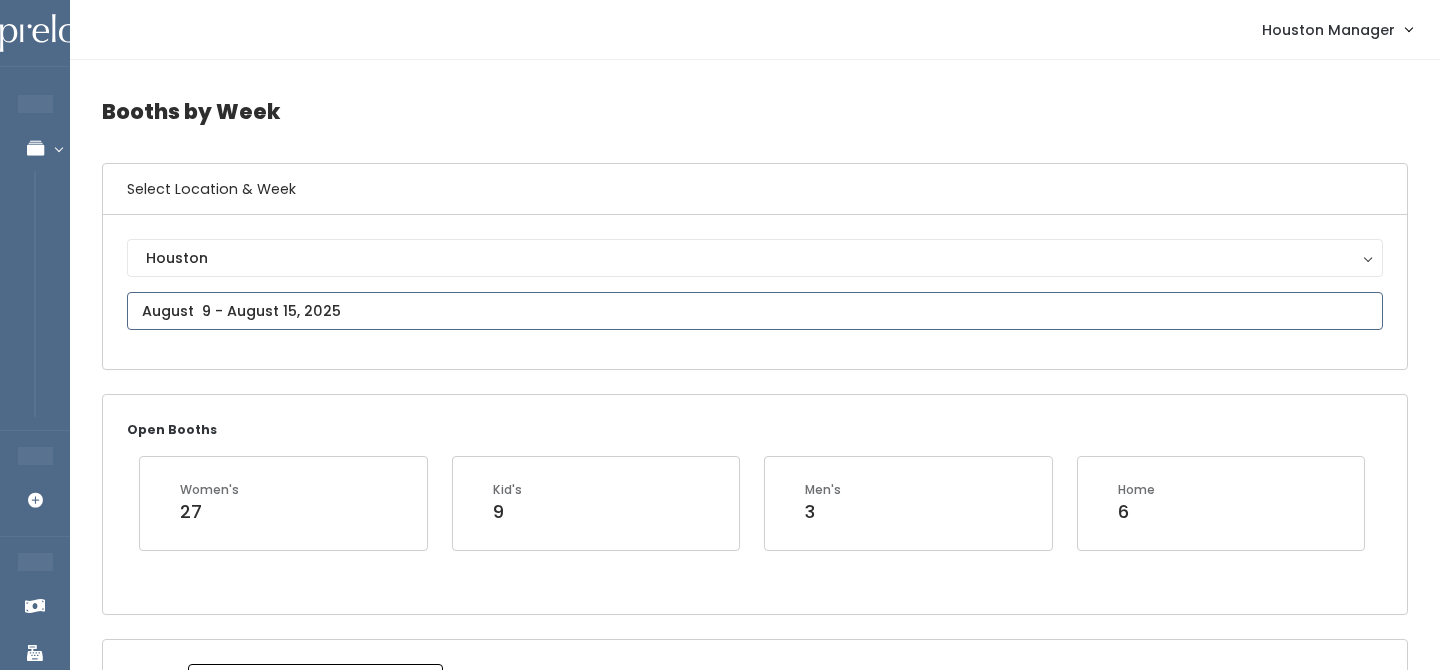 click at bounding box center [755, 311] 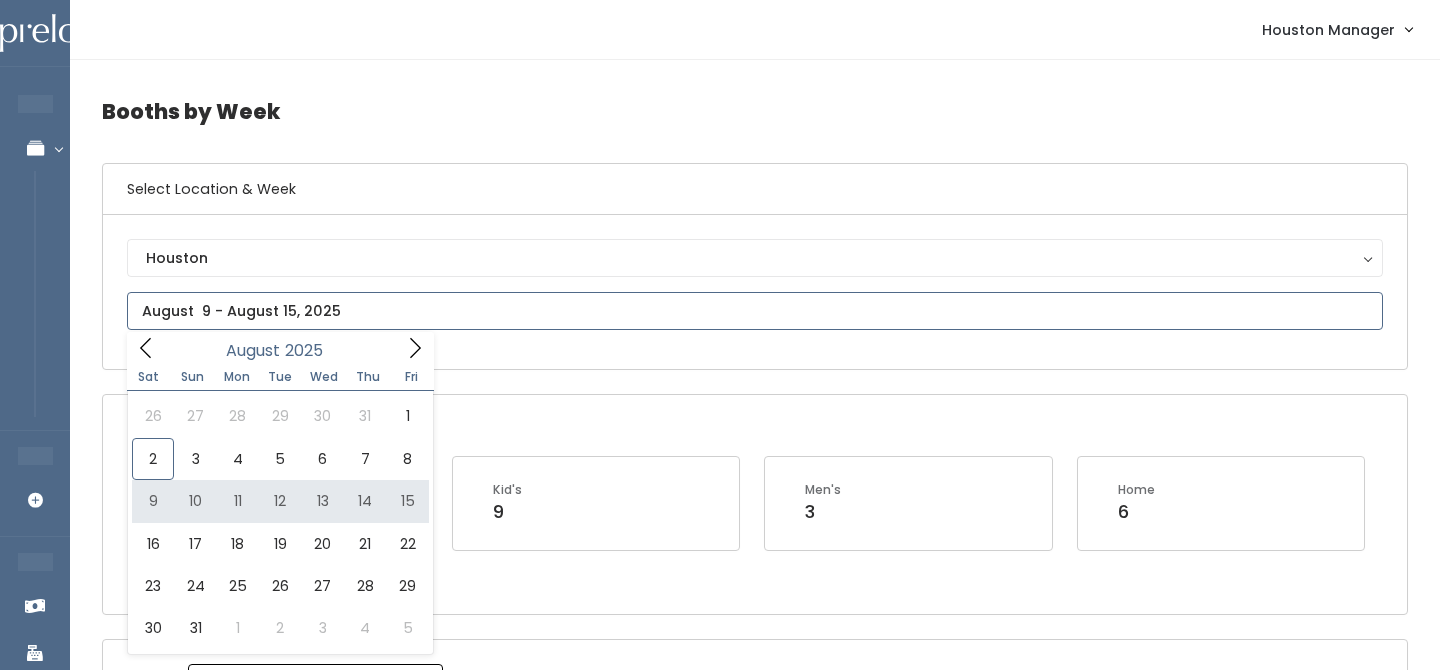 type on "August 9 to August 15" 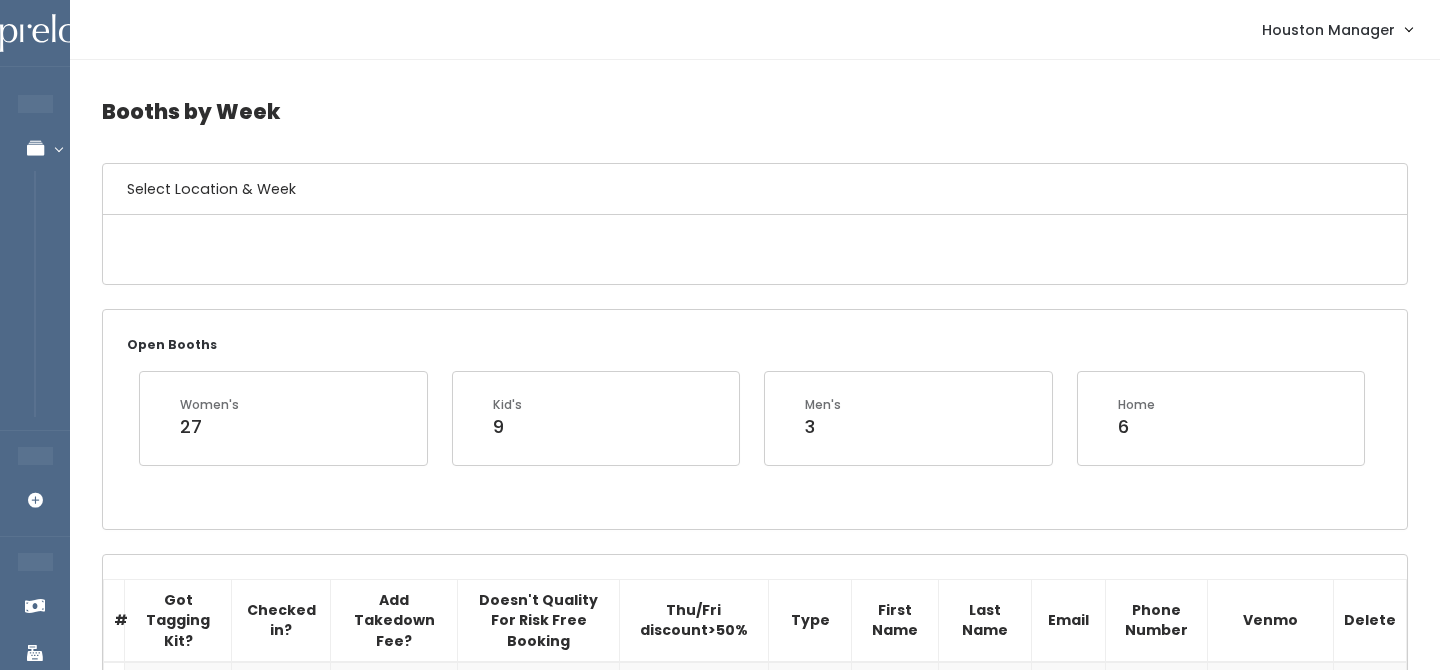 scroll, scrollTop: 0, scrollLeft: 0, axis: both 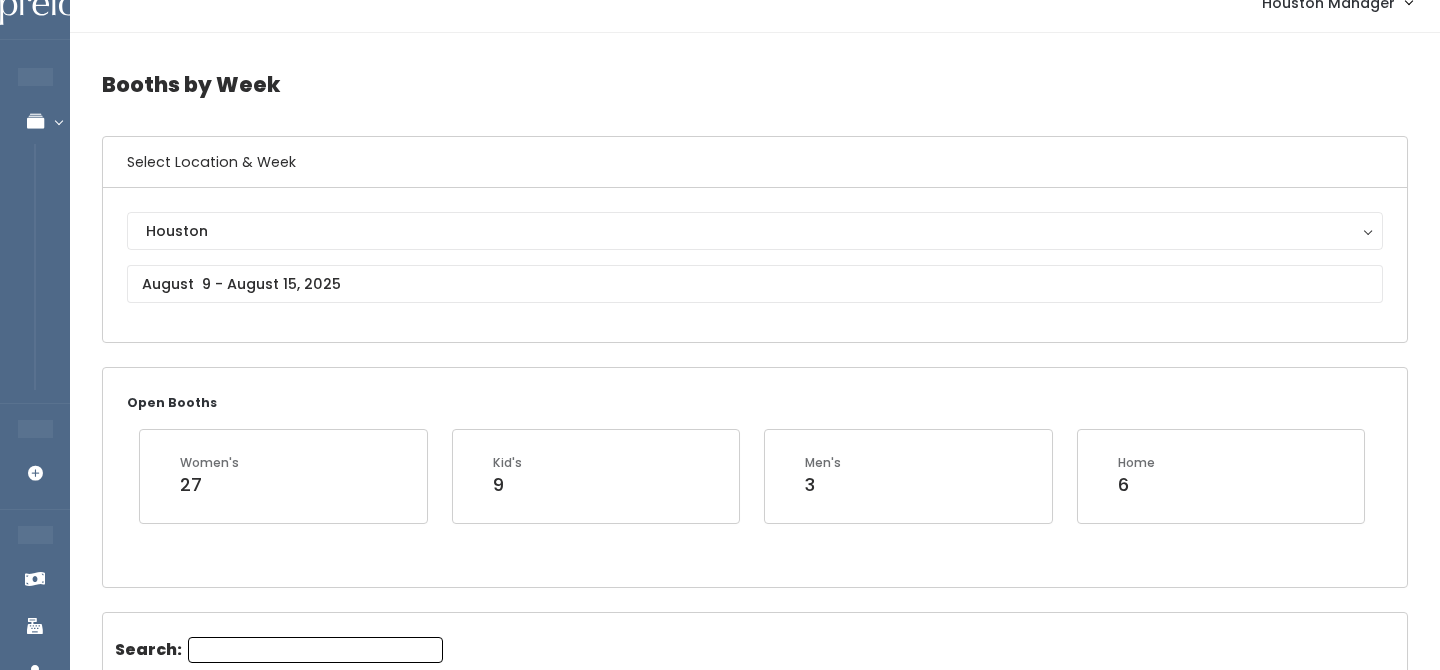 click on "[CITY]
[CITY]" at bounding box center (755, 265) 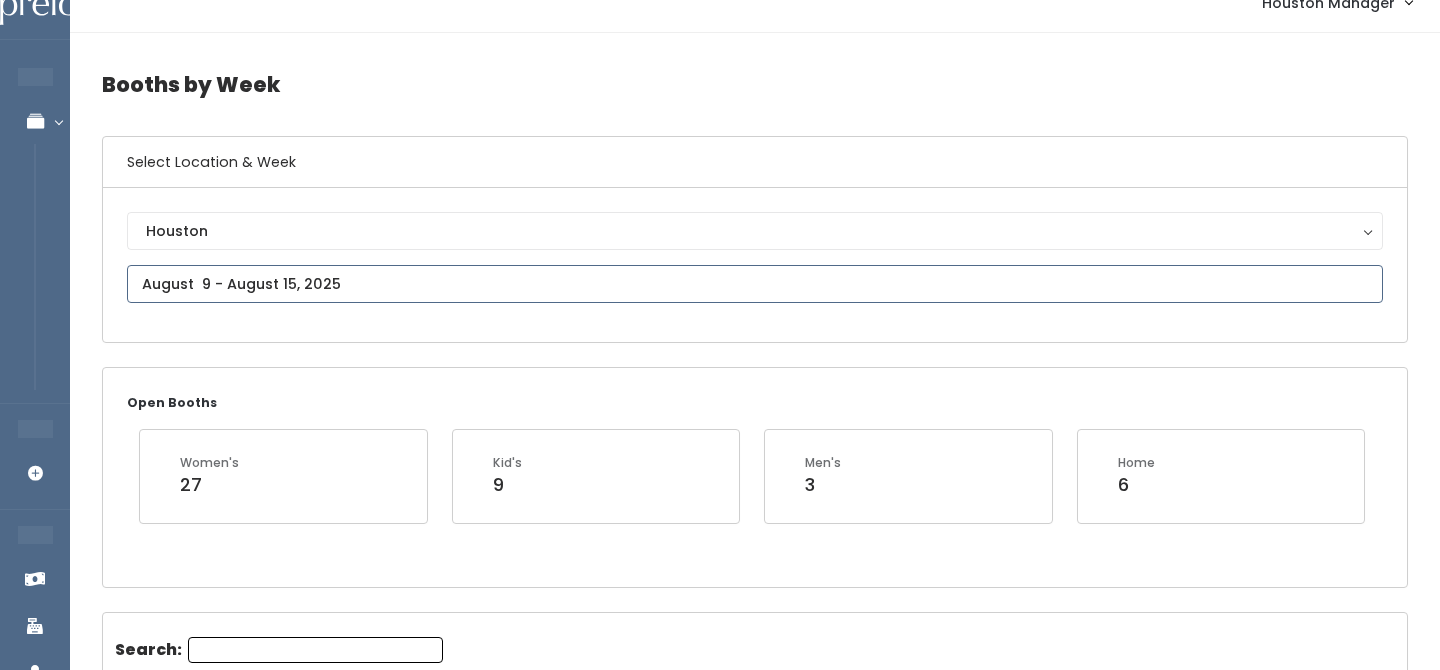 click at bounding box center [755, 284] 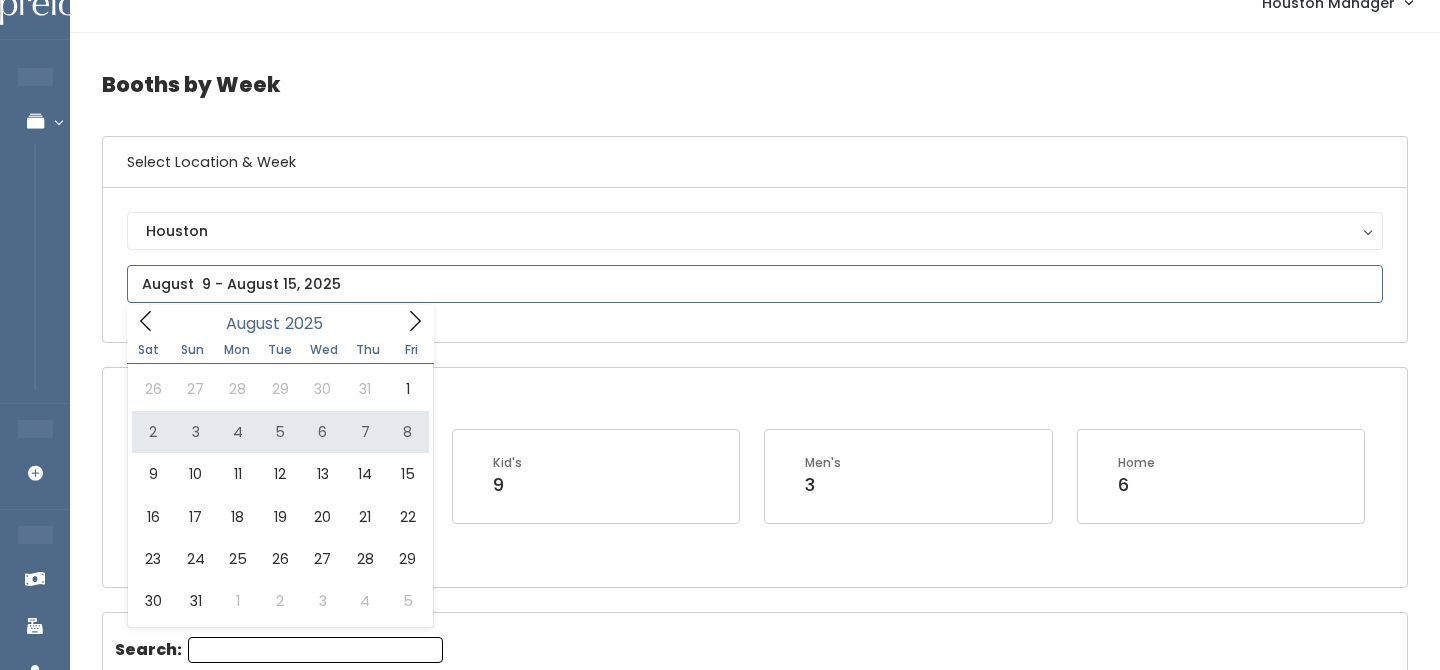 type on "[DATE] to [DATE]" 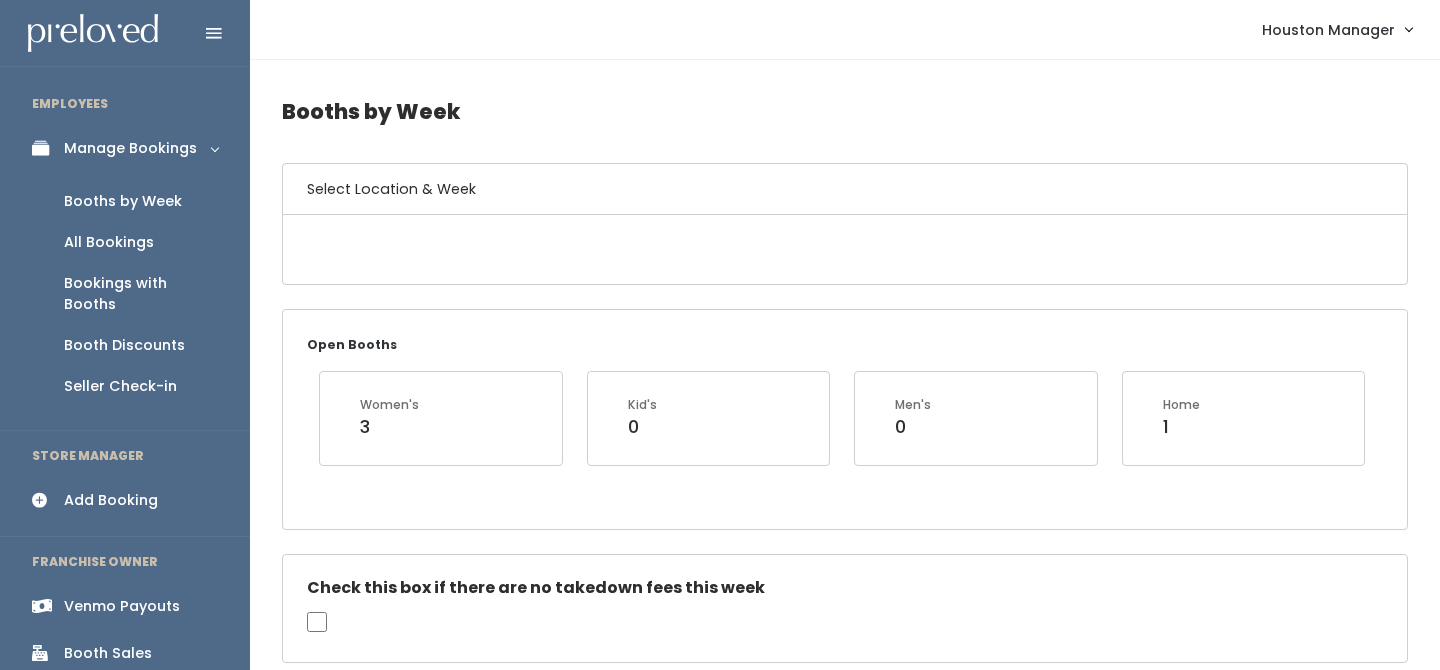scroll, scrollTop: 0, scrollLeft: 0, axis: both 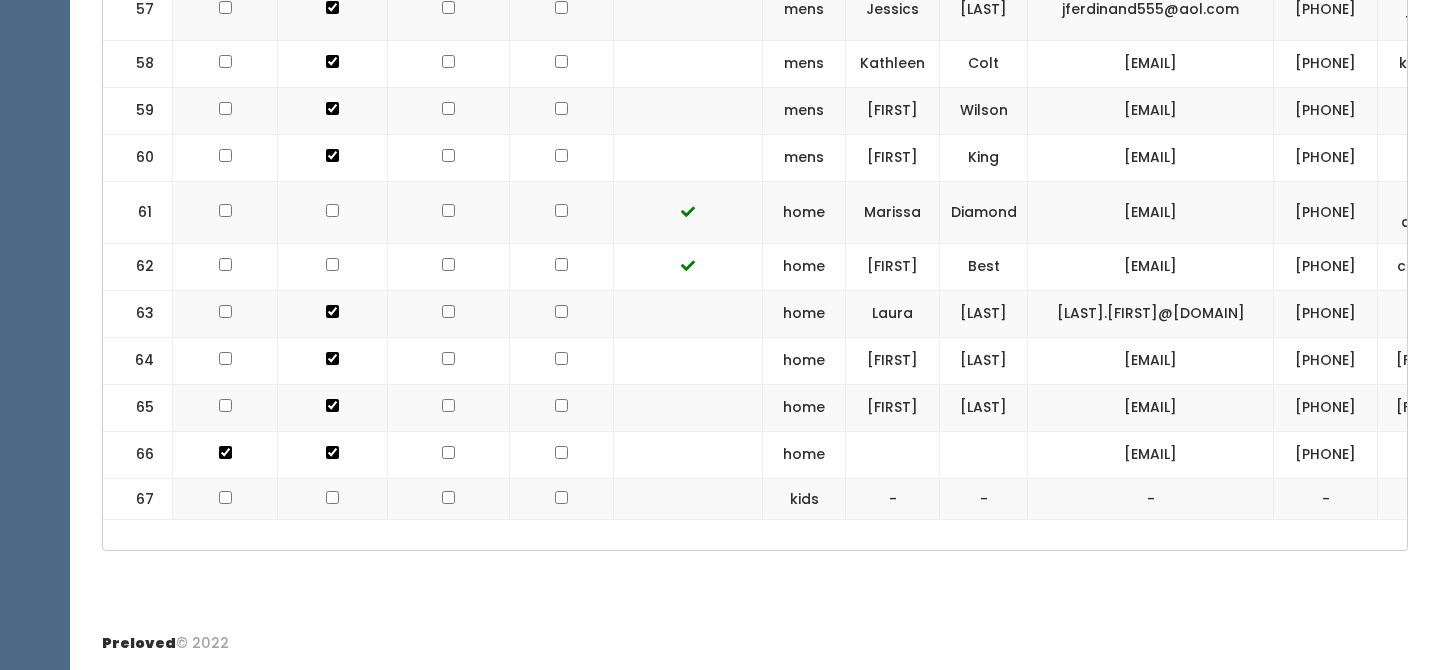 drag, startPoint x: 1200, startPoint y: 385, endPoint x: 1334, endPoint y: 378, distance: 134.18271 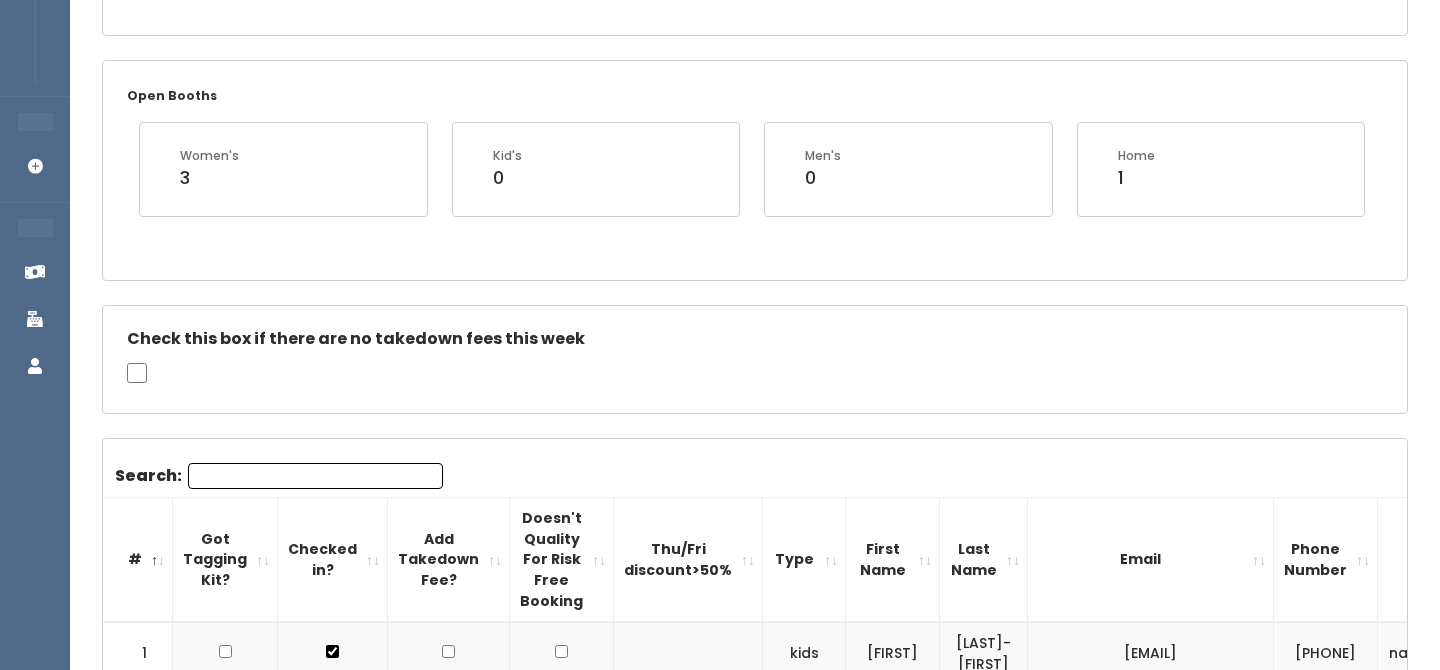 scroll, scrollTop: 0, scrollLeft: 0, axis: both 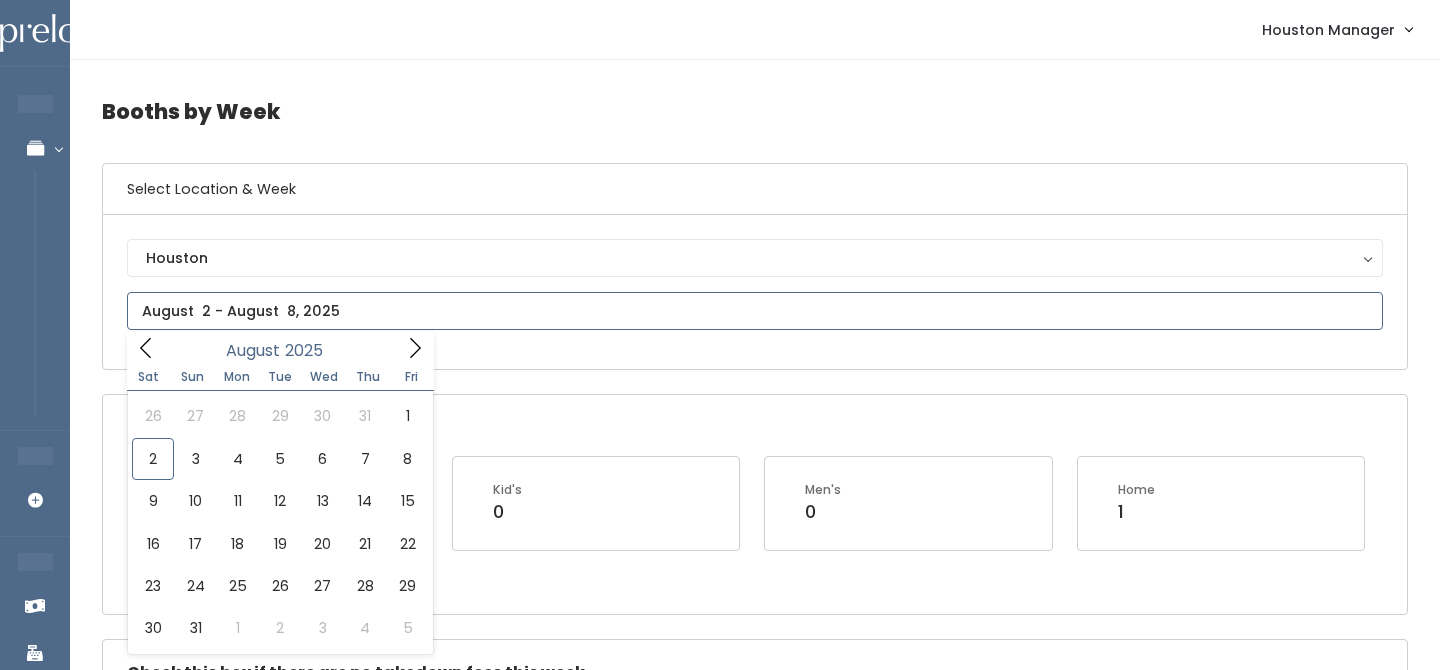 click on "EMPLOYEES
Manage Bookings
Booths by Week
All Bookings
Bookings with Booths
Booth Discounts
Seller Check-in
STORE MANAGER
Add Booking
FRANCHISE OWNER
Venmo Payouts
Booth Sales
Customers" at bounding box center [720, 2170] 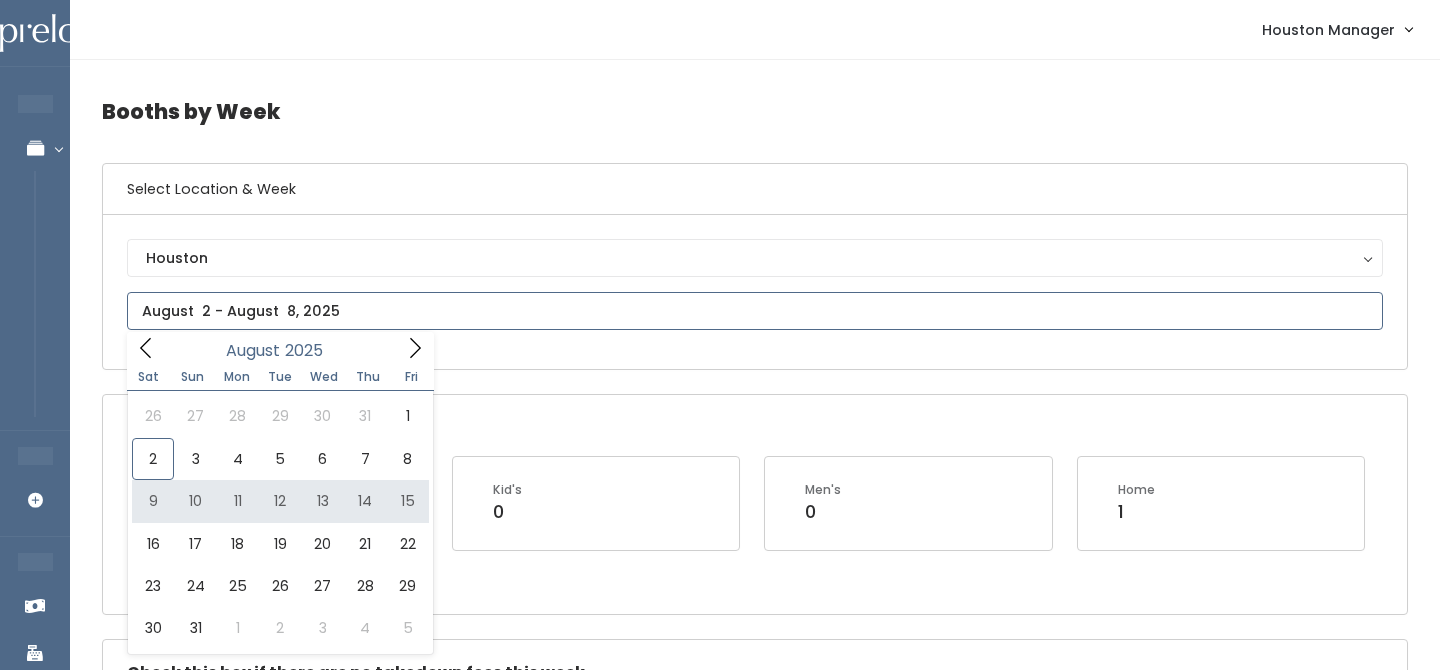 type on "[MONTH] [NUMBER] to [MONTH] [NUMBER]" 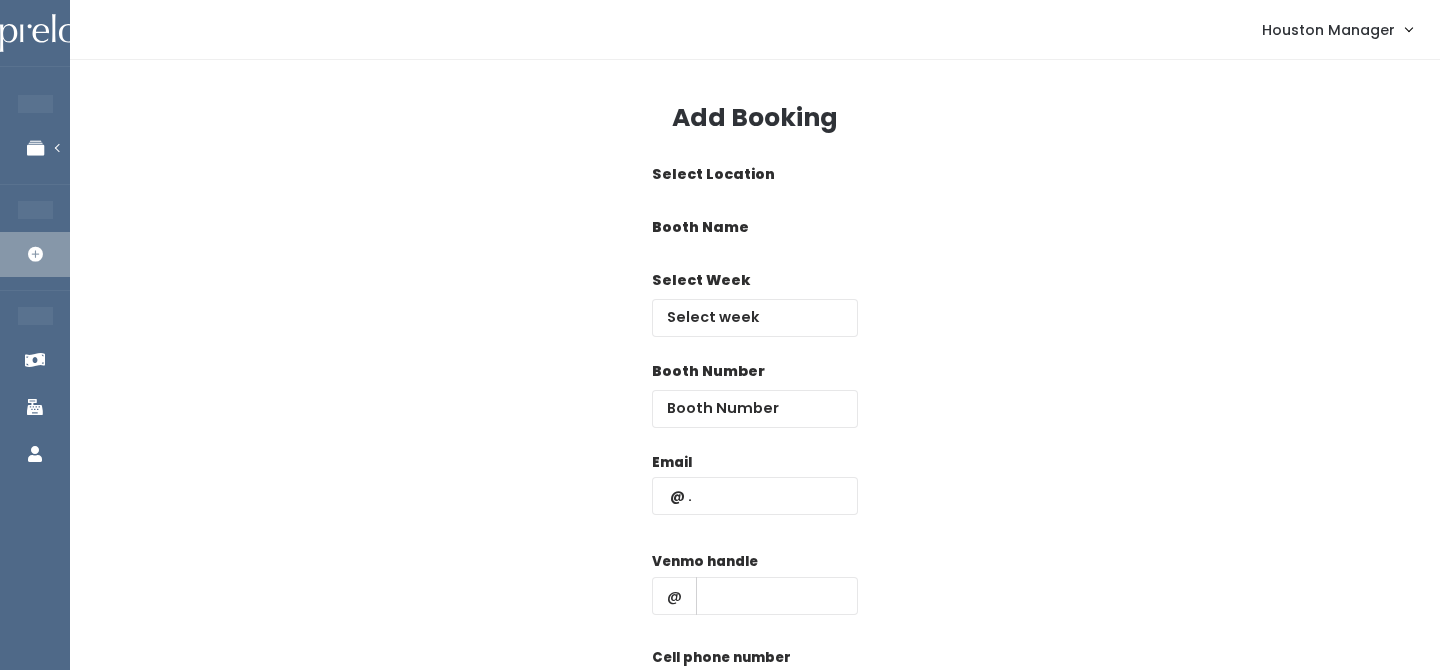 scroll, scrollTop: 0, scrollLeft: 0, axis: both 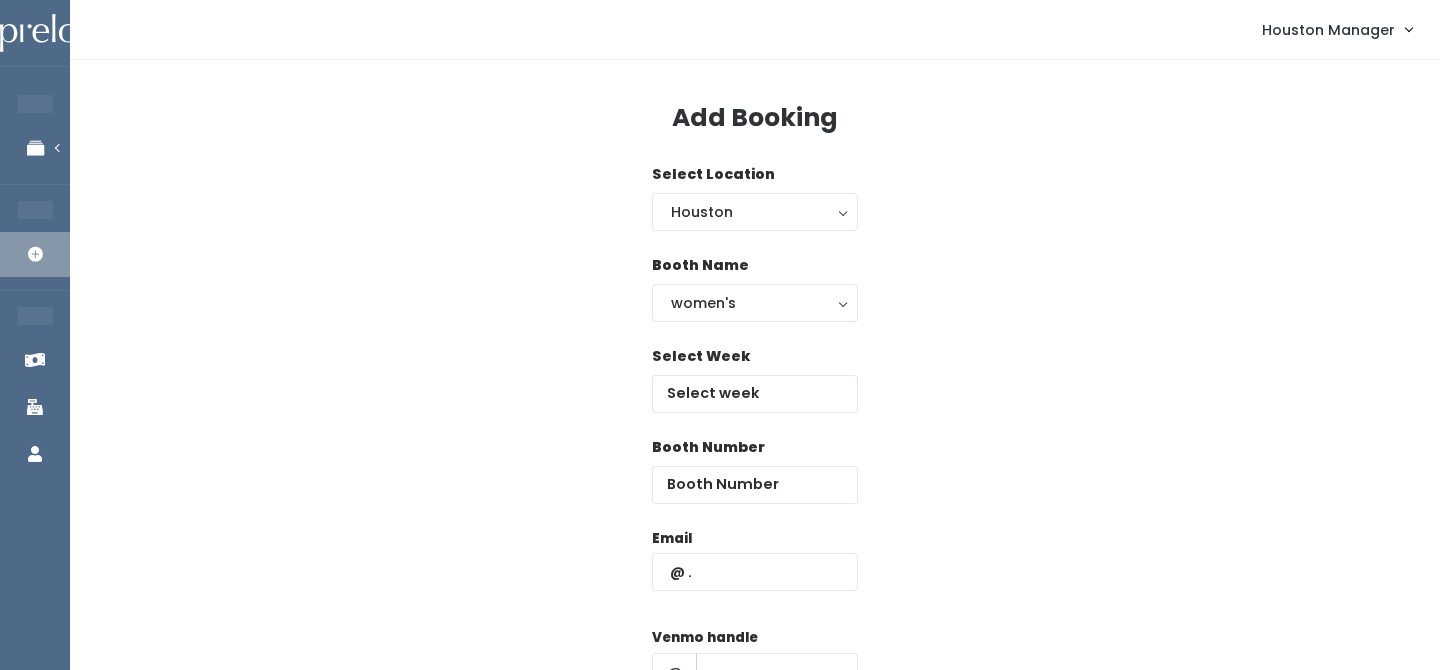 click on "Booth Name
women's
kid's
home
men's
women's" at bounding box center [755, 300] 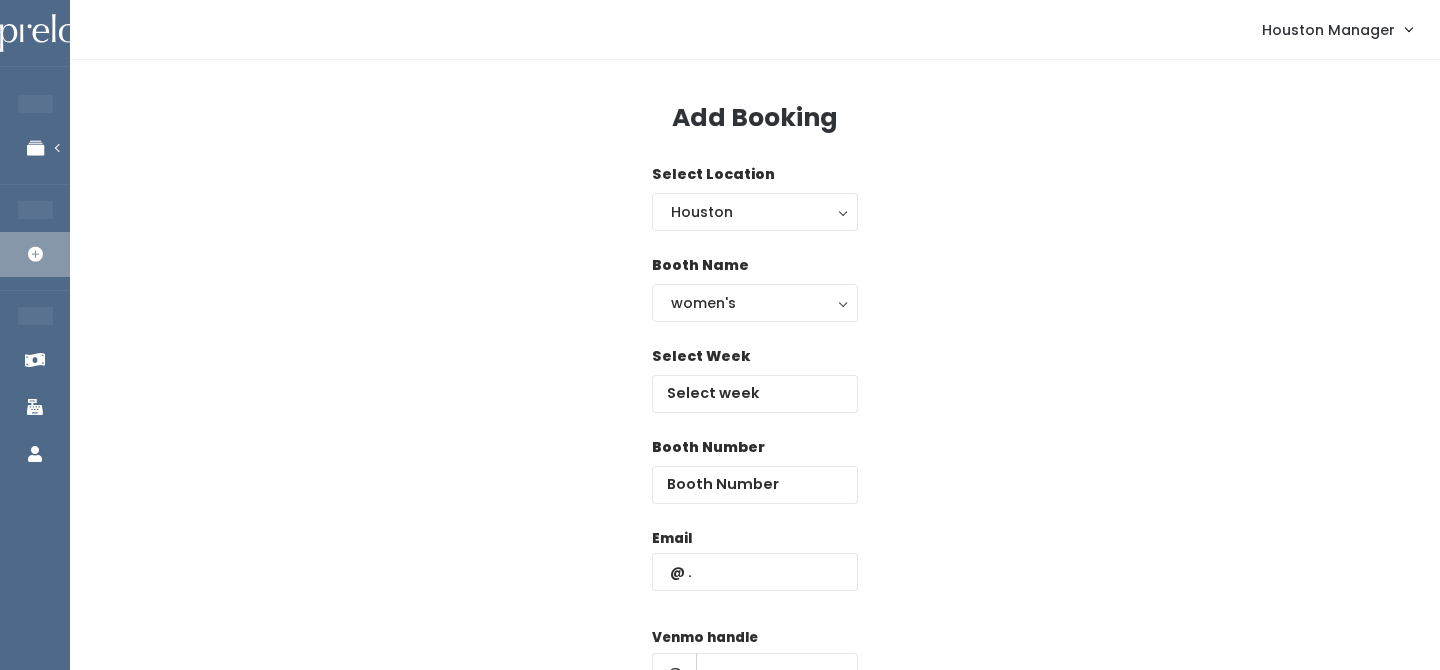 click on "Booth Name
women's
kid's
home
men's
women's" at bounding box center (755, 300) 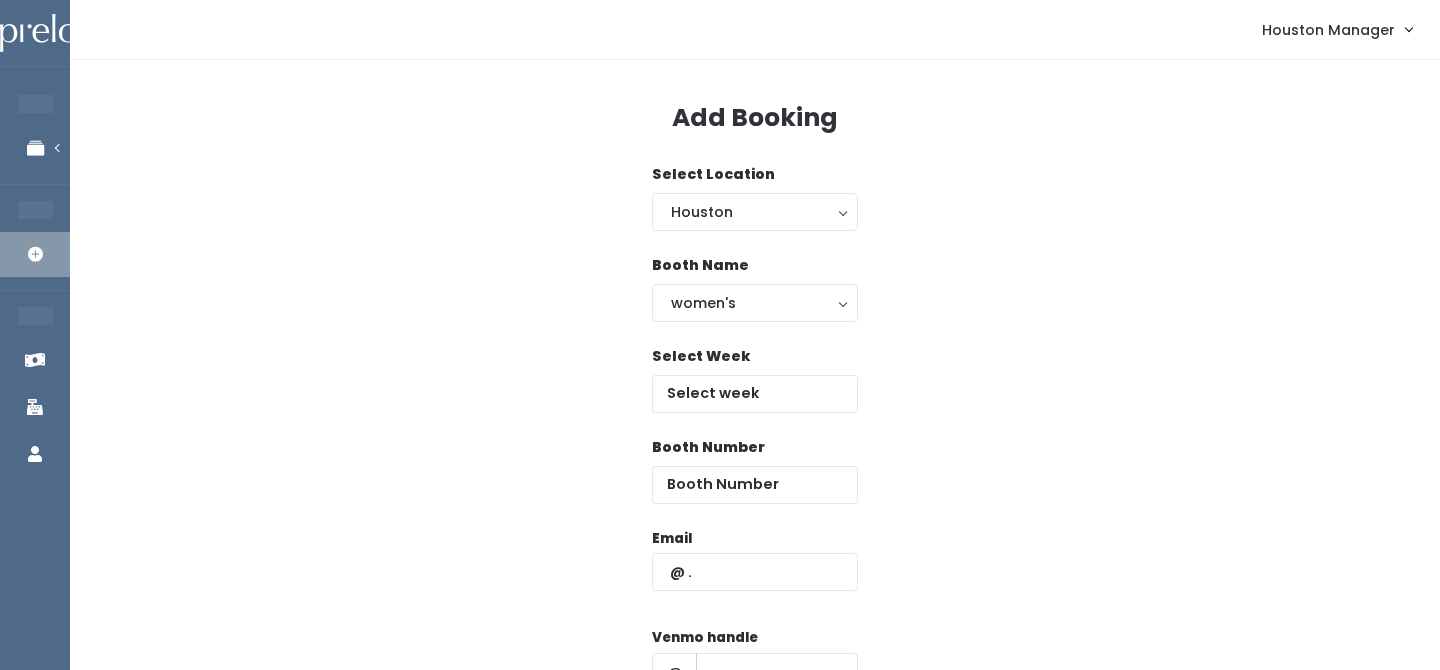 click on "Booth Name
women's
kid's
home
men's
women's" at bounding box center [755, 288] 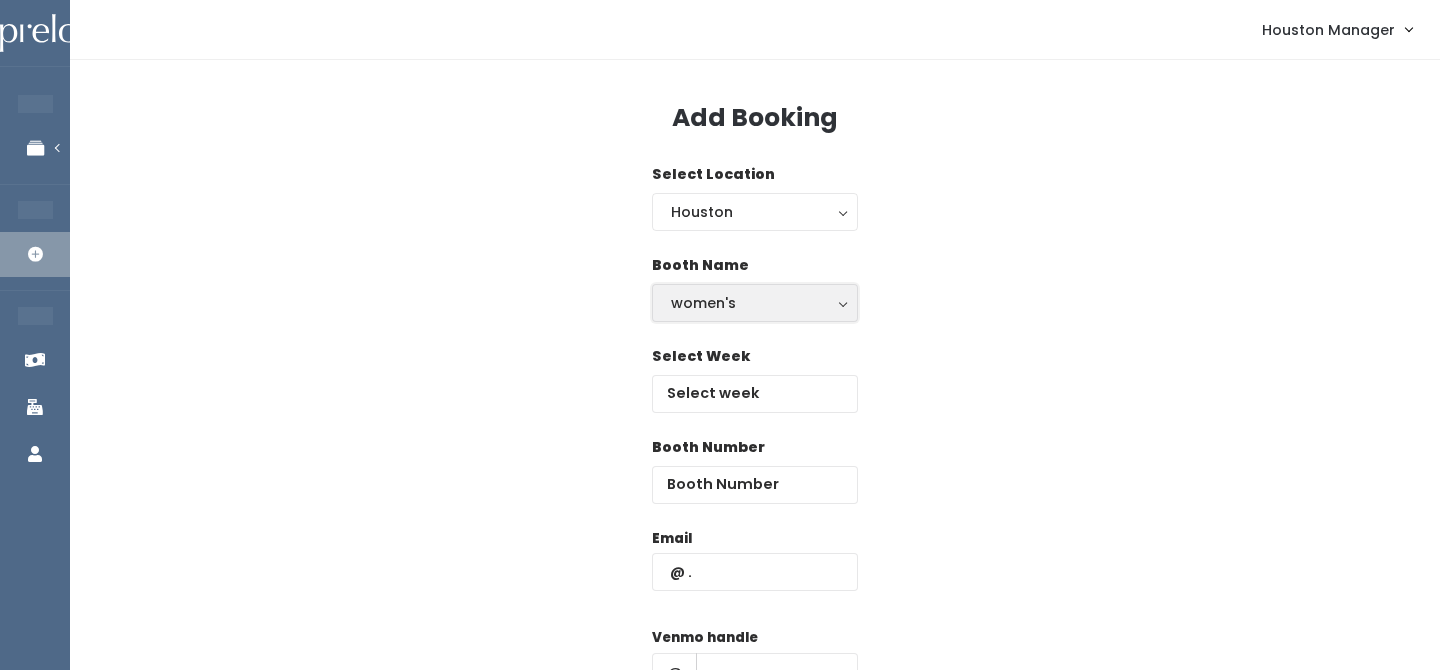 click on "women's" at bounding box center [755, 303] 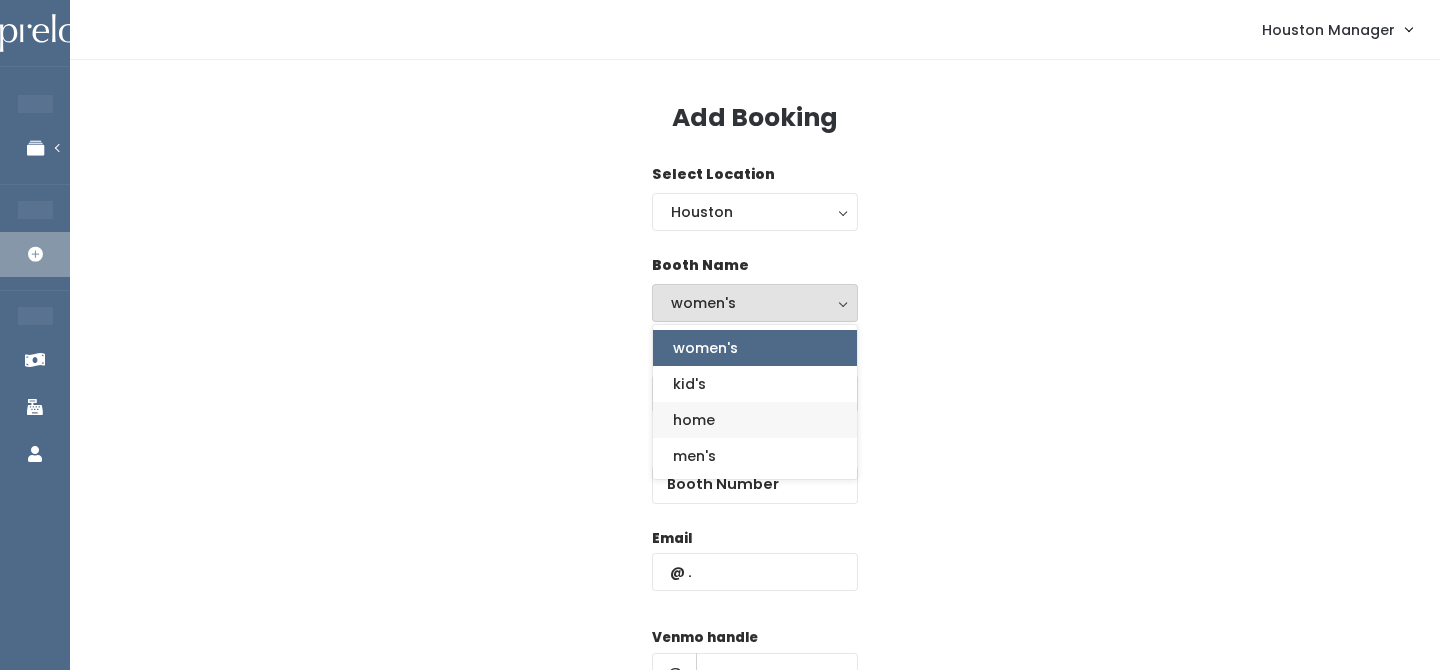 click on "home" at bounding box center (694, 420) 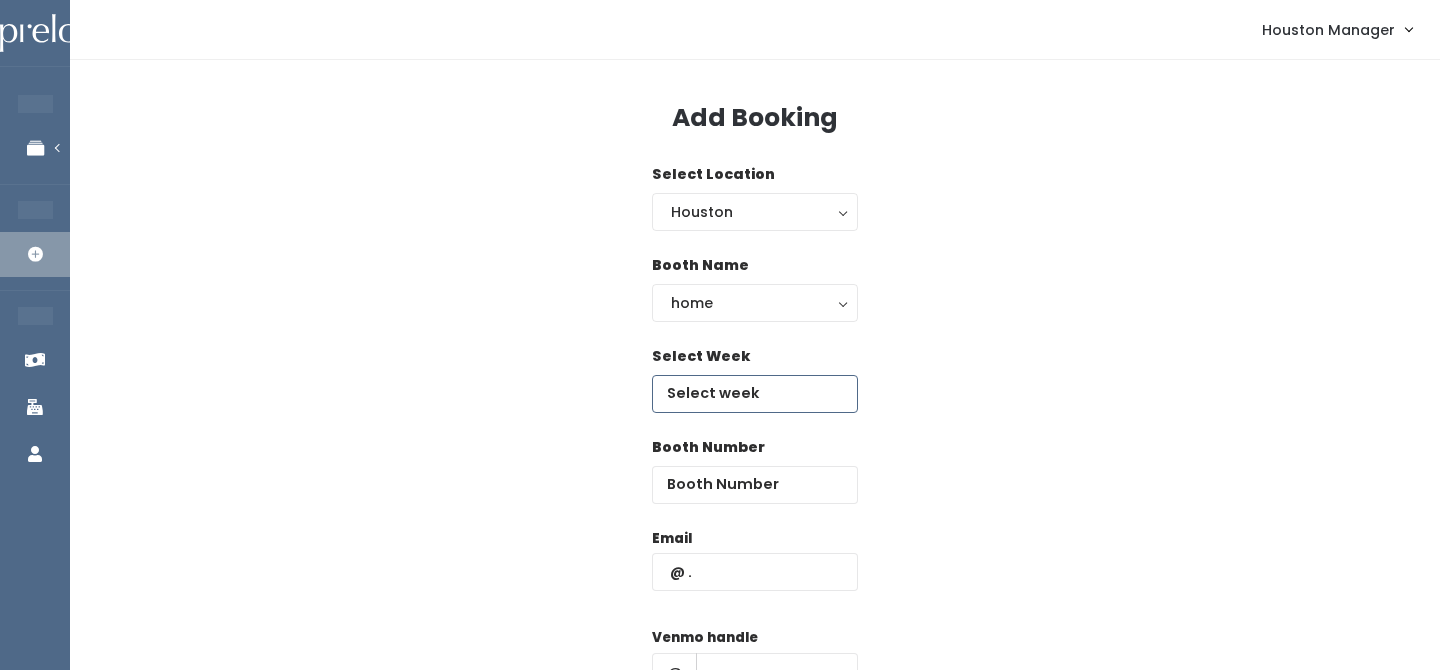 click at bounding box center (755, 394) 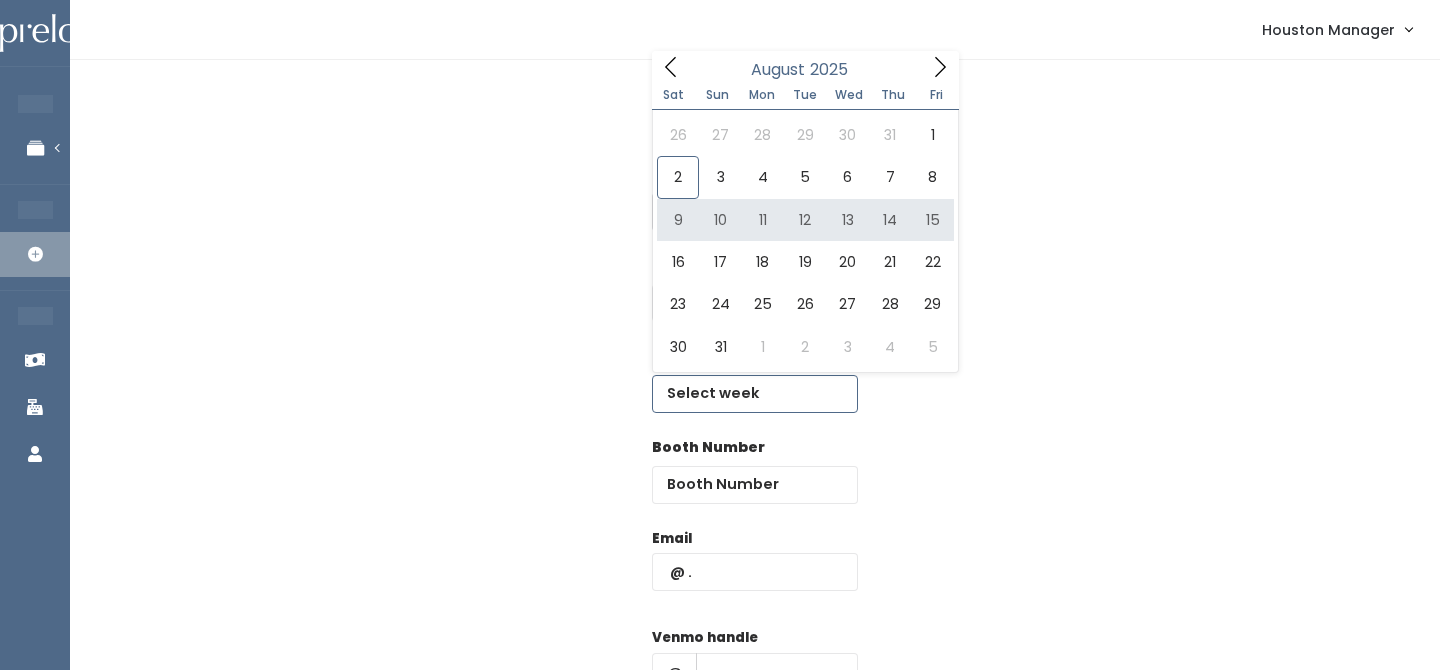 type on "[MONTH] [NUMBER] to [MONTH] [NUMBER]" 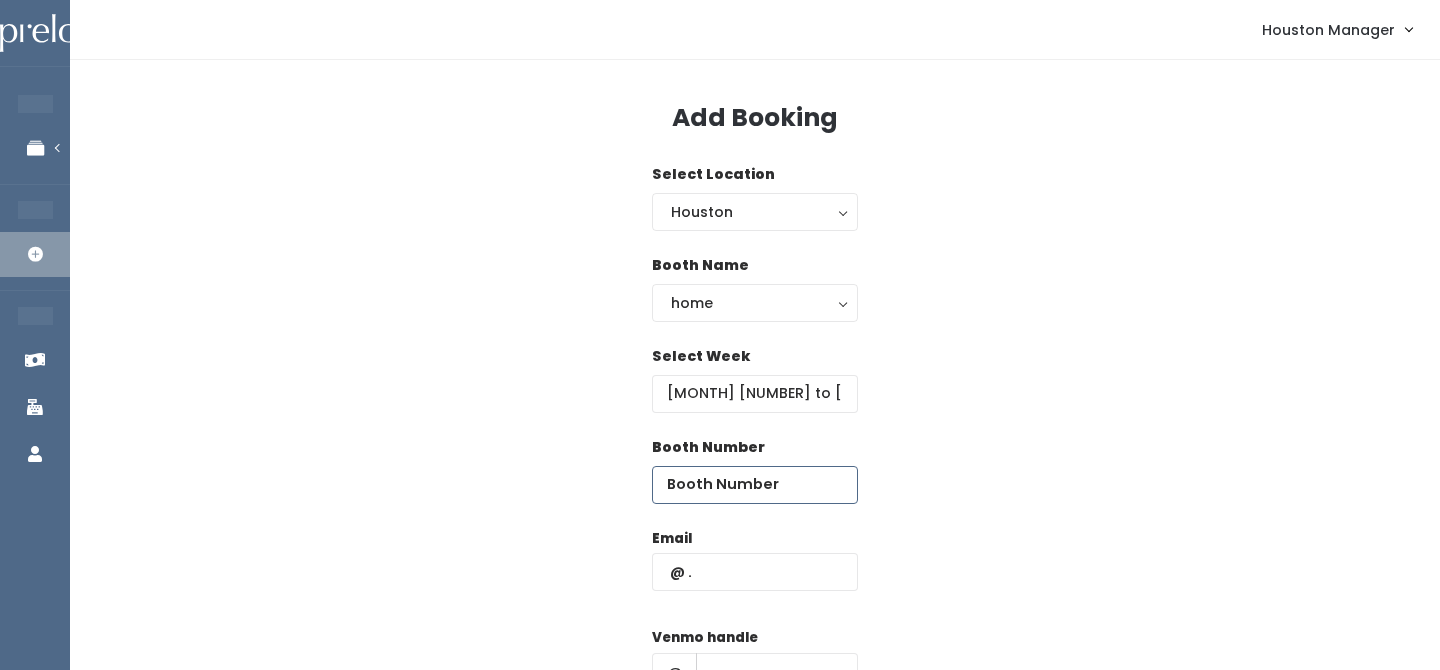 click at bounding box center (755, 485) 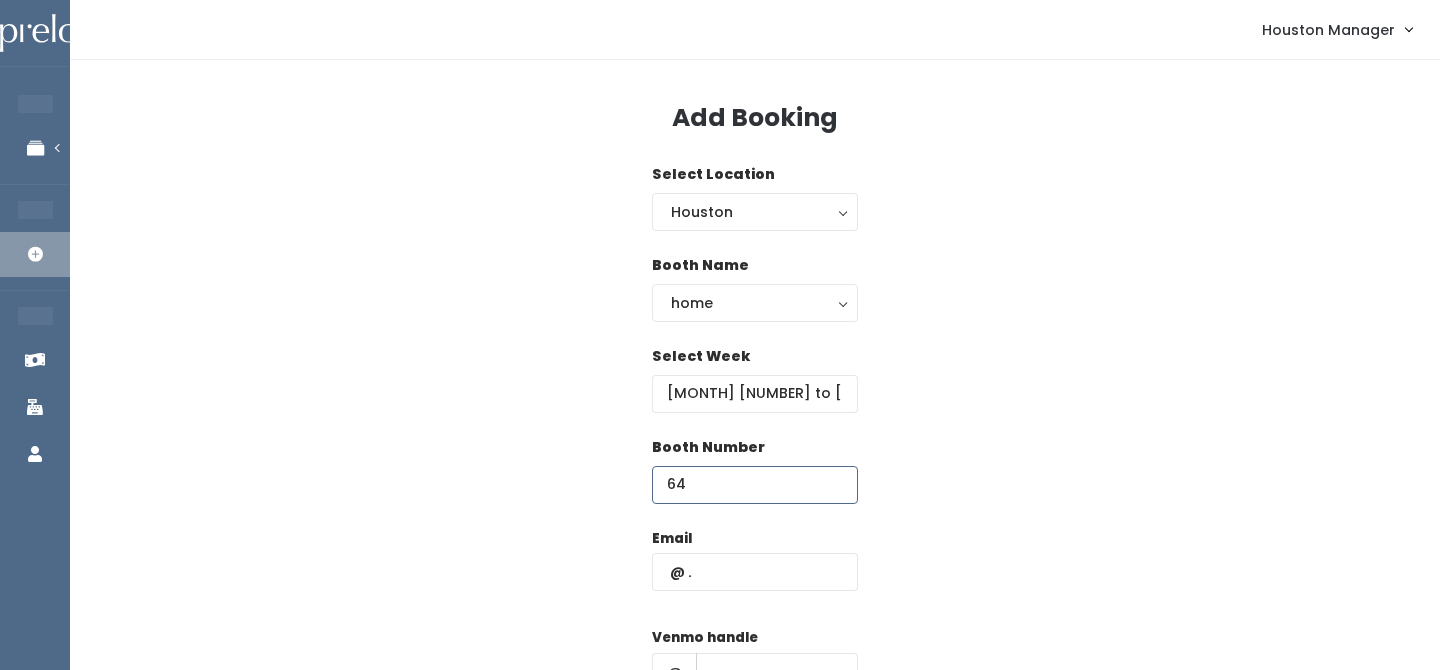 type on "64" 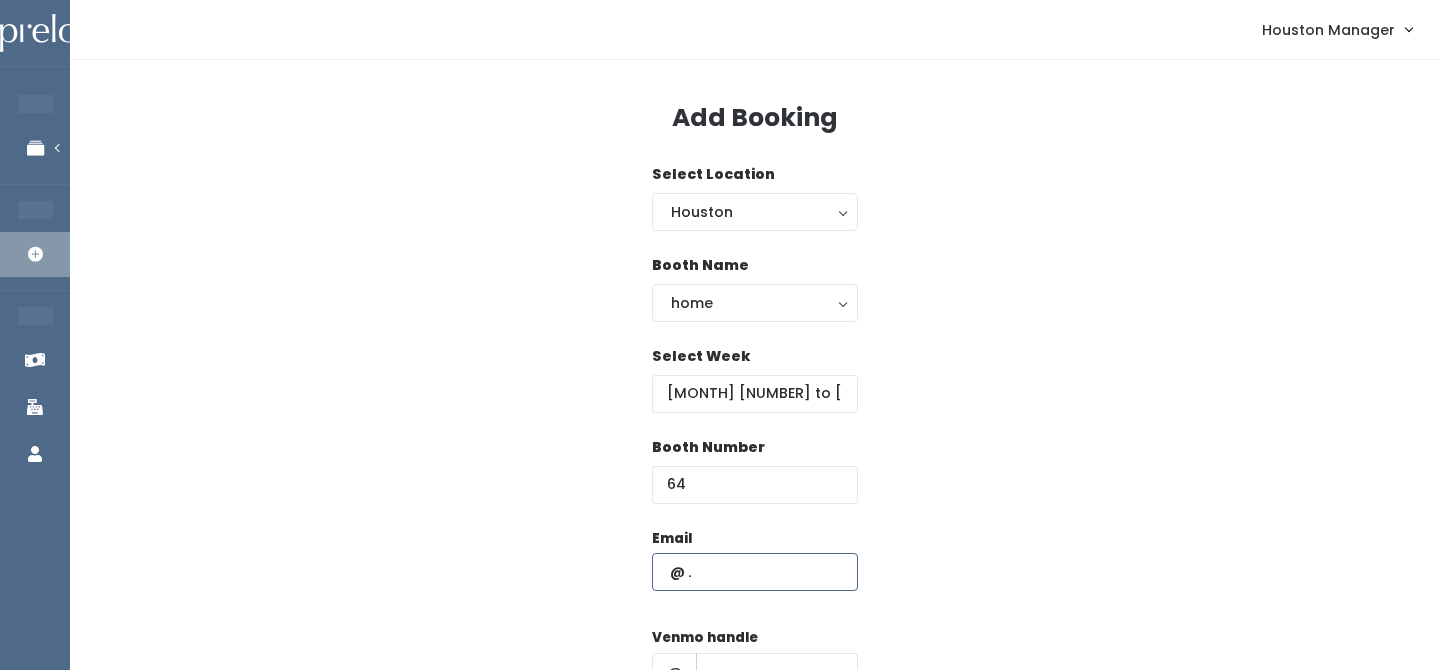 paste on "[EMAIL]" 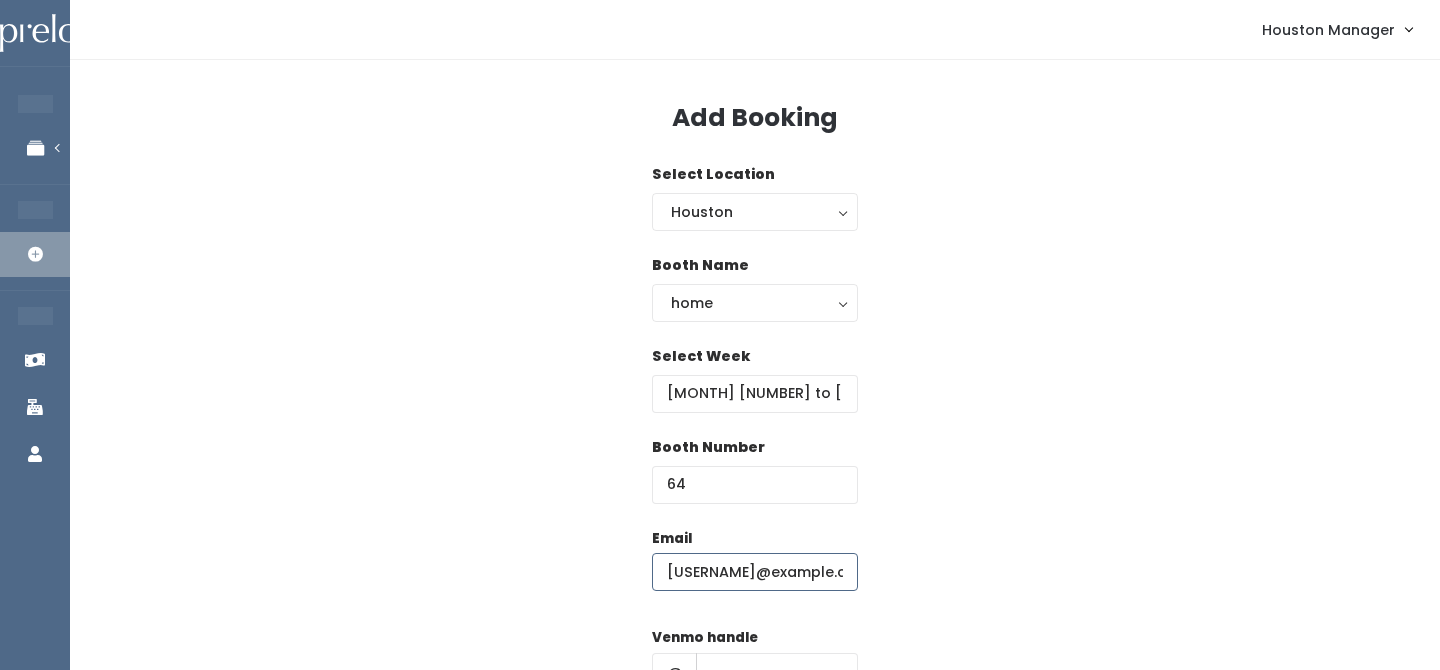 type on "[EMAIL]" 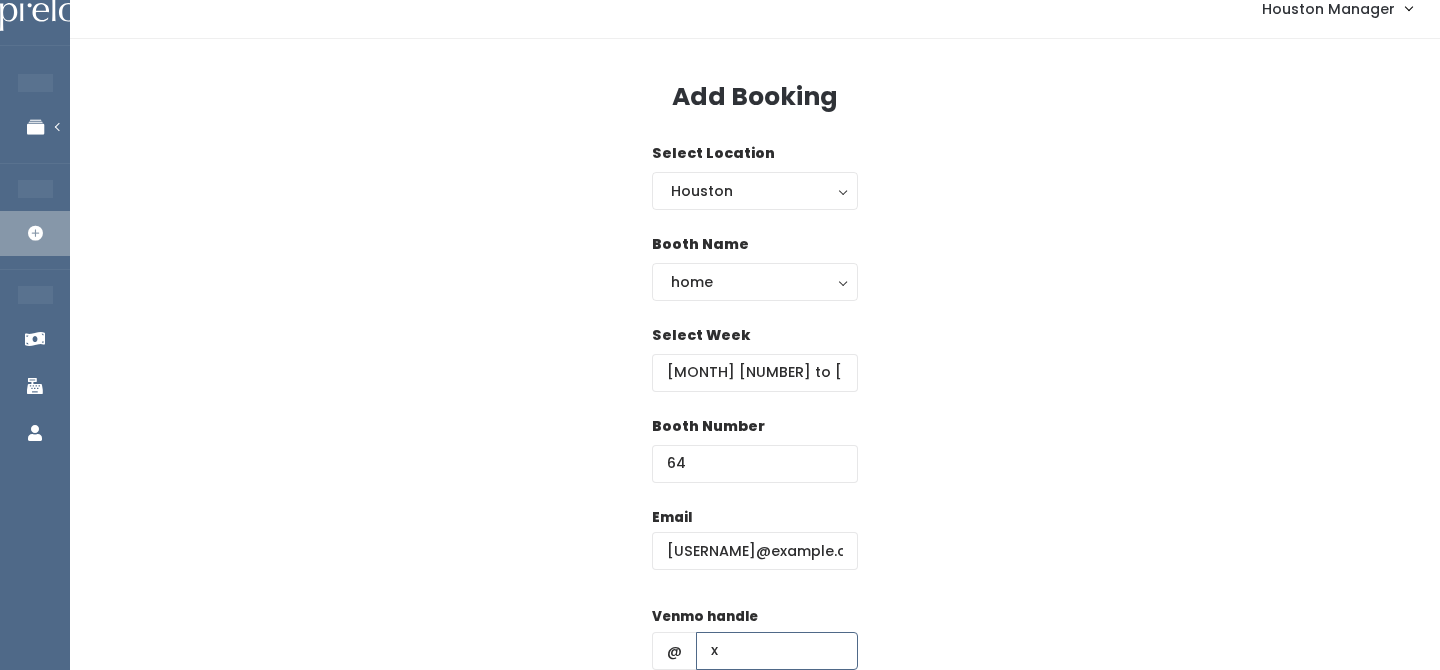 type on "x" 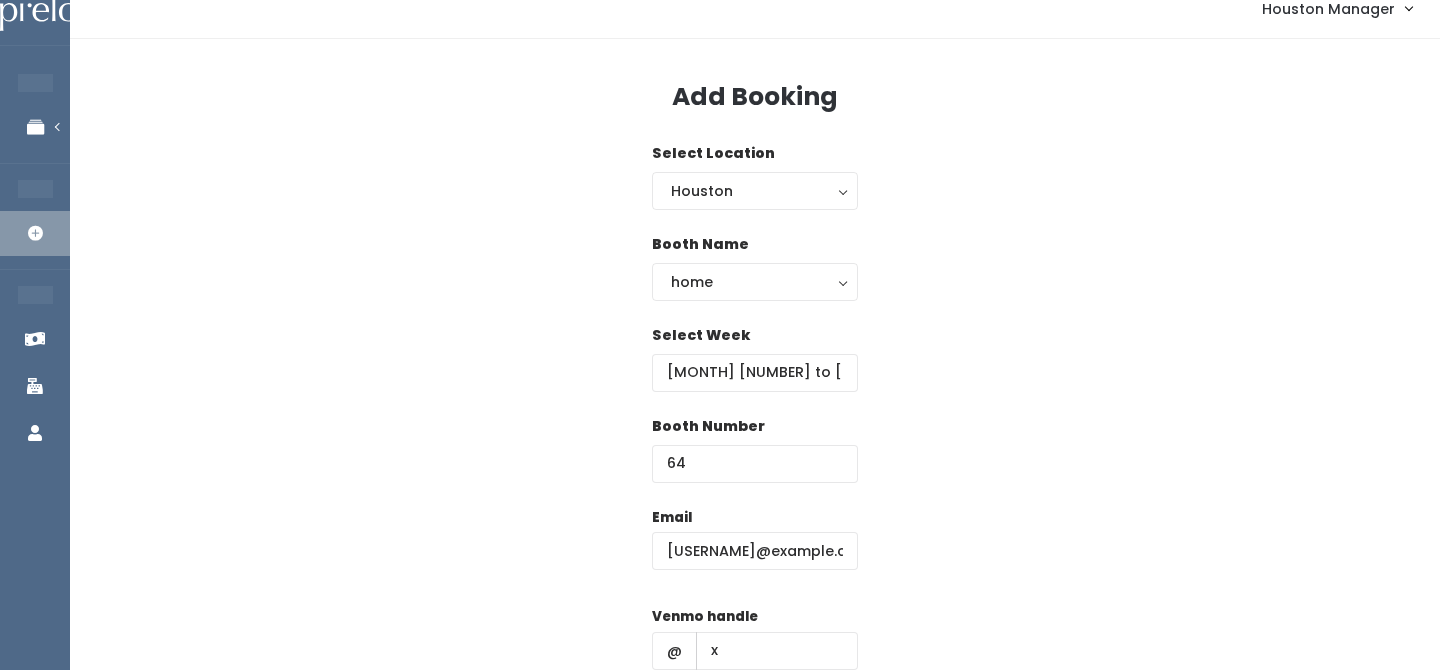 scroll, scrollTop: 287, scrollLeft: 0, axis: vertical 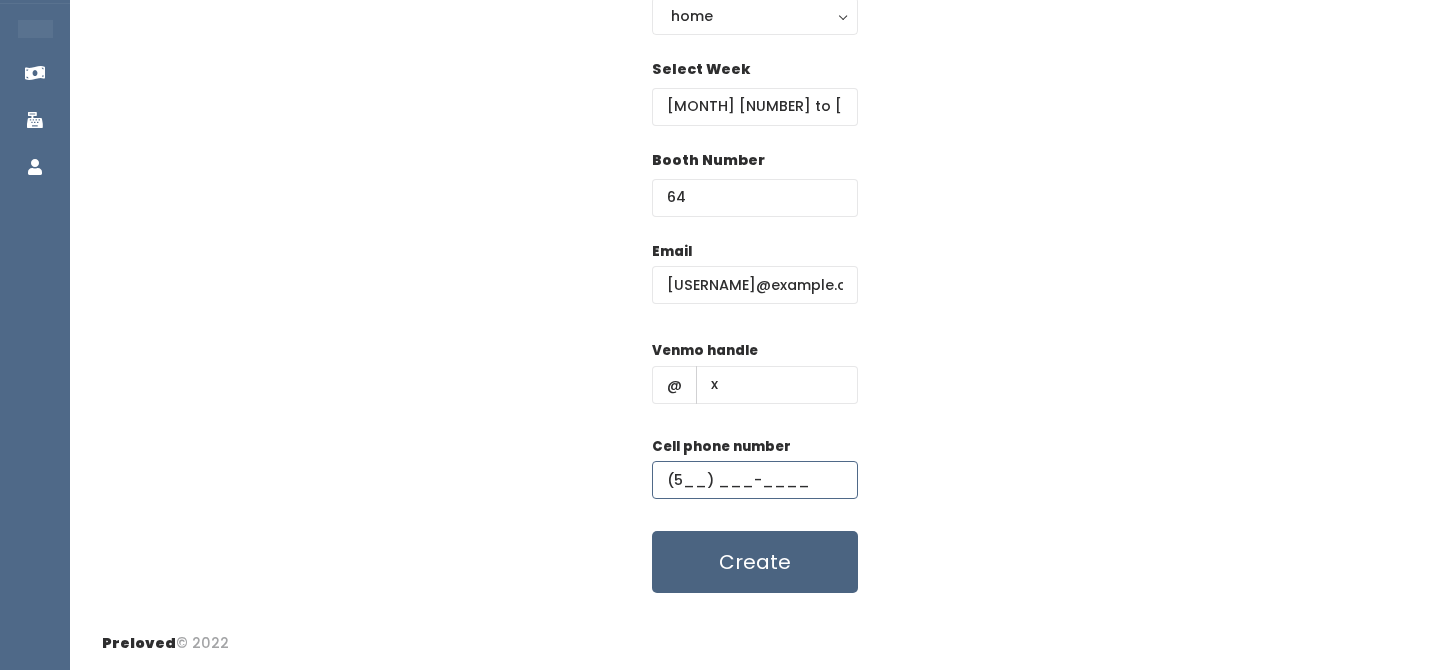 type on "(5__) ___-____" 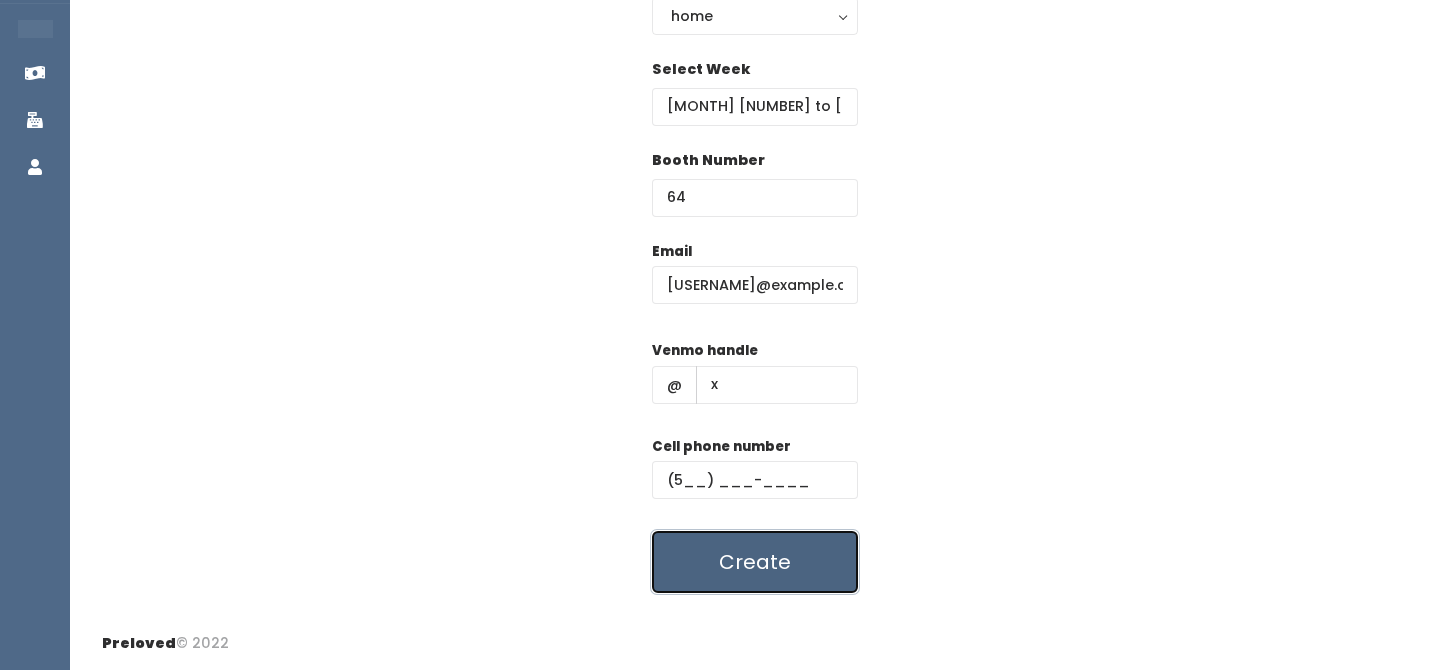 click on "Create" at bounding box center (755, 562) 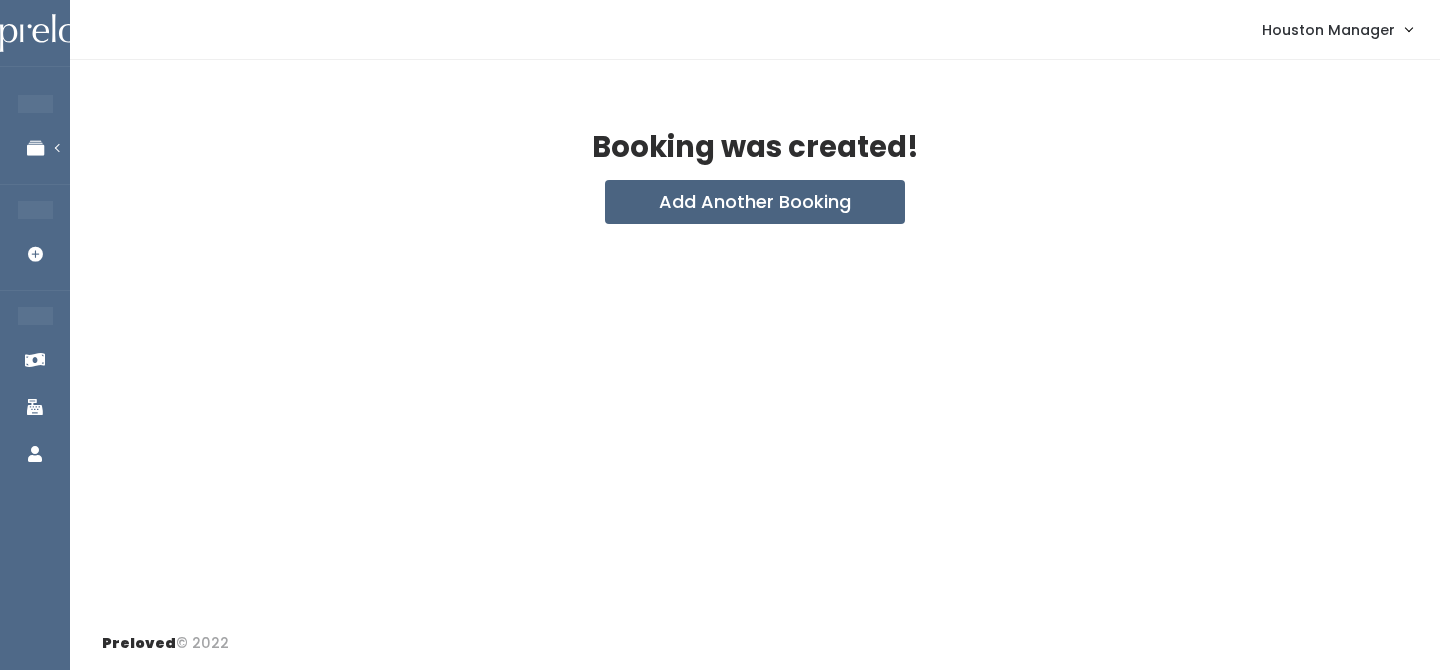 scroll, scrollTop: 0, scrollLeft: 0, axis: both 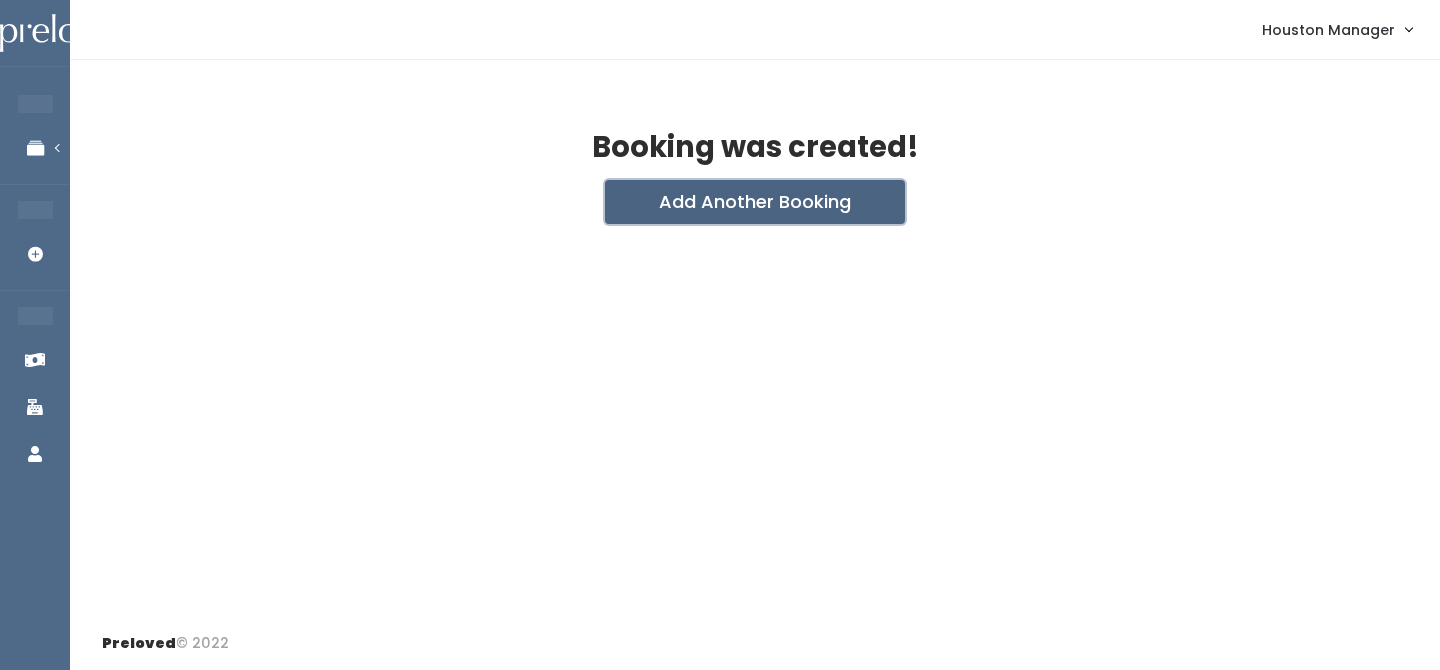 click on "Add Another Booking" at bounding box center [755, 202] 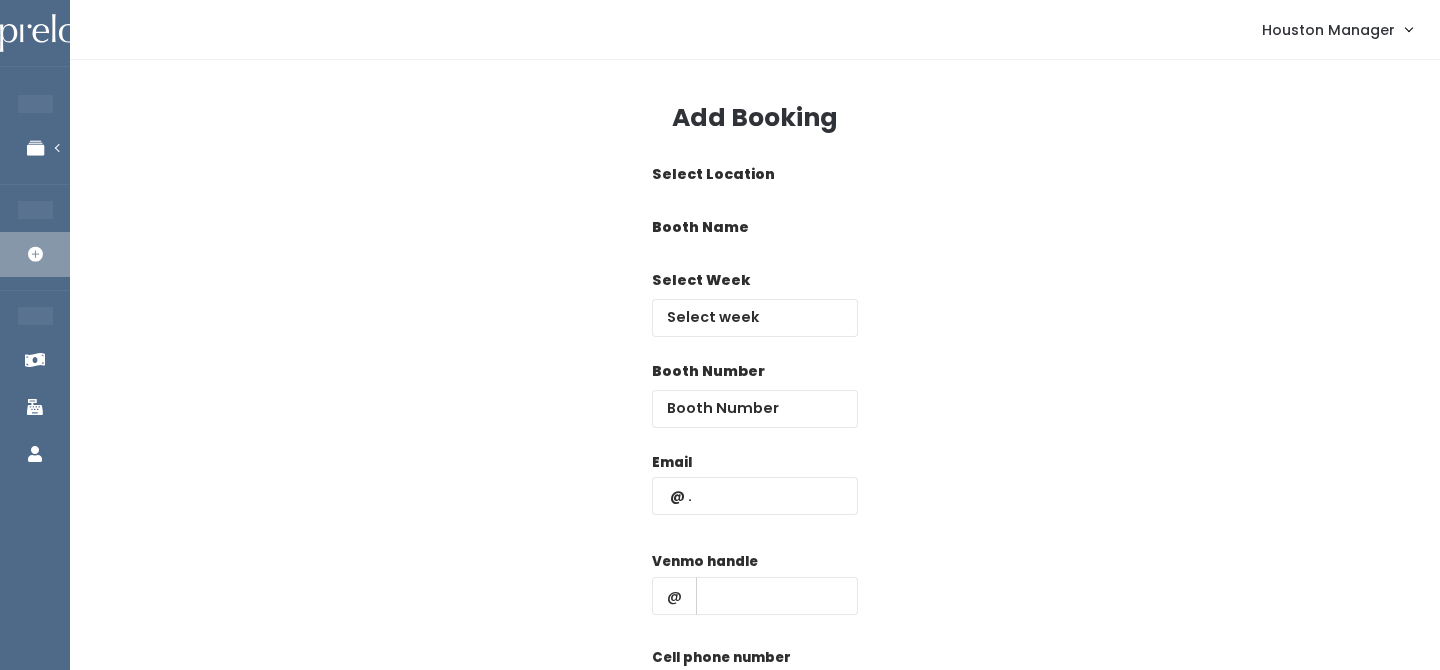 scroll, scrollTop: 0, scrollLeft: 0, axis: both 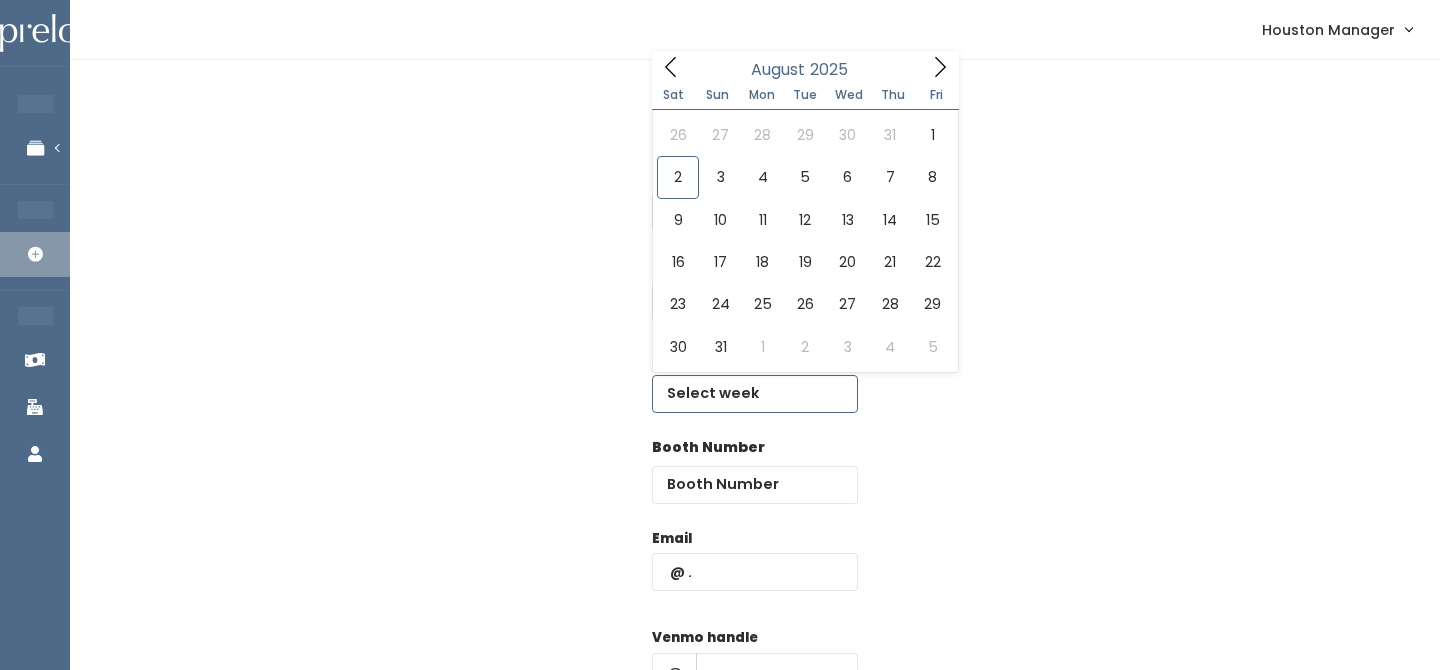 click at bounding box center (755, 394) 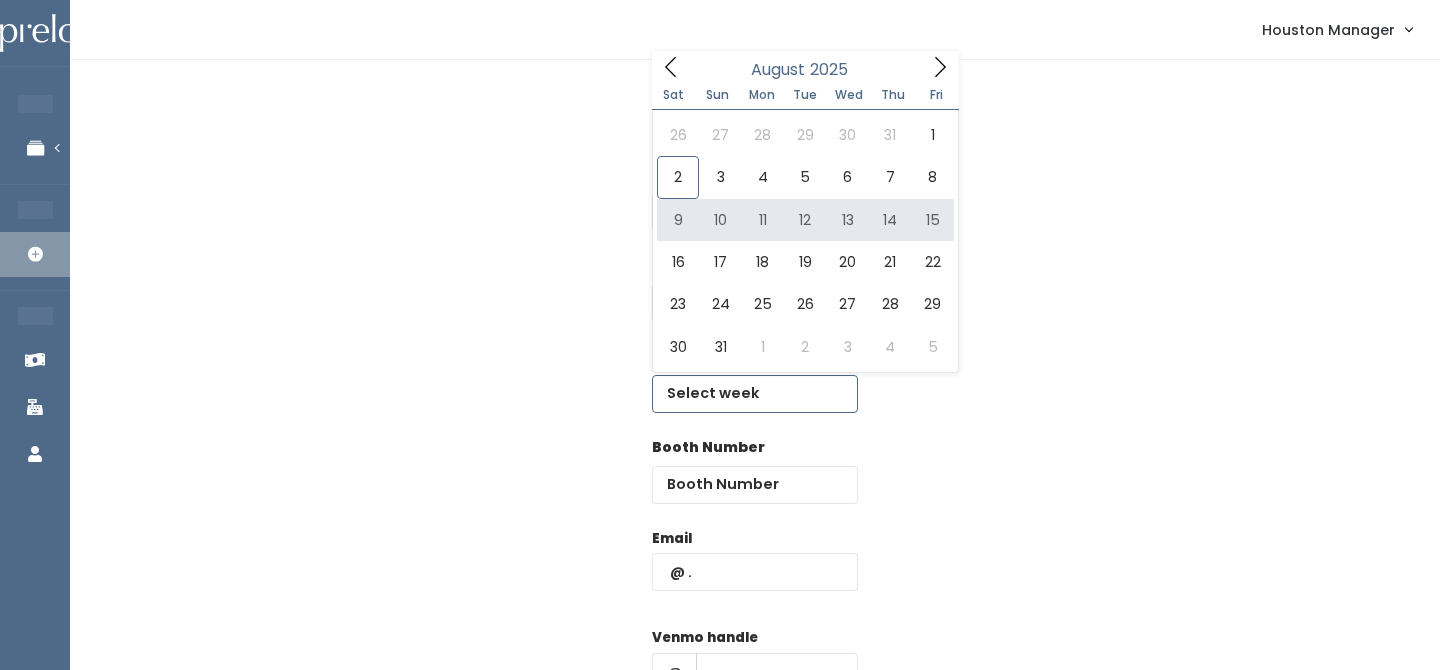 type on "August 9 to August 15" 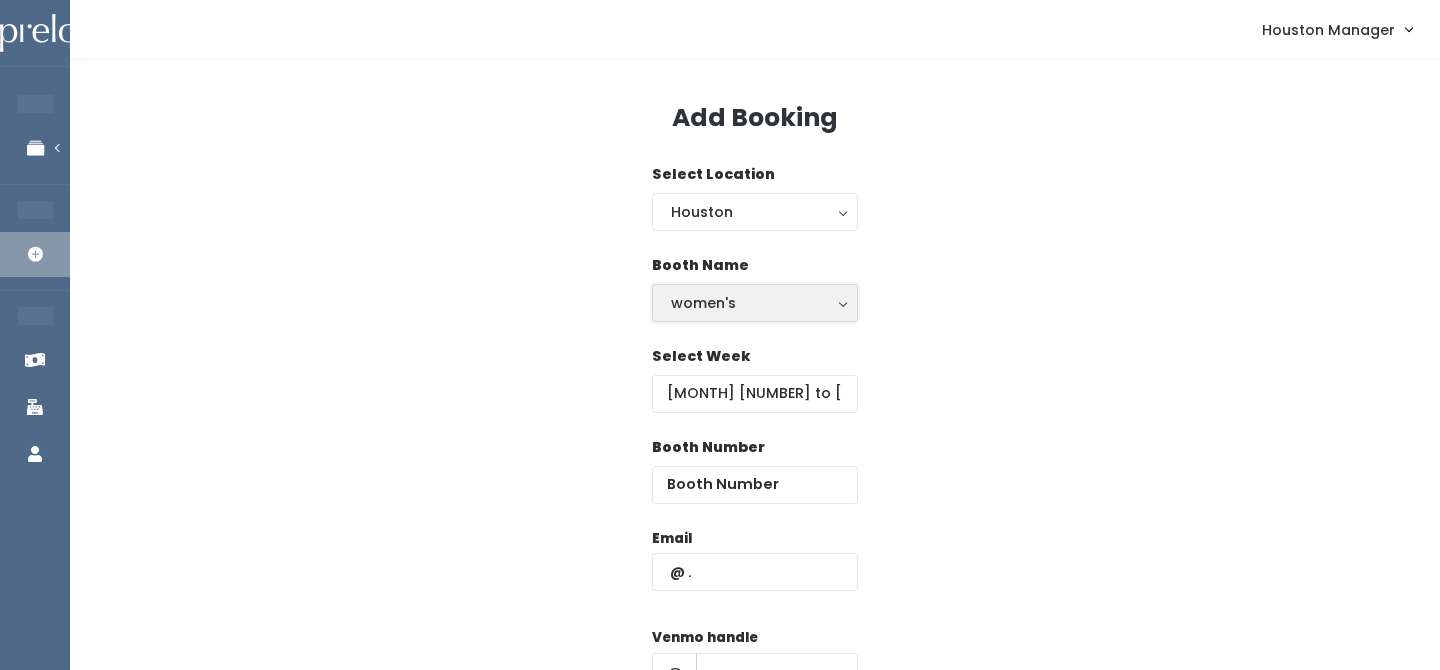 click on "women's" at bounding box center (755, 303) 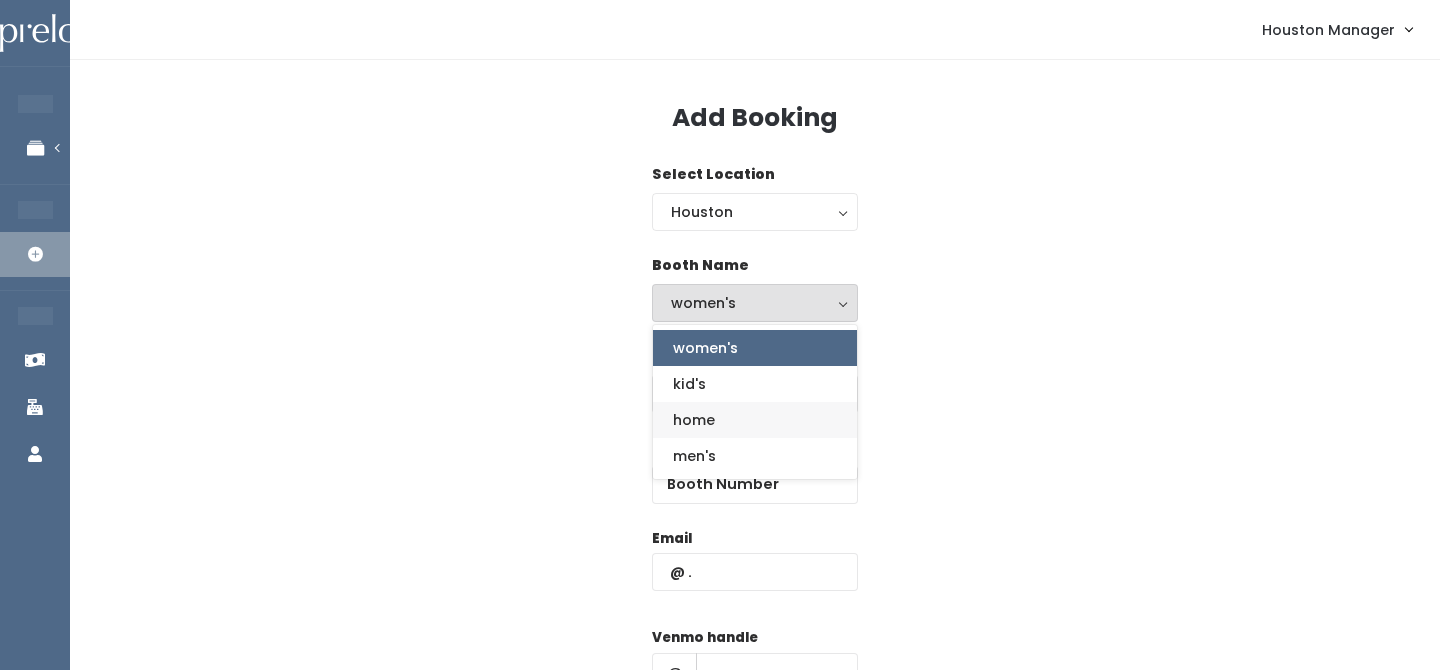 click on "home" at bounding box center (755, 420) 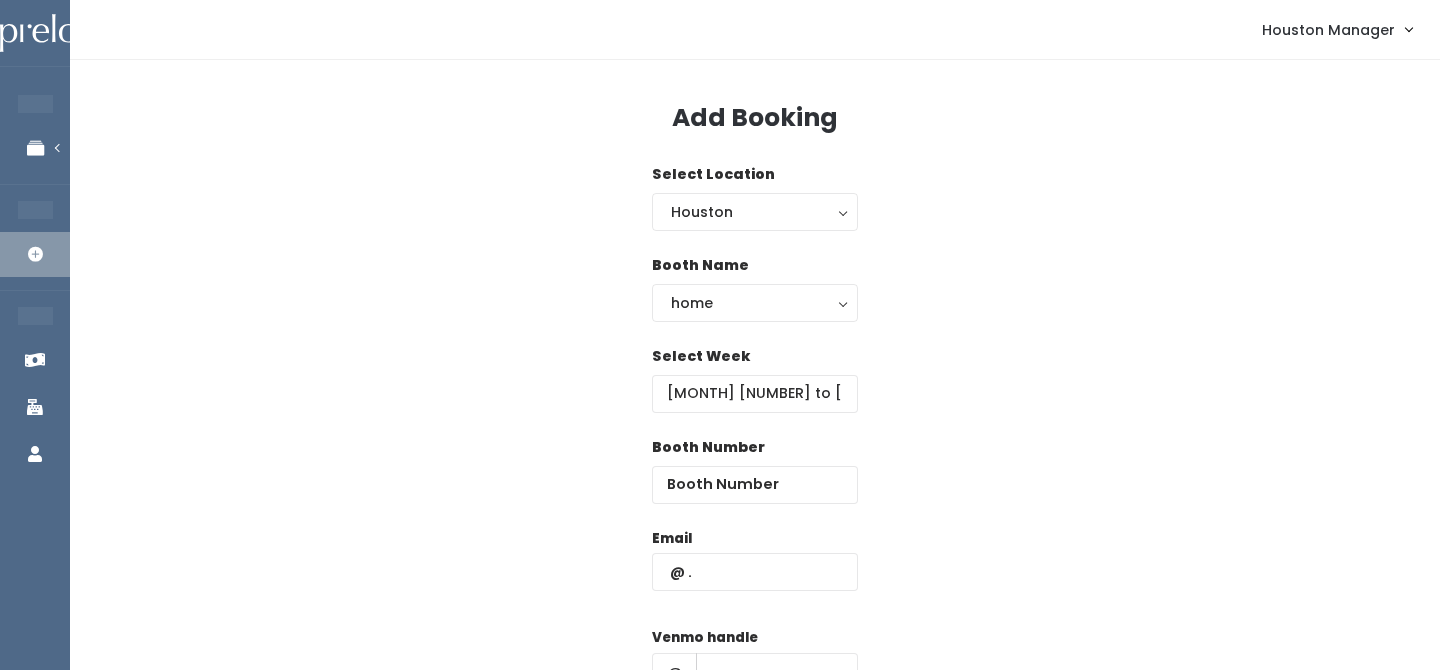 click on "Booth Number" at bounding box center [708, 447] 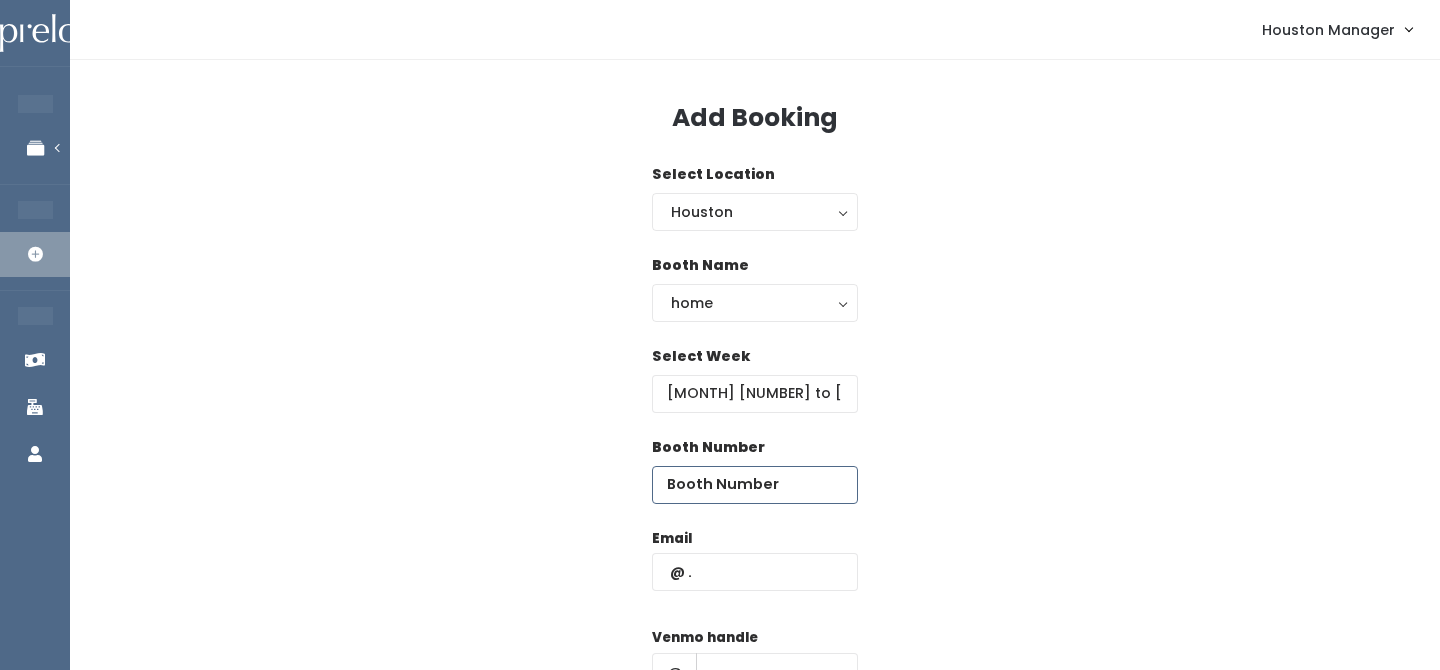 click at bounding box center [755, 485] 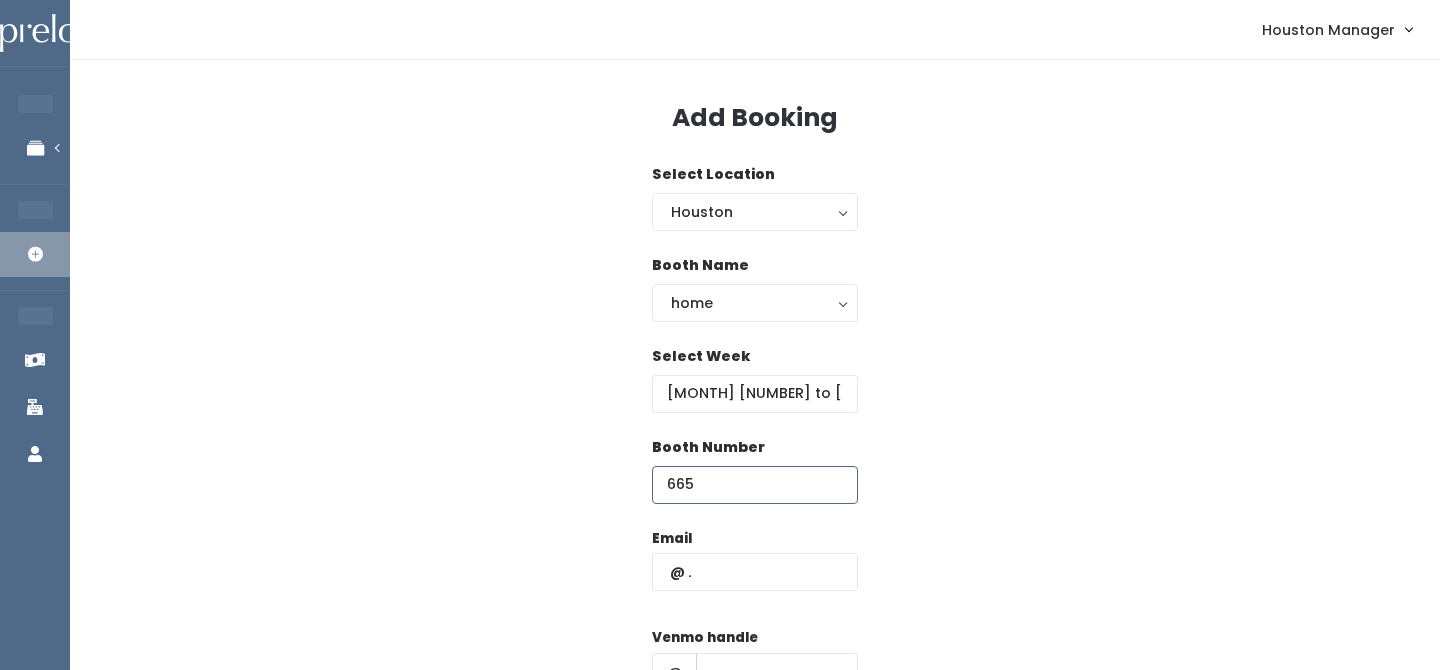 type on "665" 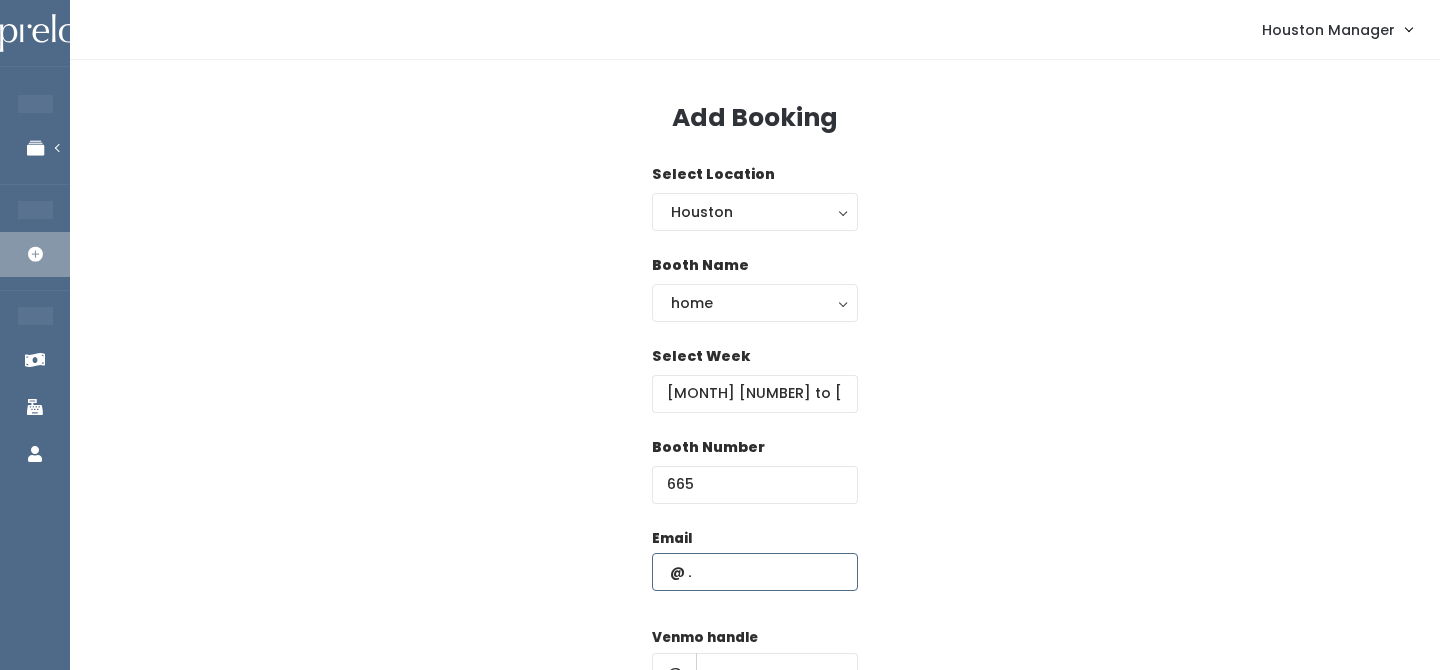paste on "[USERNAME]@[DOMAIN]" 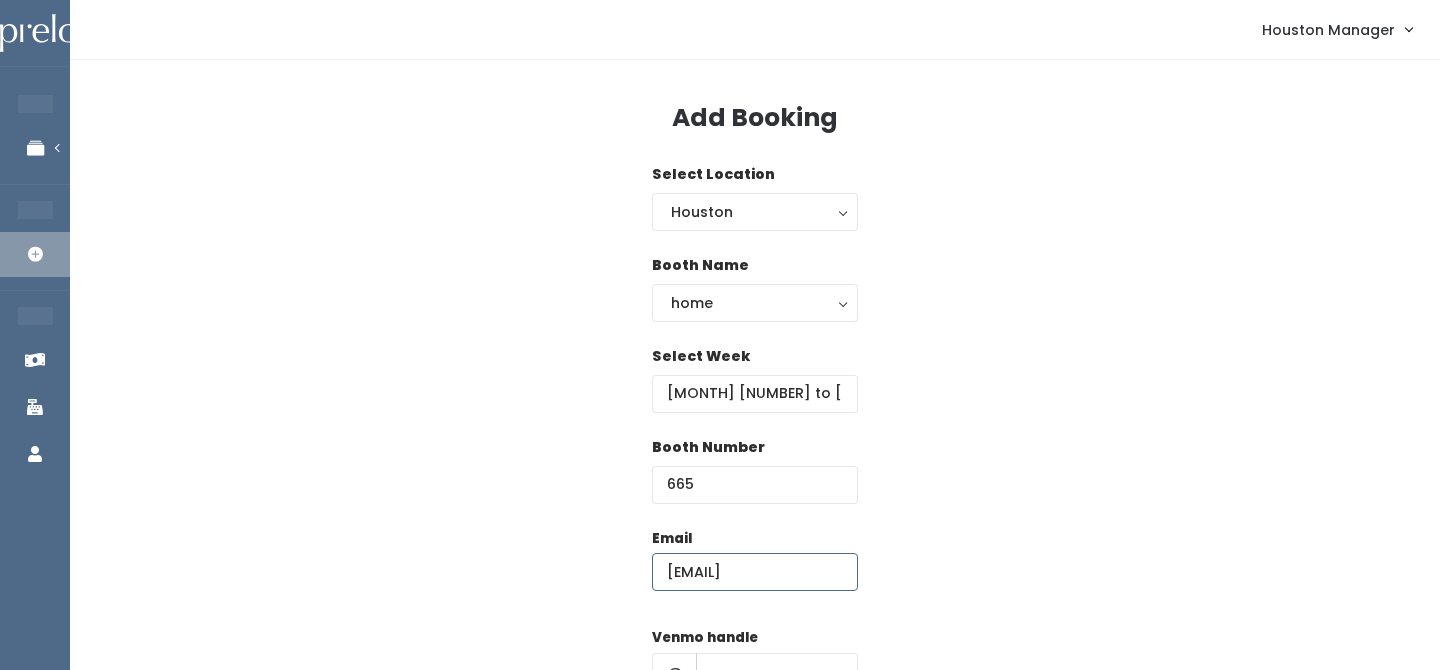 type on "[USERNAME]@[DOMAIN]" 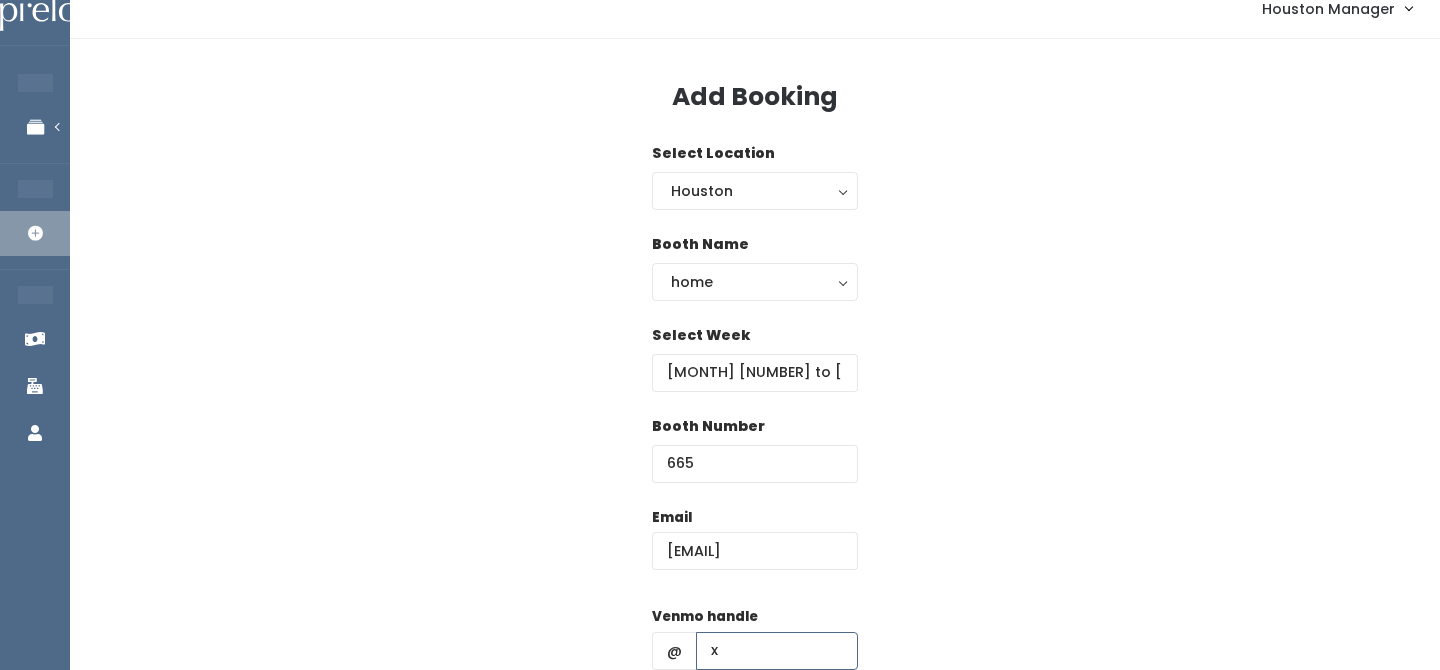 type on "x" 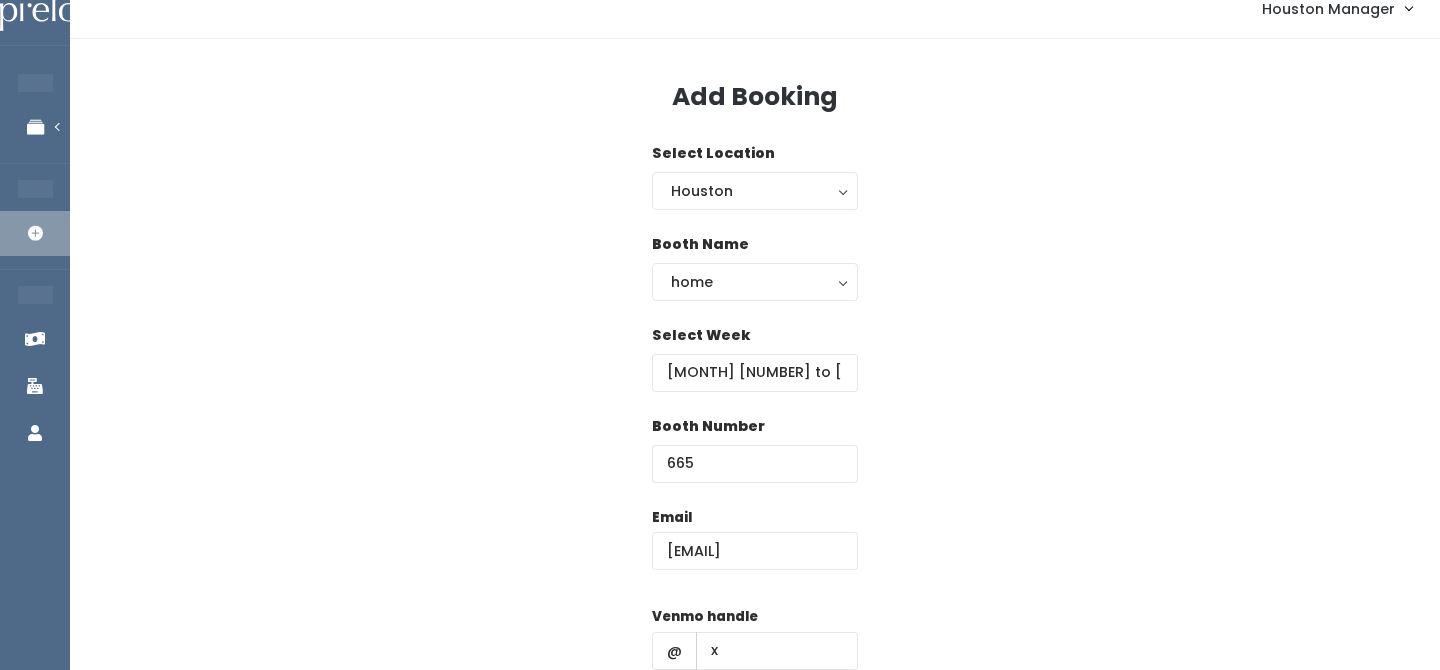 scroll, scrollTop: 287, scrollLeft: 0, axis: vertical 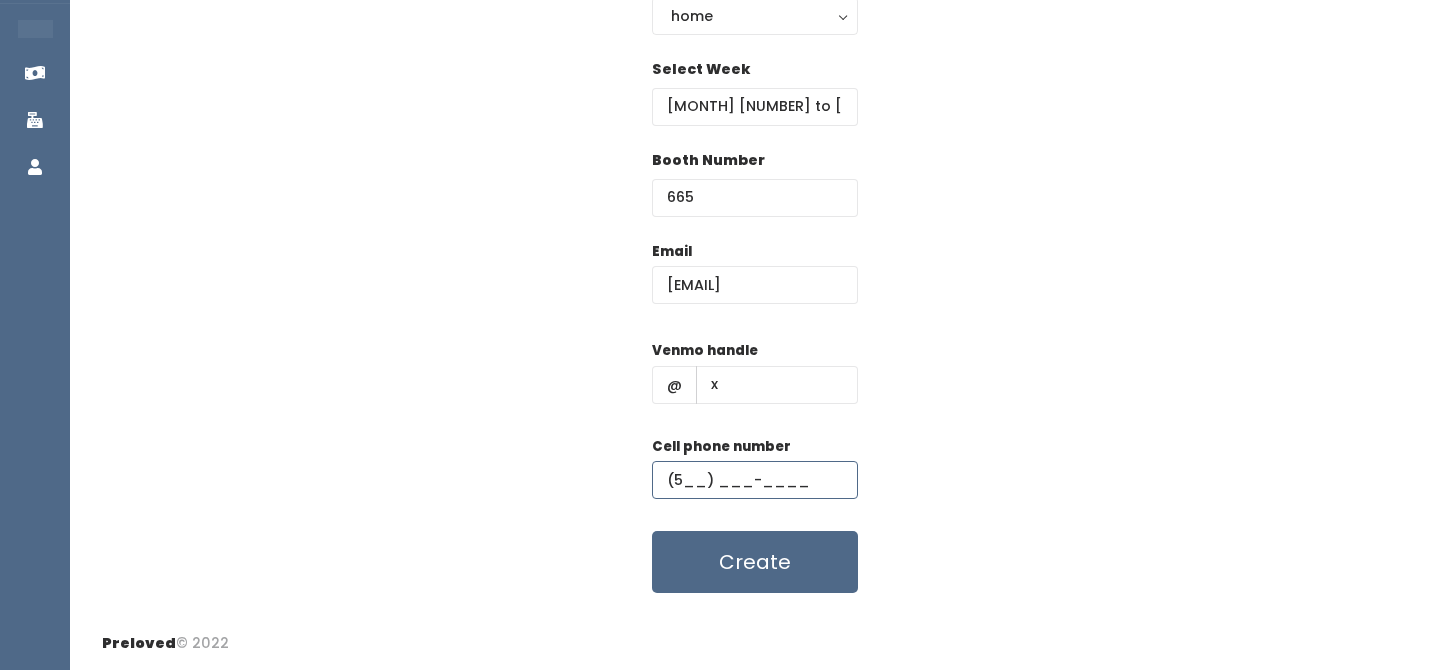 type on "(5__) ___-____" 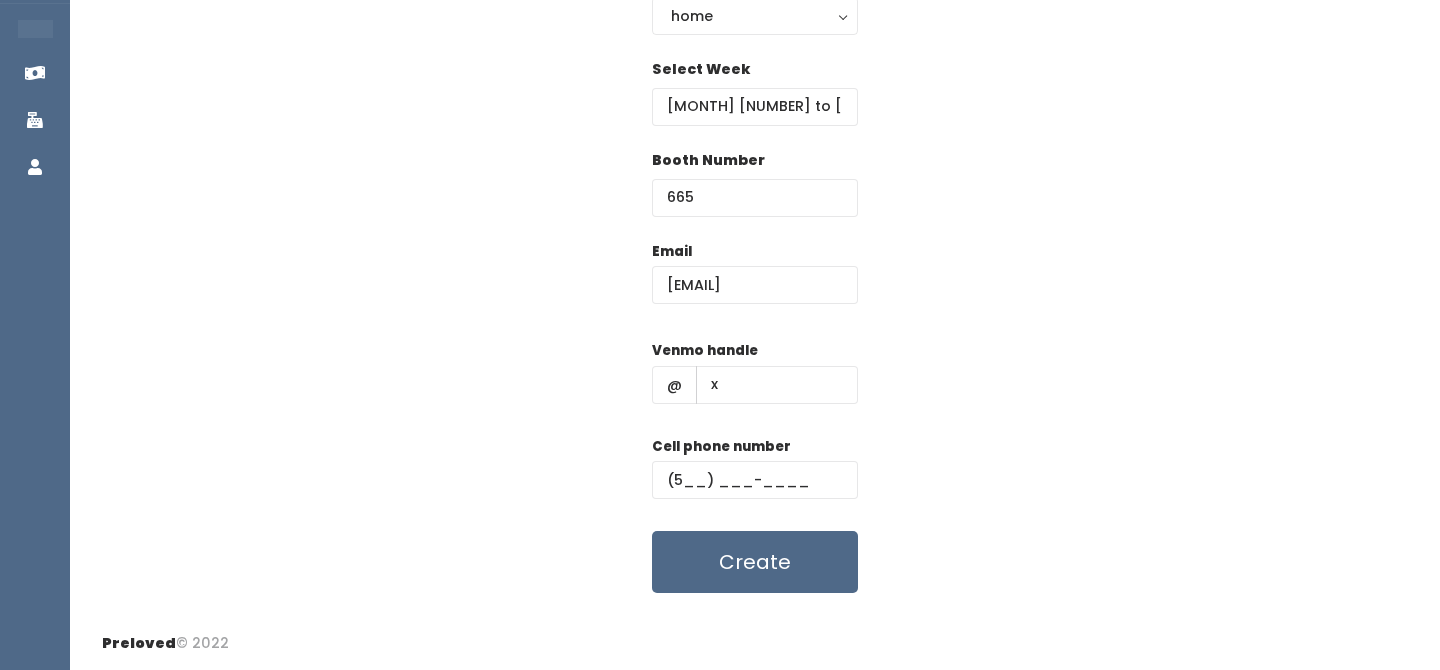 click on "Booth Number
665" at bounding box center (755, 195) 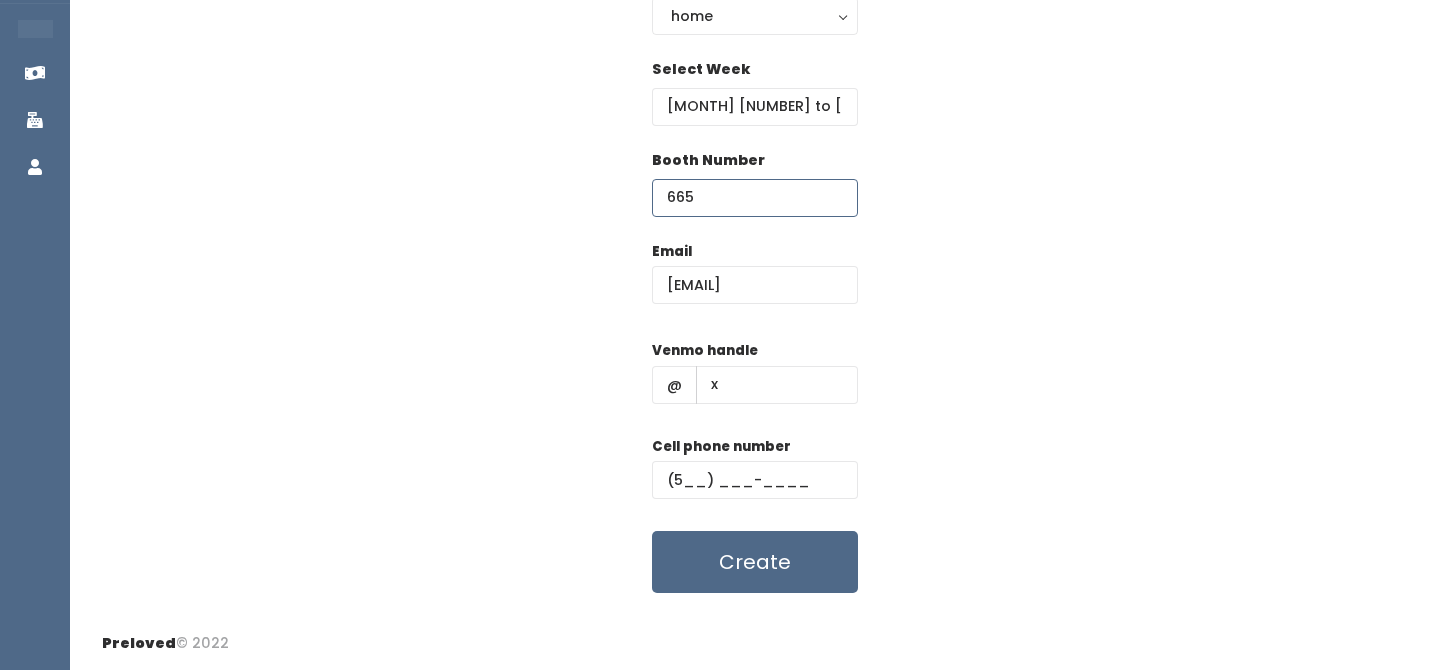 click on "665" at bounding box center [755, 198] 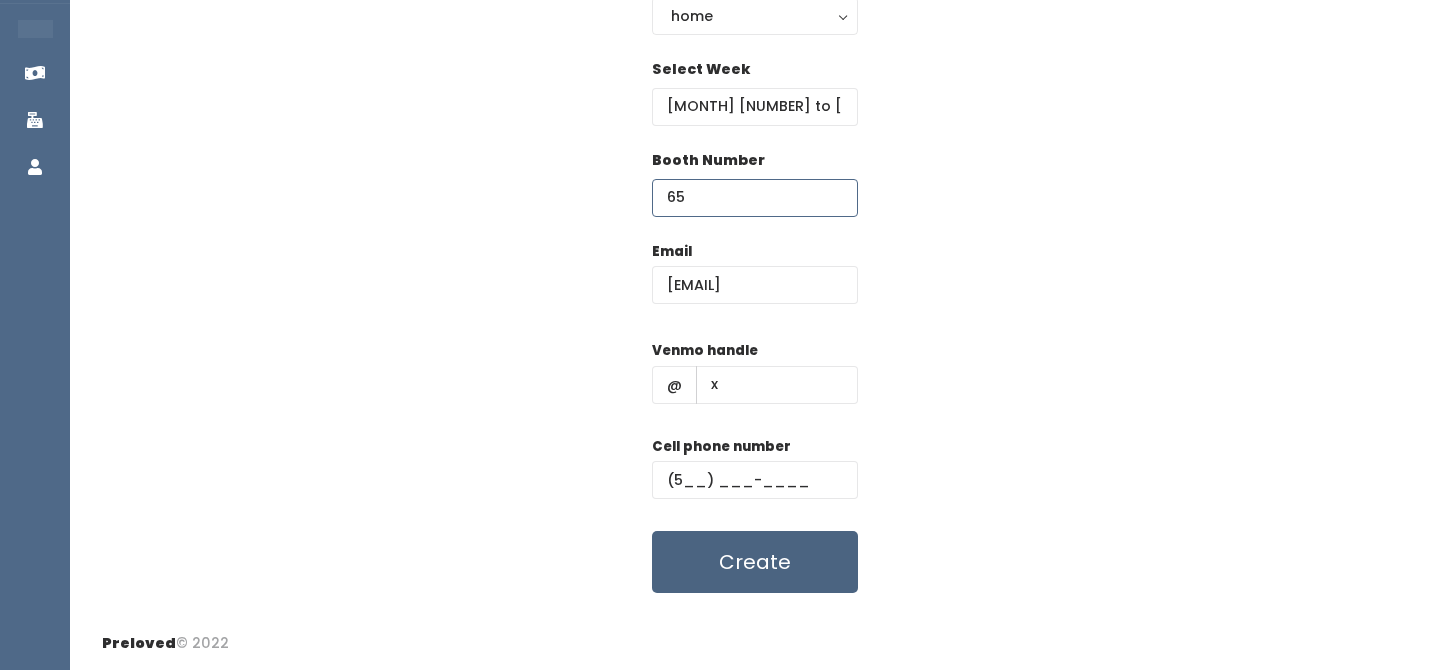 type on "65" 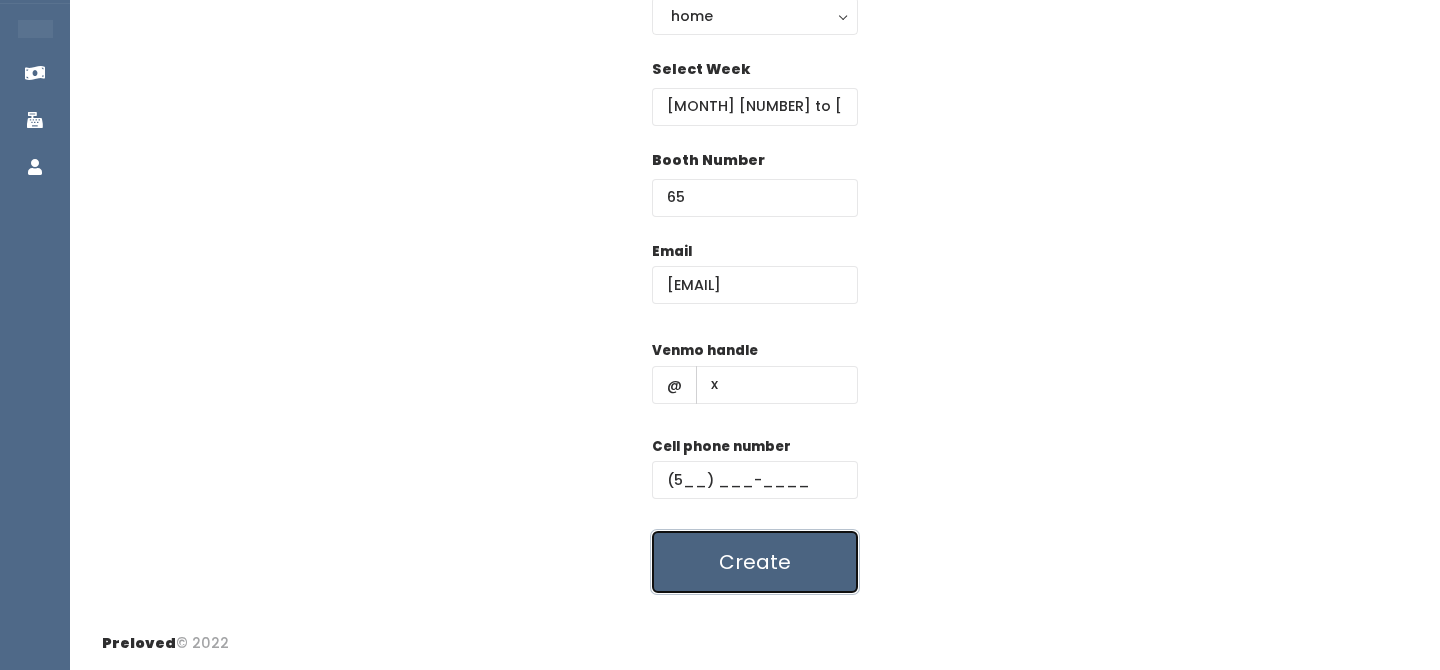 click on "Create" at bounding box center [755, 562] 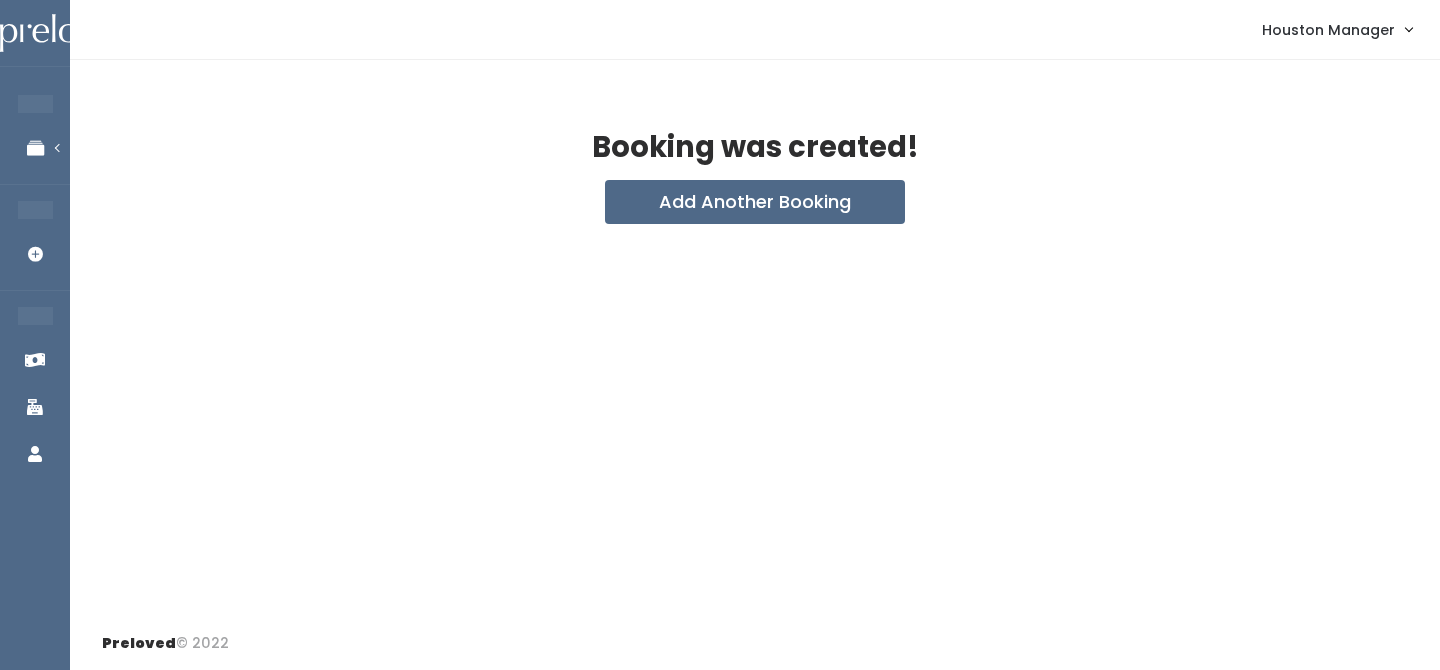scroll, scrollTop: 0, scrollLeft: 0, axis: both 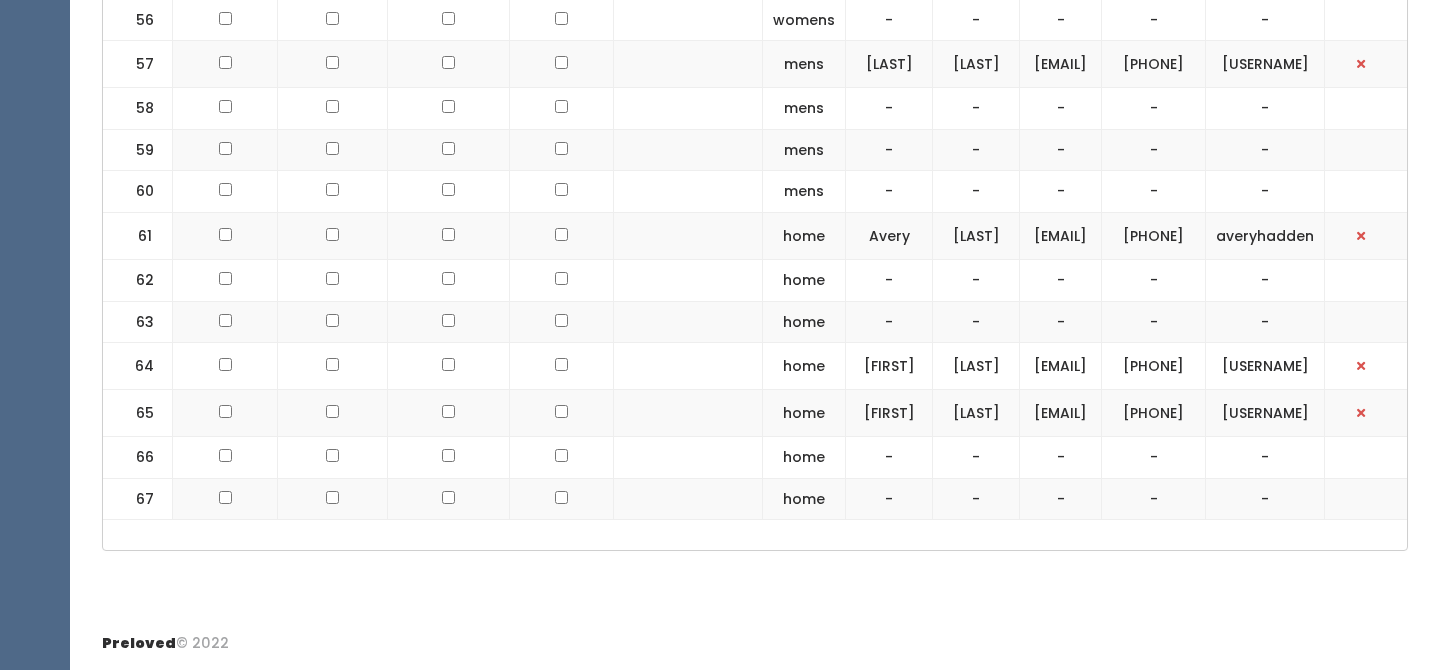 click at bounding box center [225, 366] 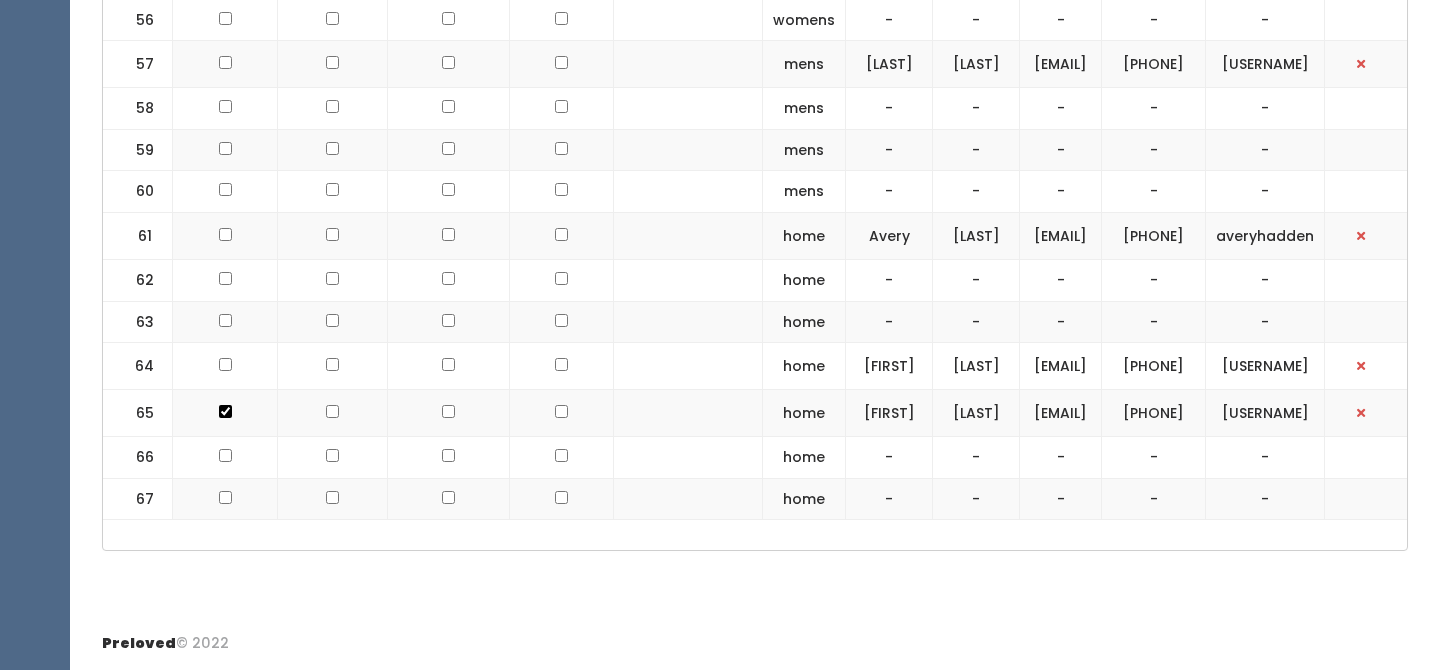 click at bounding box center (225, -2392) 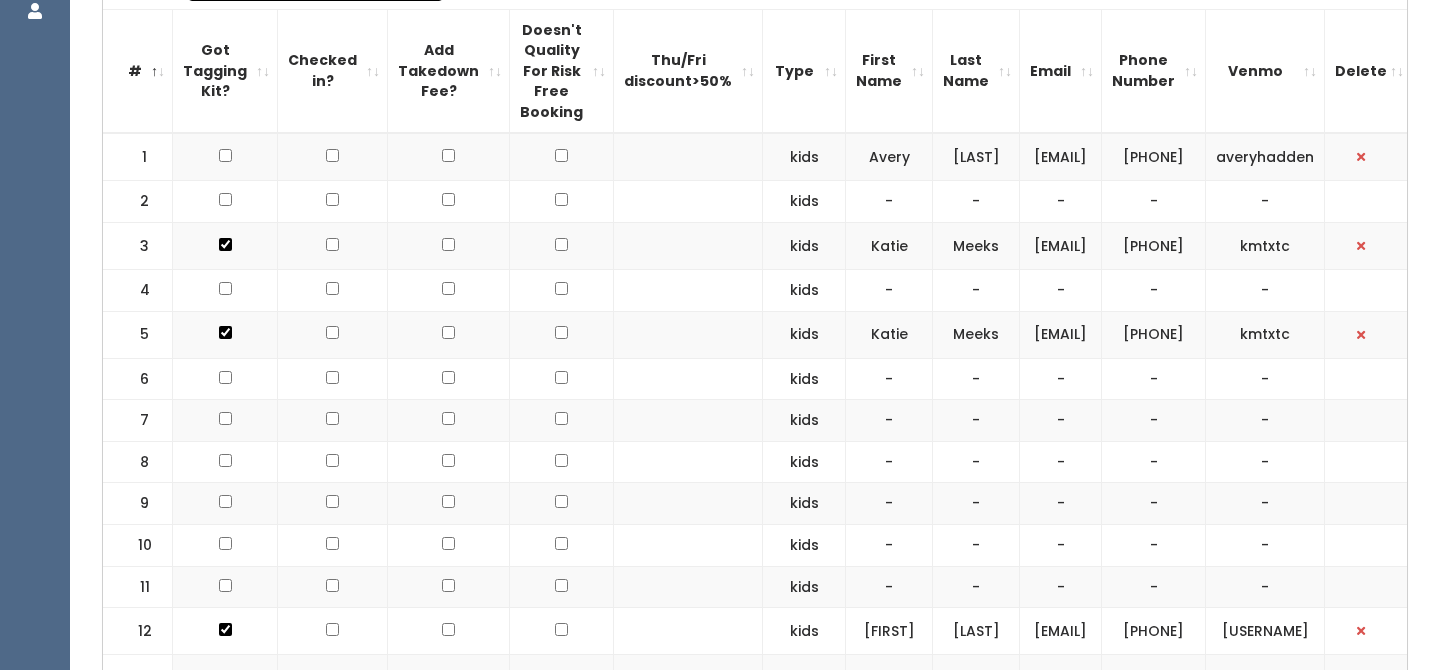 scroll, scrollTop: 0, scrollLeft: 0, axis: both 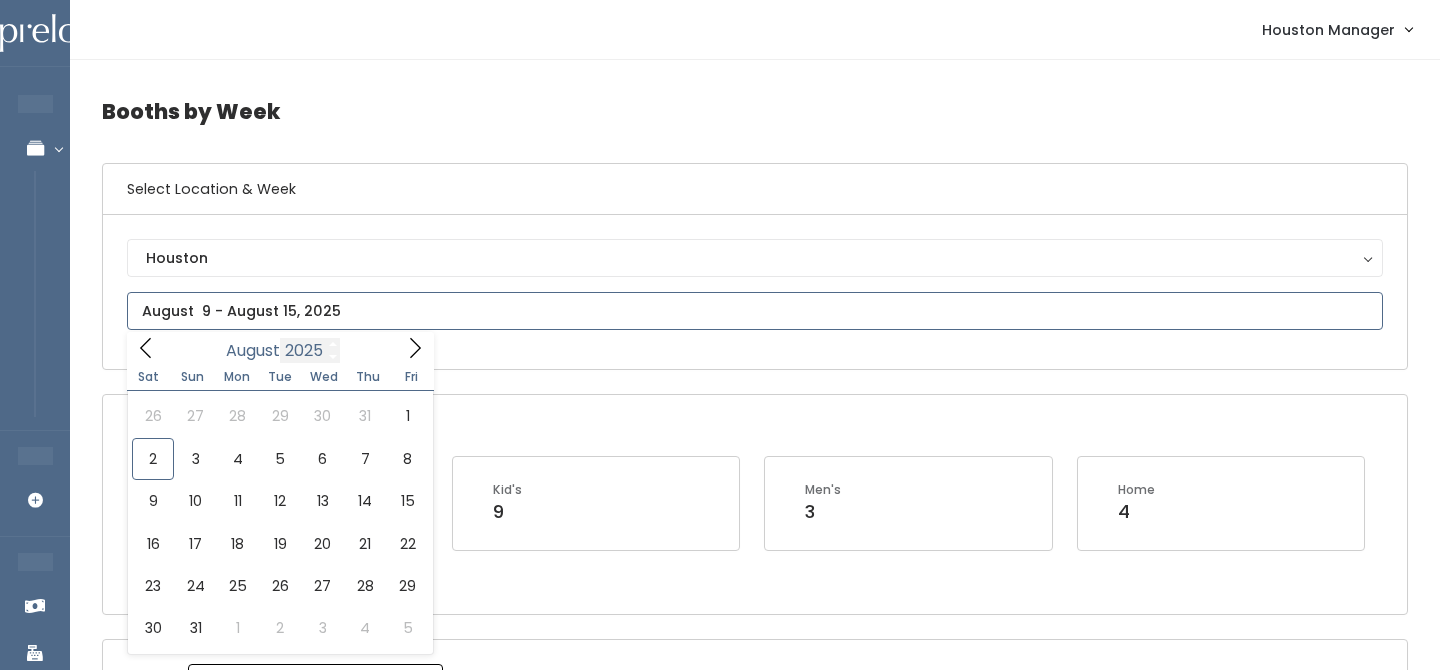 click at bounding box center (755, 311) 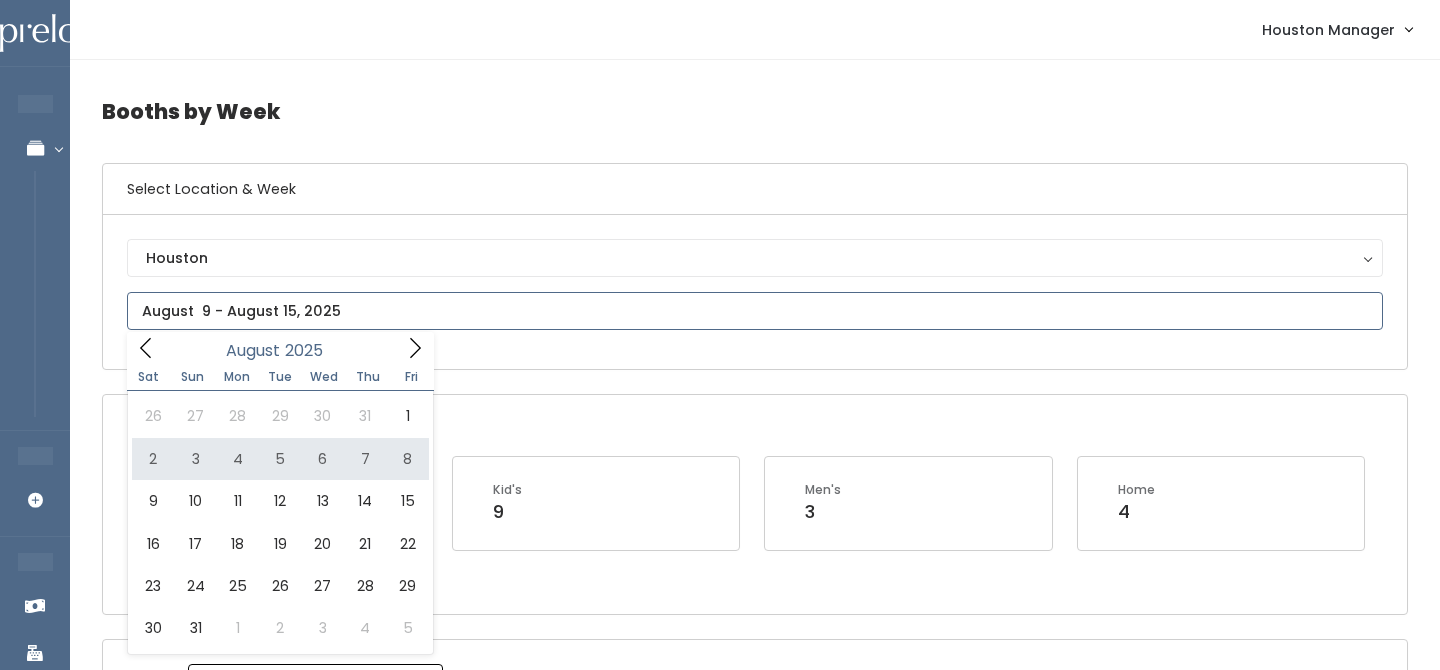 type on "August 2 to August 8" 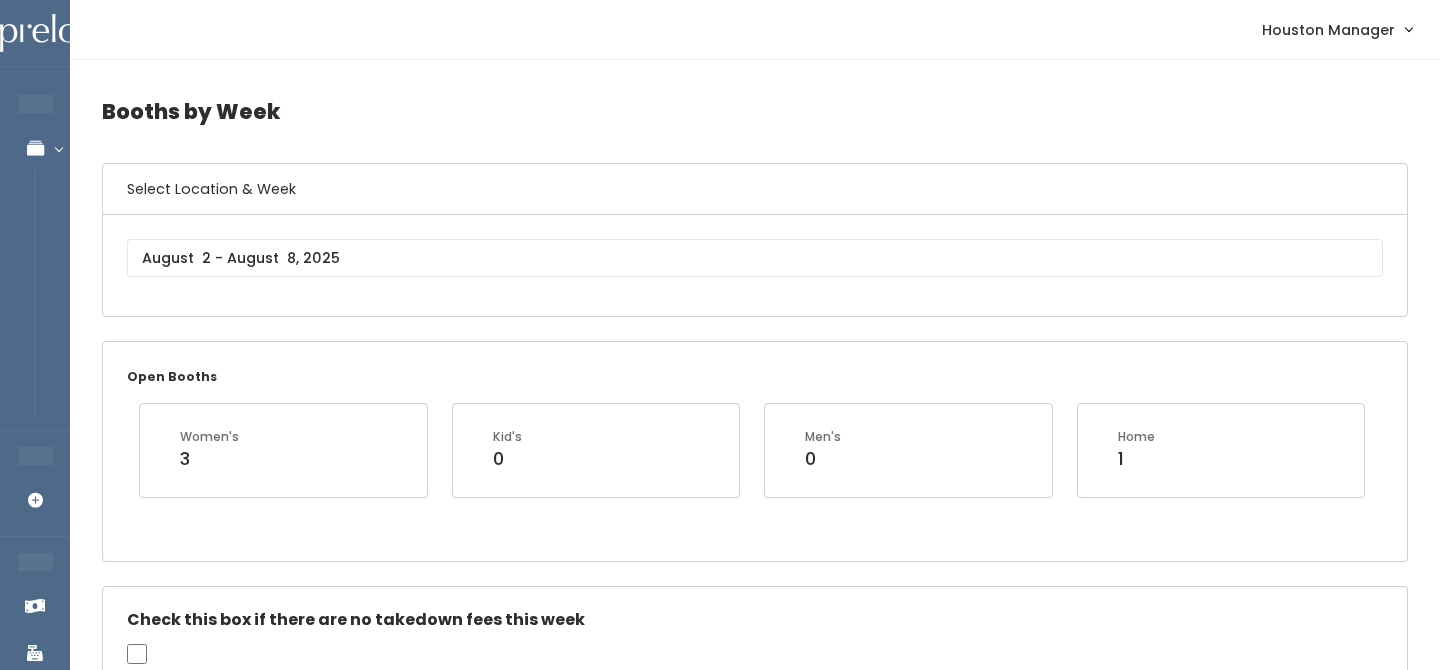 scroll, scrollTop: 0, scrollLeft: 0, axis: both 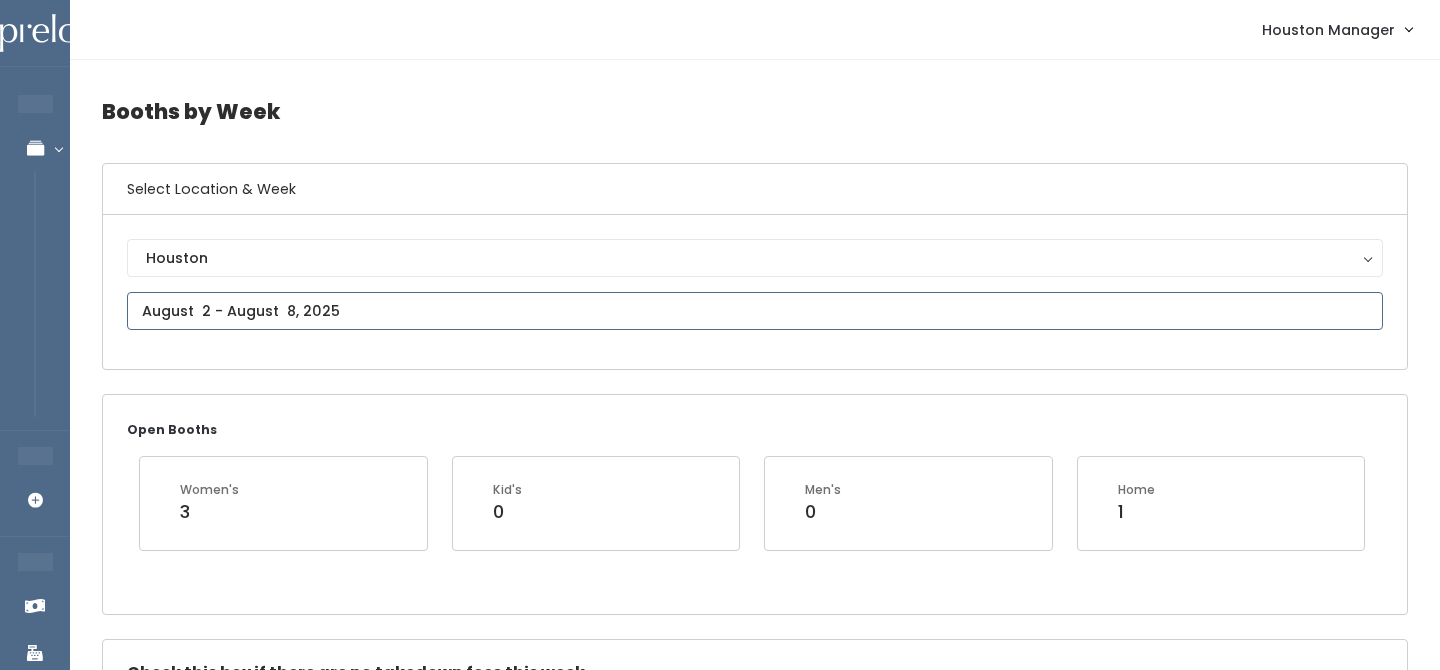 click at bounding box center [755, 311] 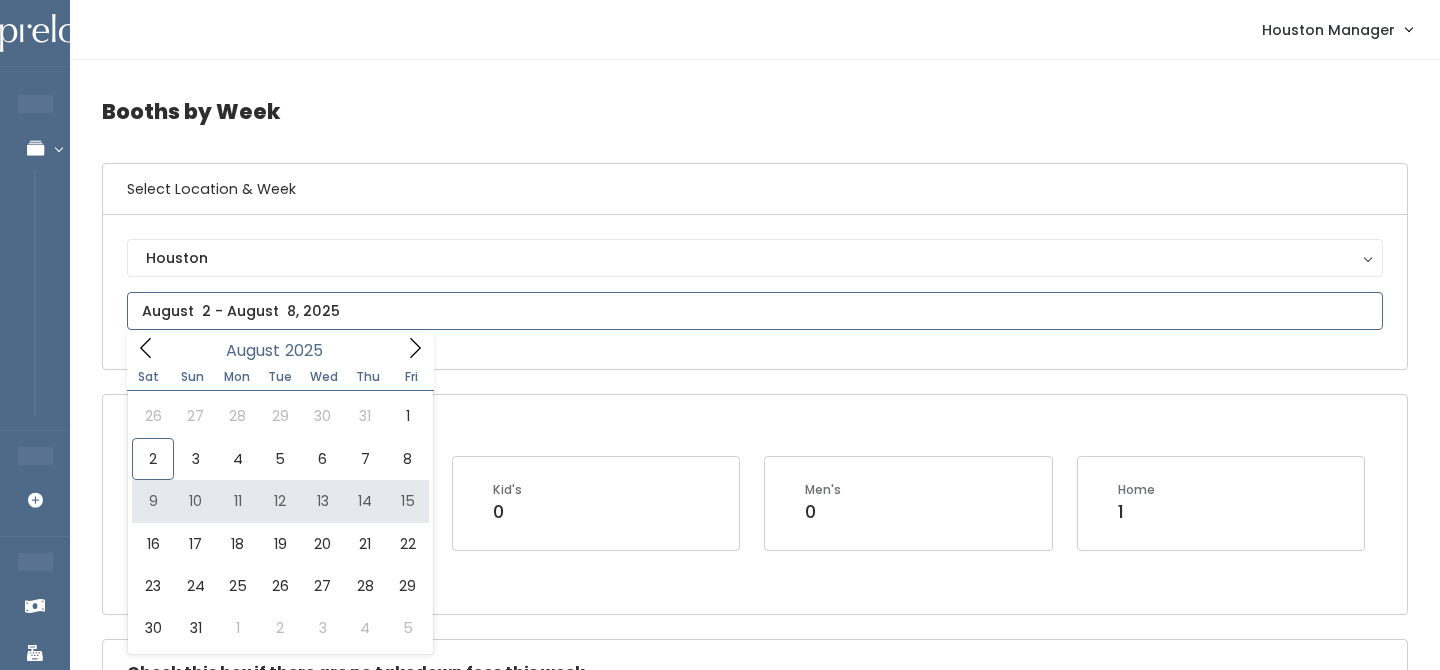 type on "August 9 to August 15" 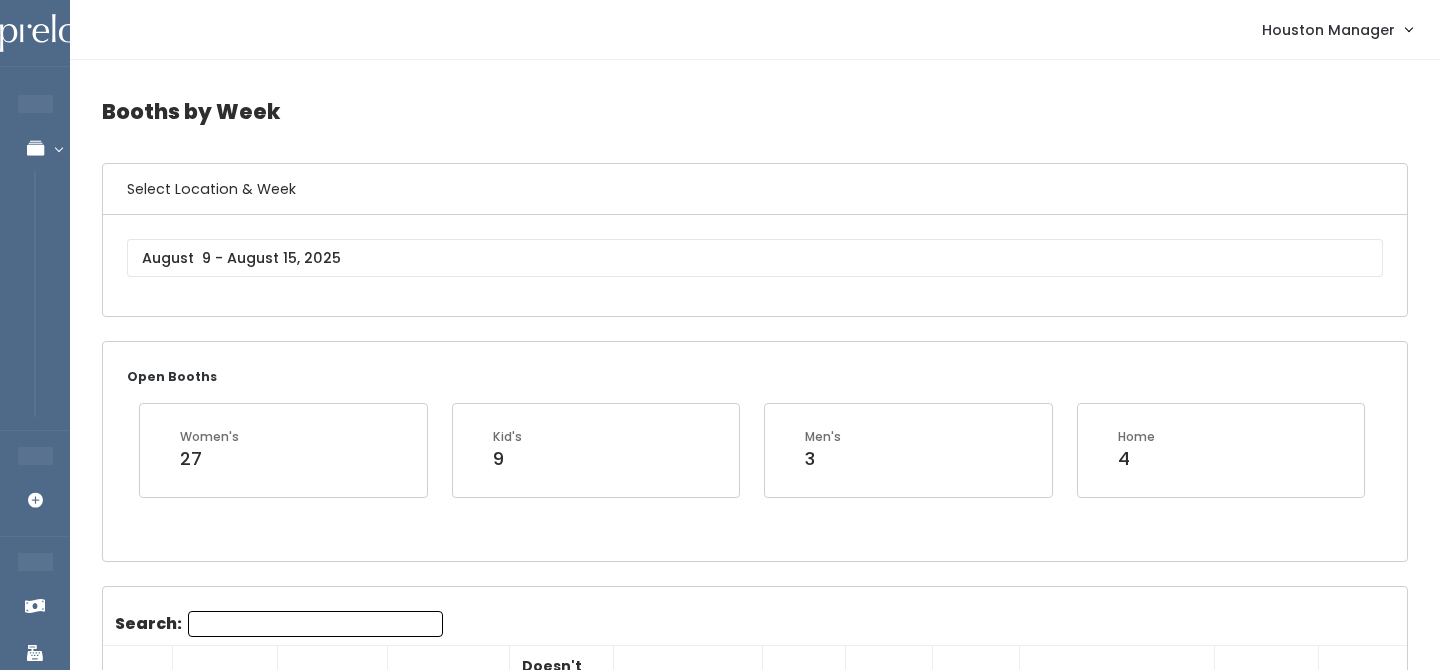 scroll, scrollTop: 0, scrollLeft: 0, axis: both 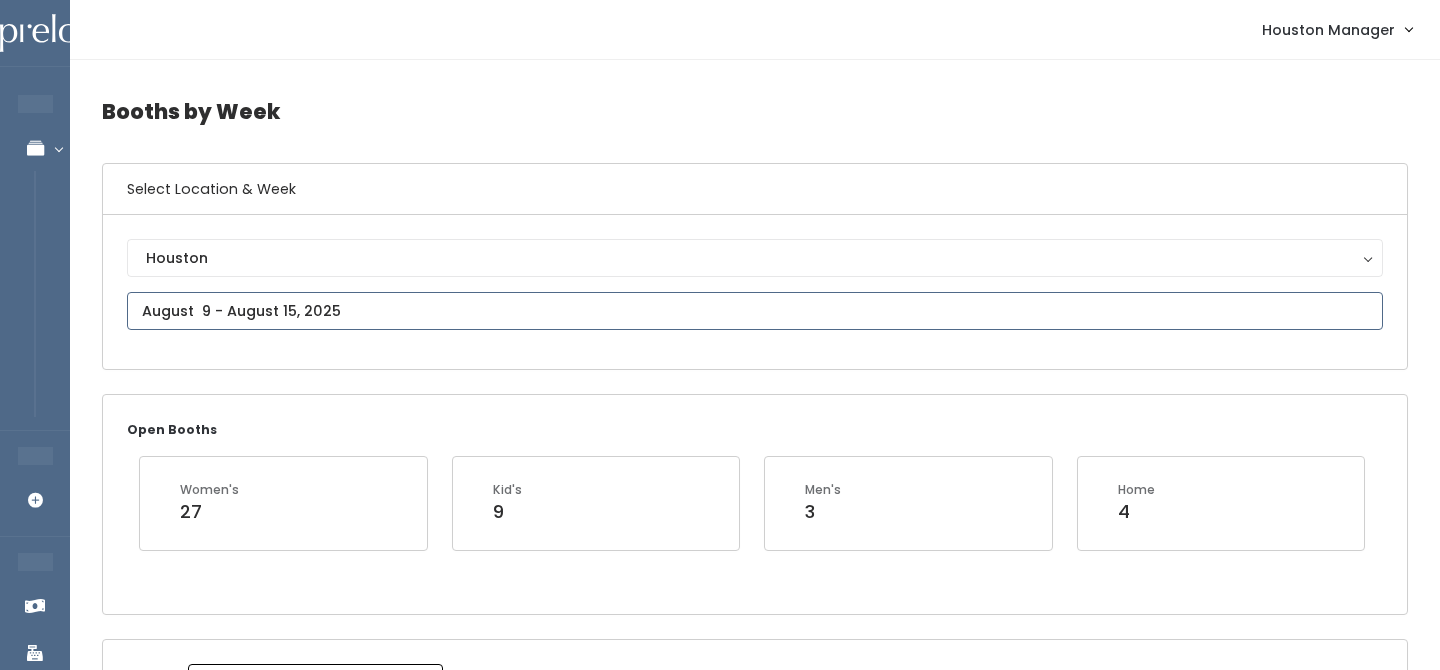 click at bounding box center [755, 311] 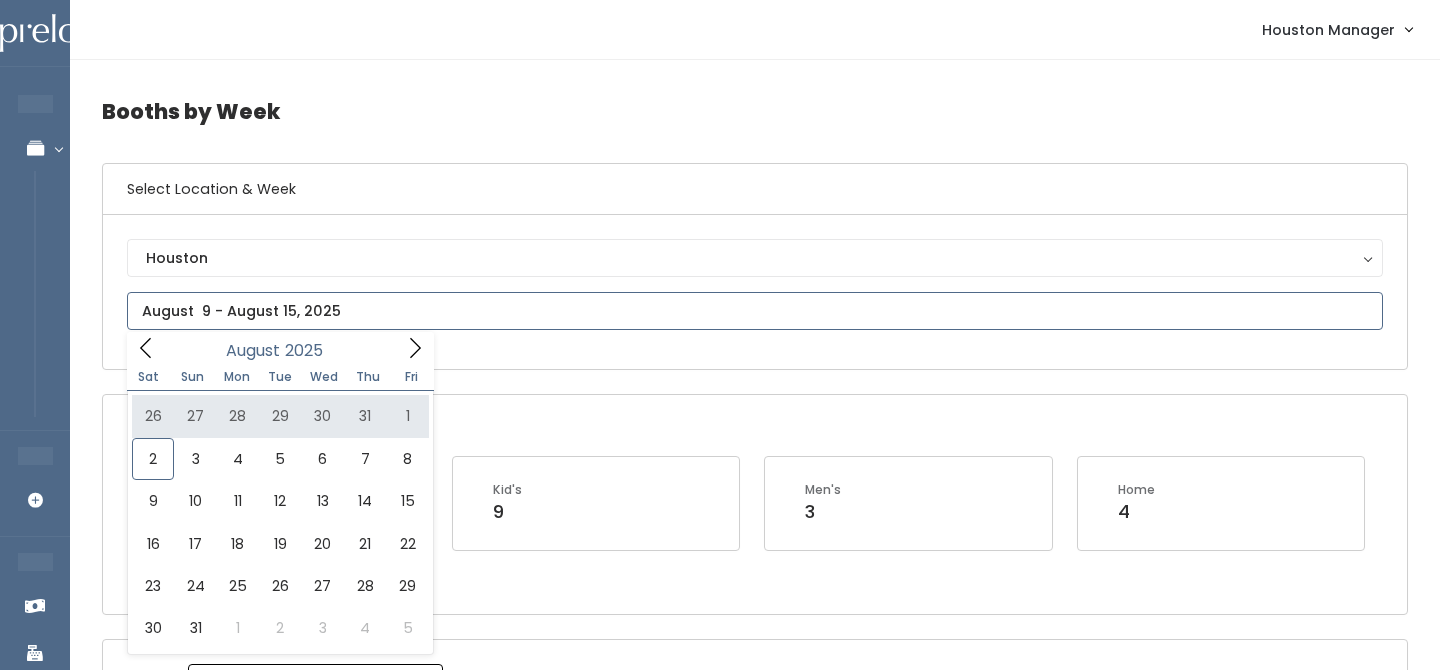 type on "July 26 to August 1" 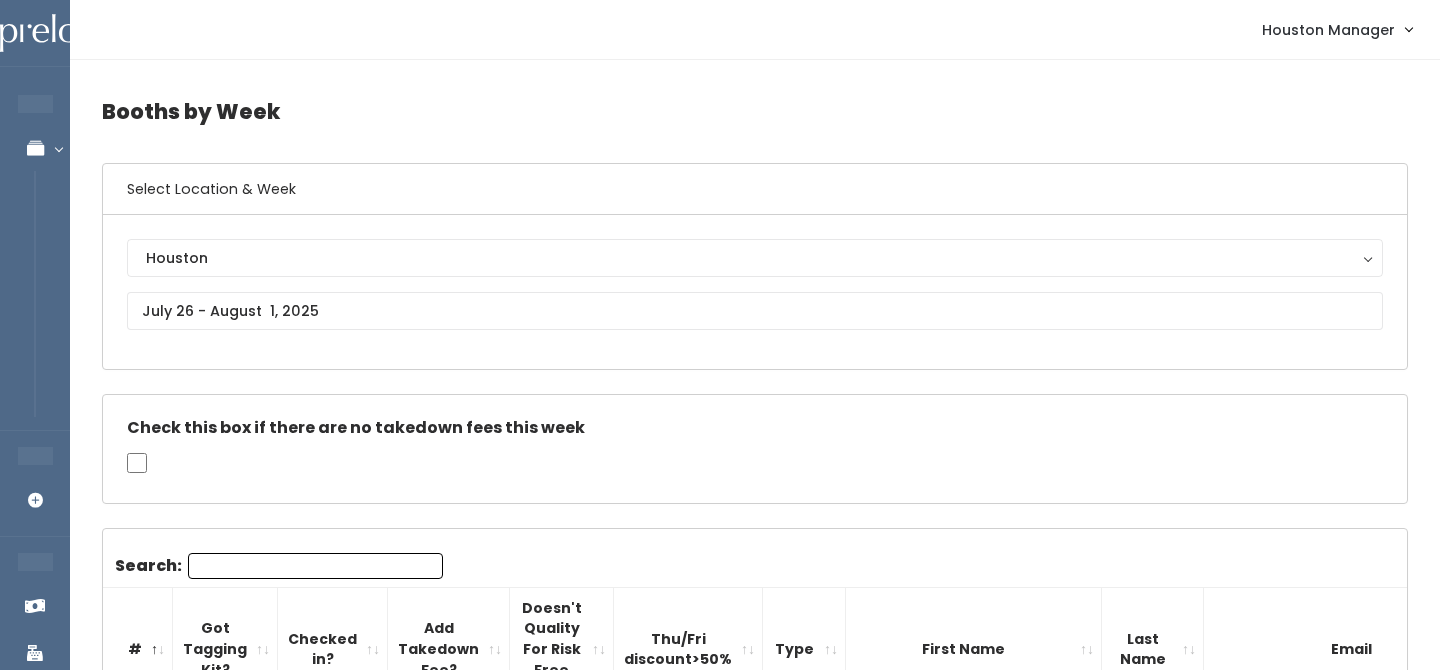 scroll, scrollTop: 0, scrollLeft: 0, axis: both 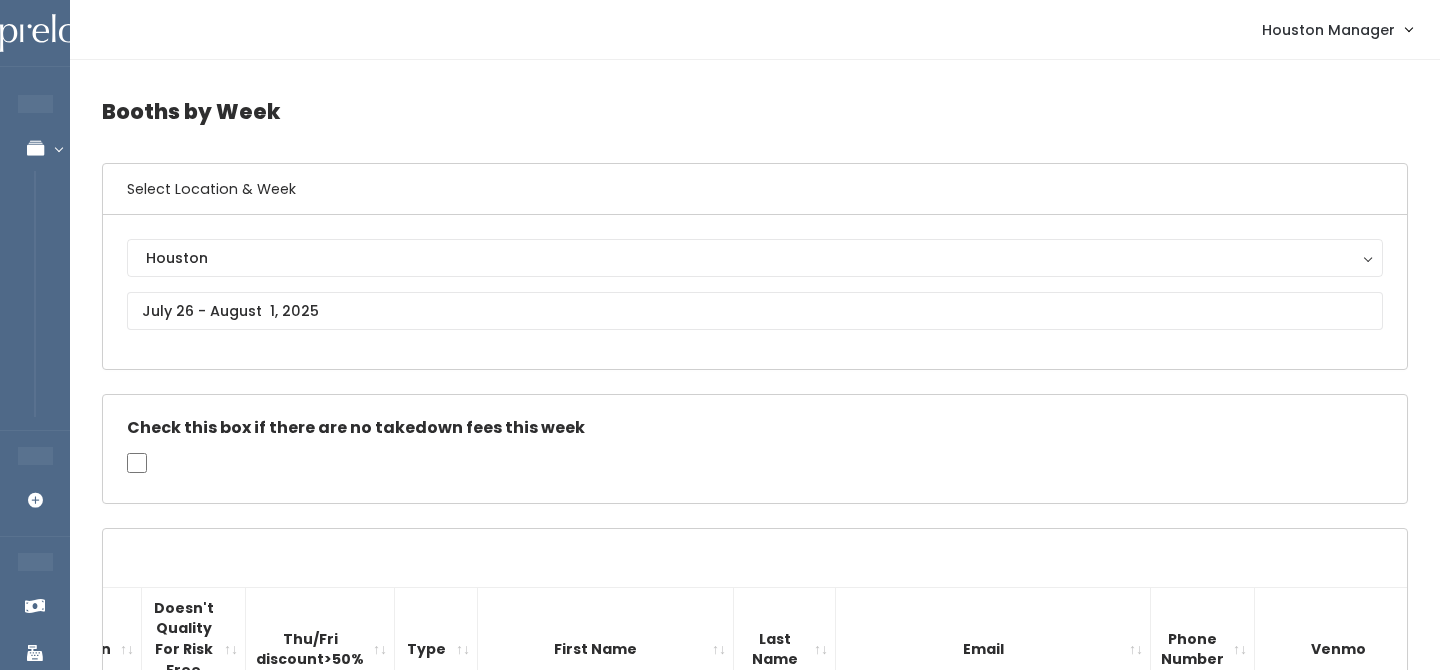 click on "Houston
Houston" at bounding box center [755, 292] 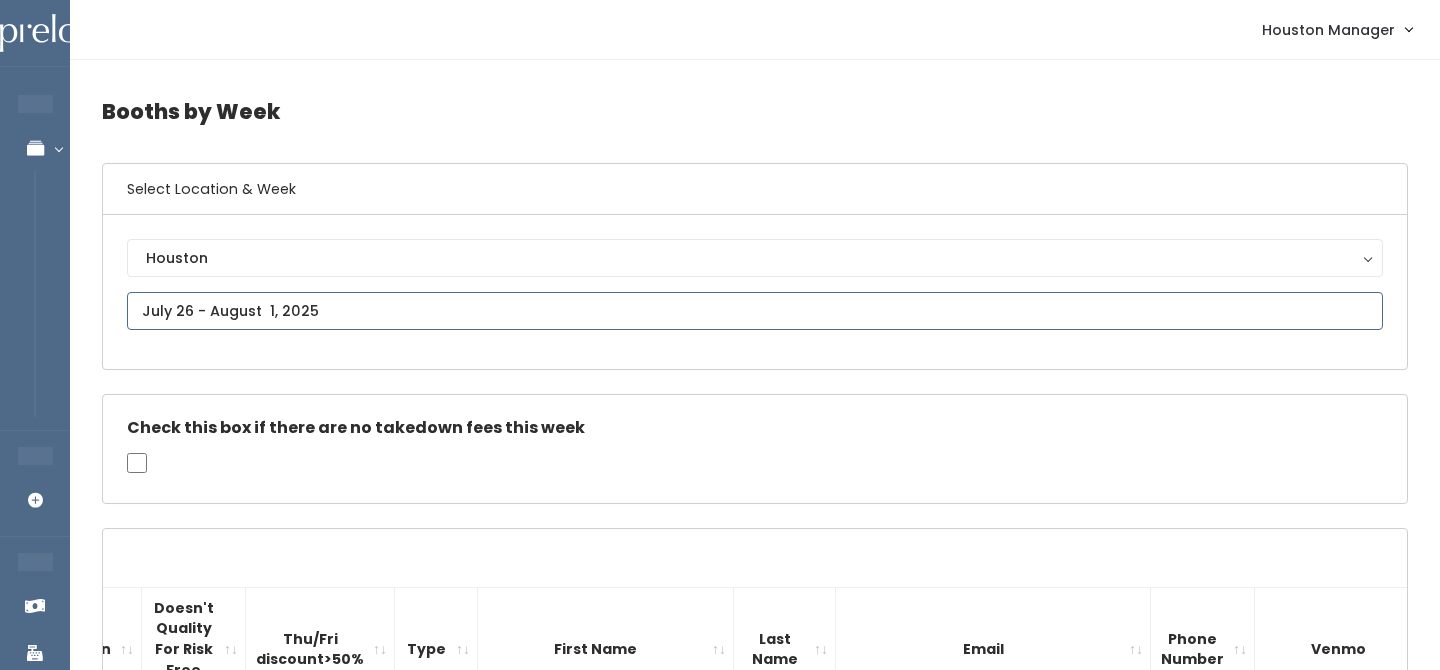 click at bounding box center [755, 311] 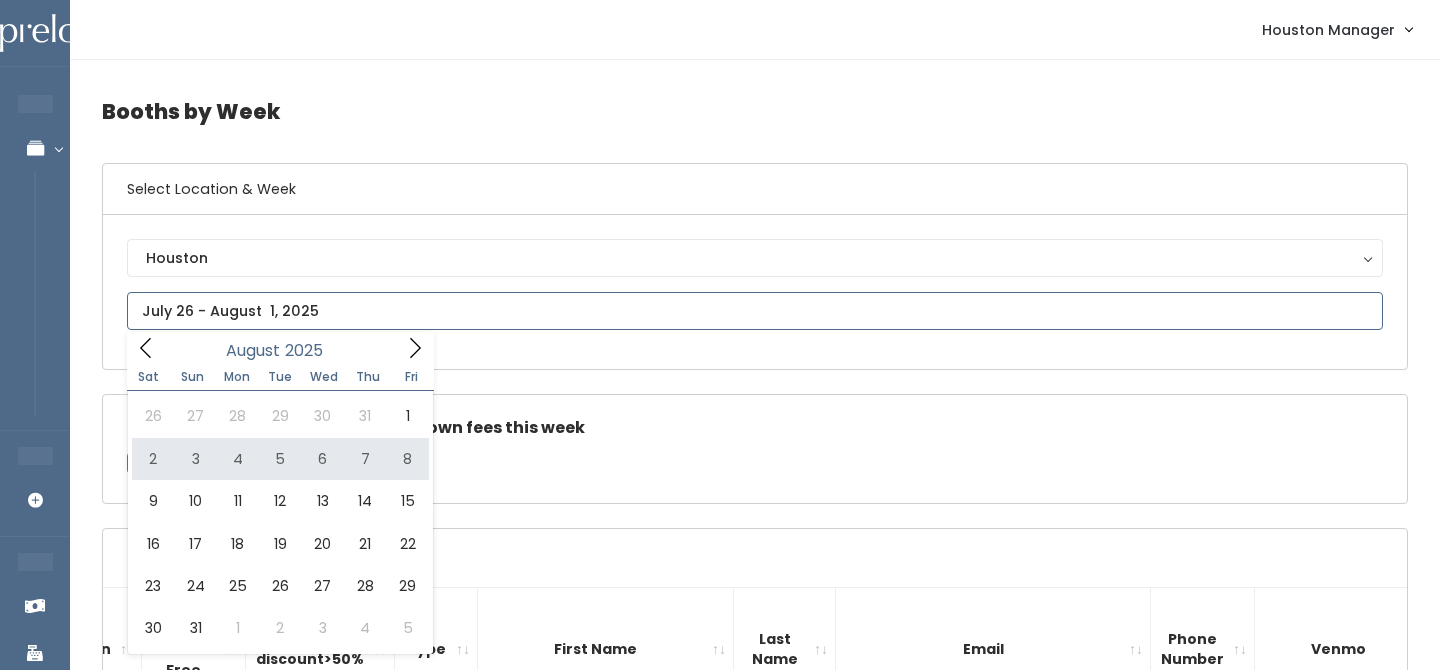 type on "August 2 to August 8" 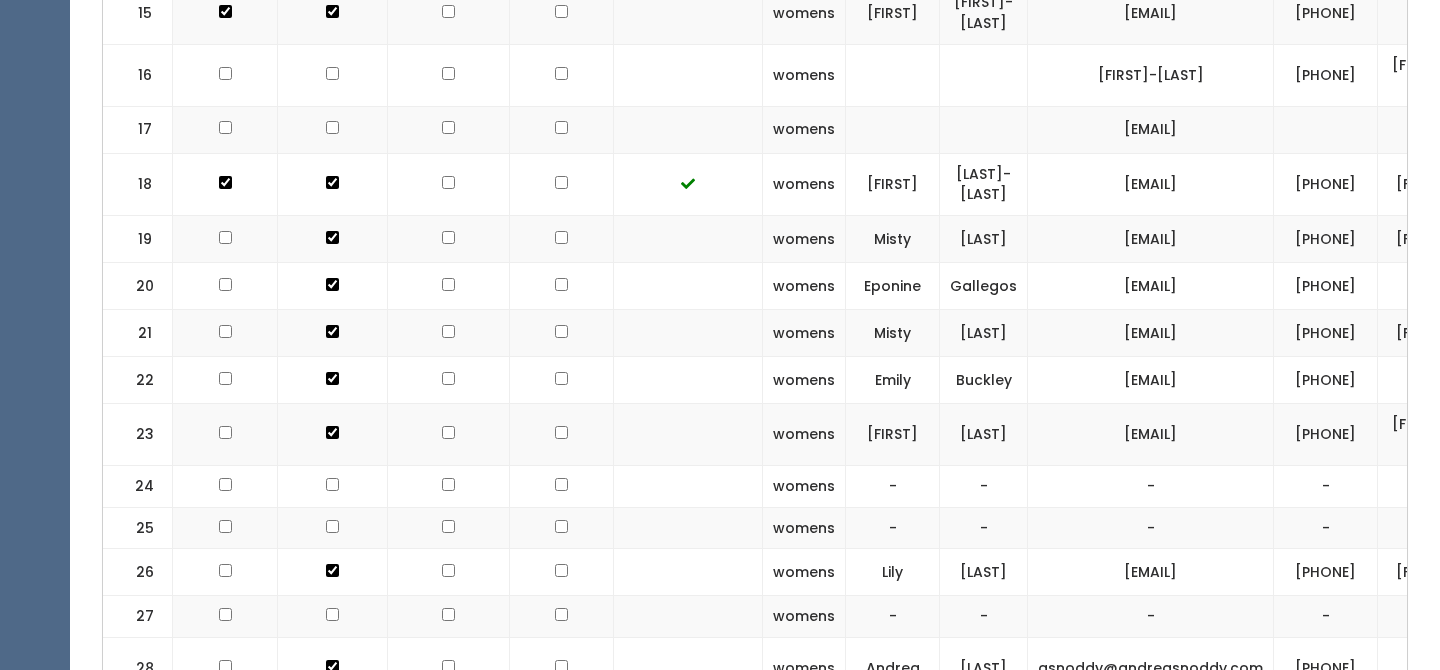 scroll, scrollTop: 0, scrollLeft: 0, axis: both 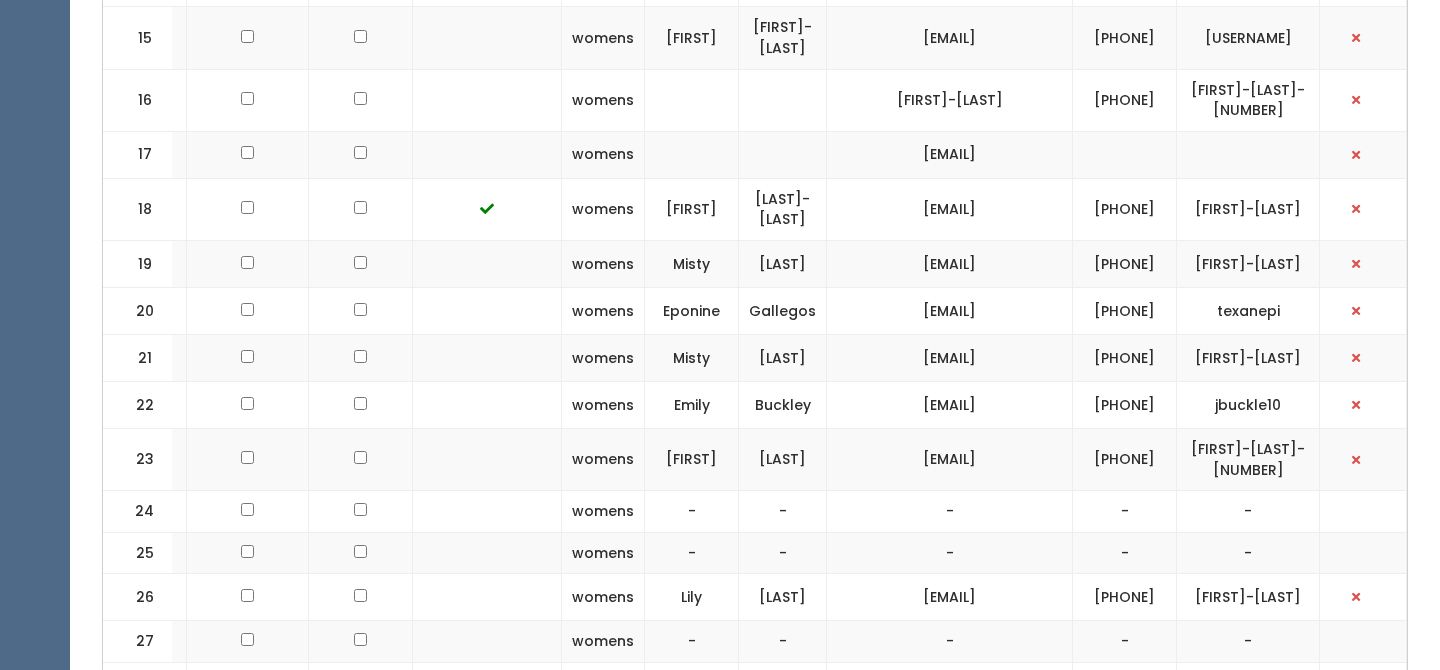 drag, startPoint x: 913, startPoint y: 302, endPoint x: 1033, endPoint y: 301, distance: 120.004166 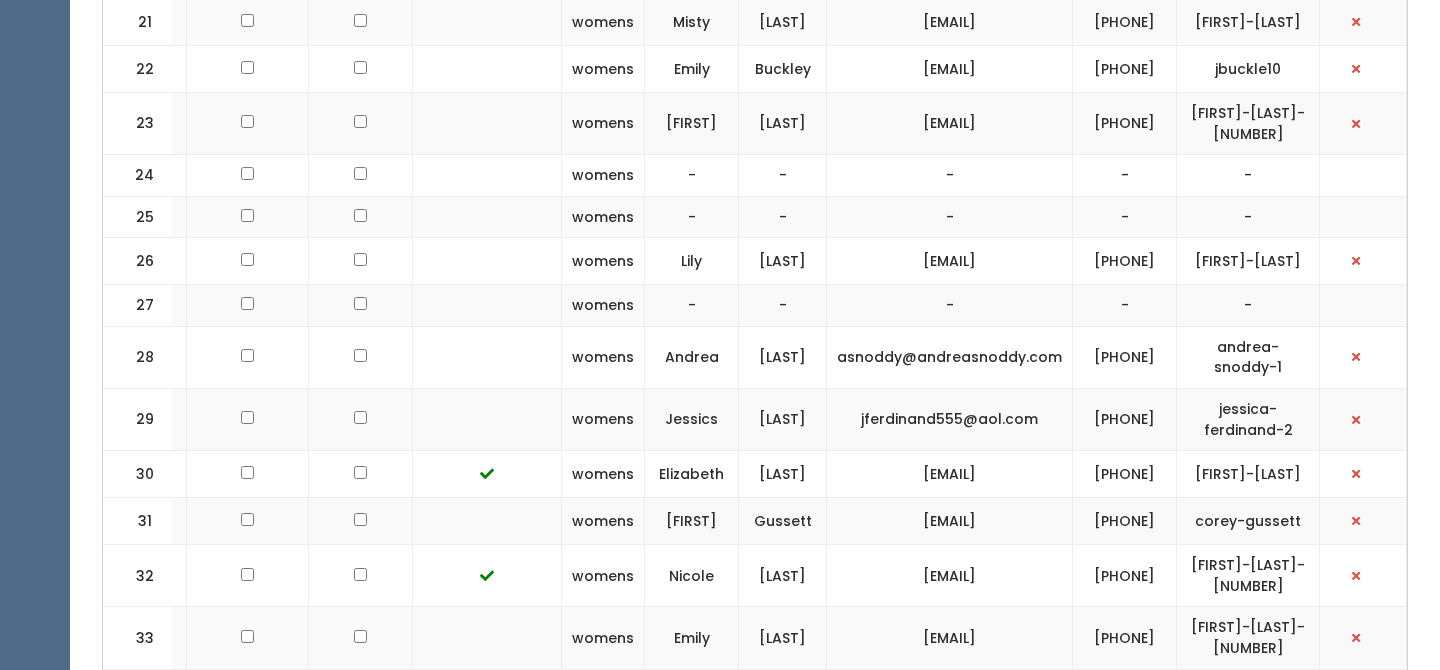 scroll, scrollTop: 2020, scrollLeft: 0, axis: vertical 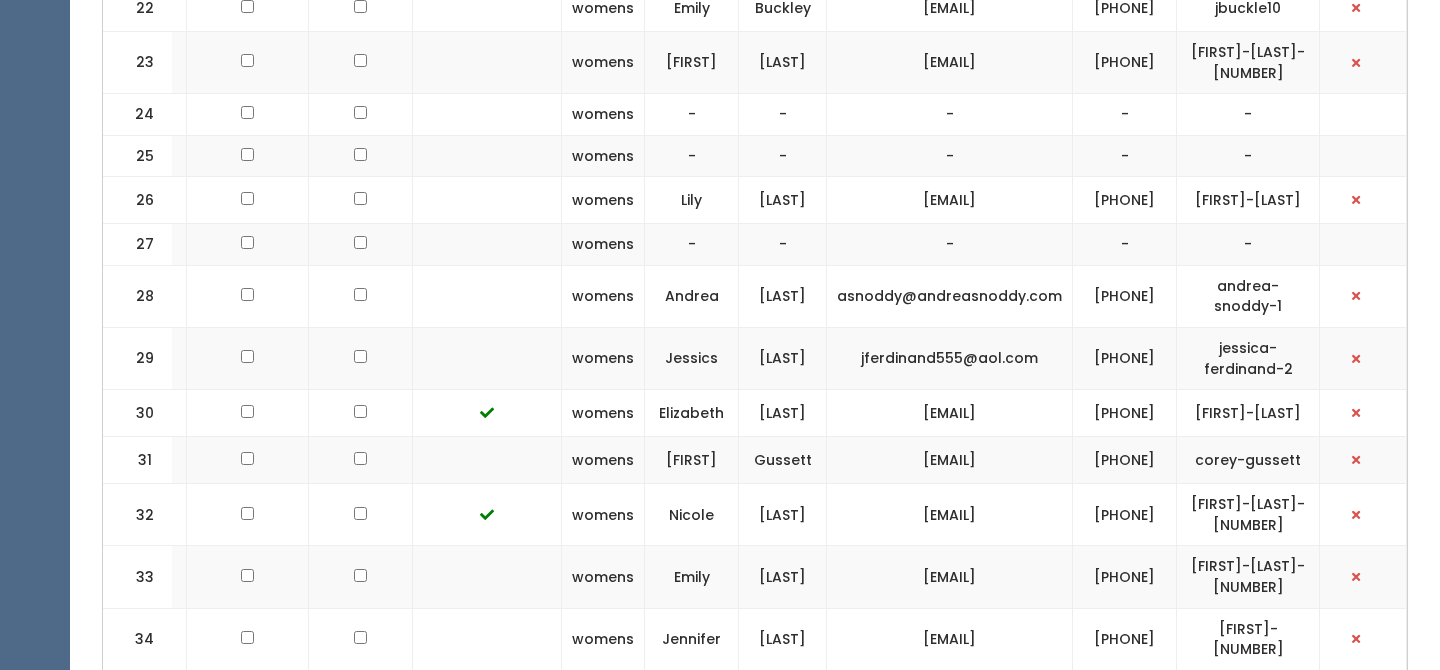 click on "ealandeck@gmail.com" at bounding box center (950, 7) 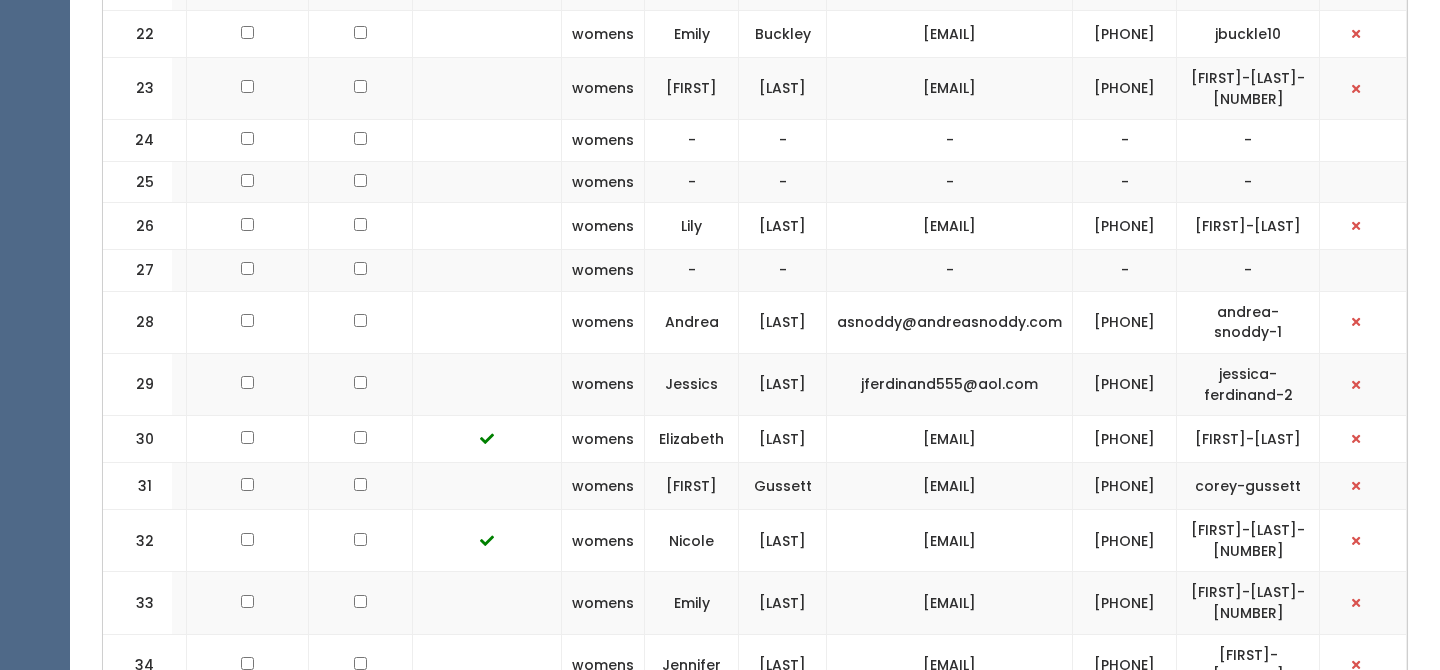 scroll, scrollTop: 2174, scrollLeft: 0, axis: vertical 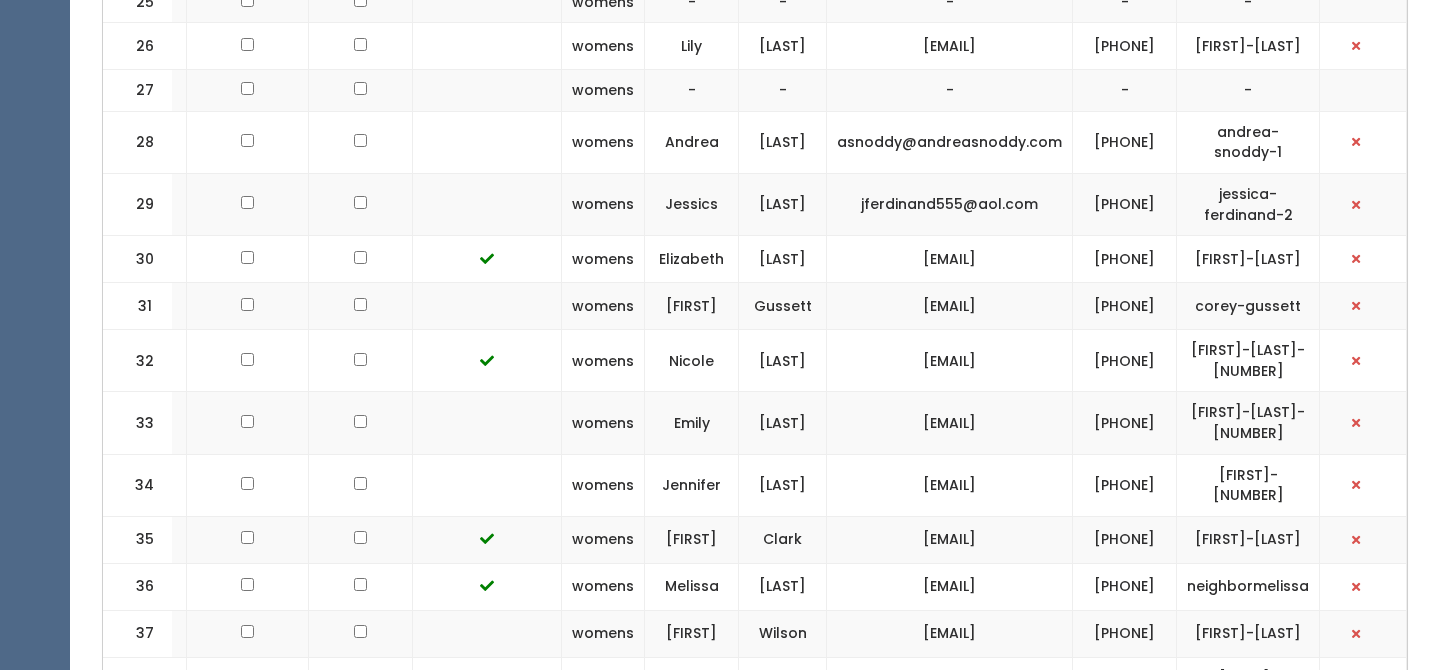 drag, startPoint x: 945, startPoint y: 221, endPoint x: 980, endPoint y: 263, distance: 54.67175 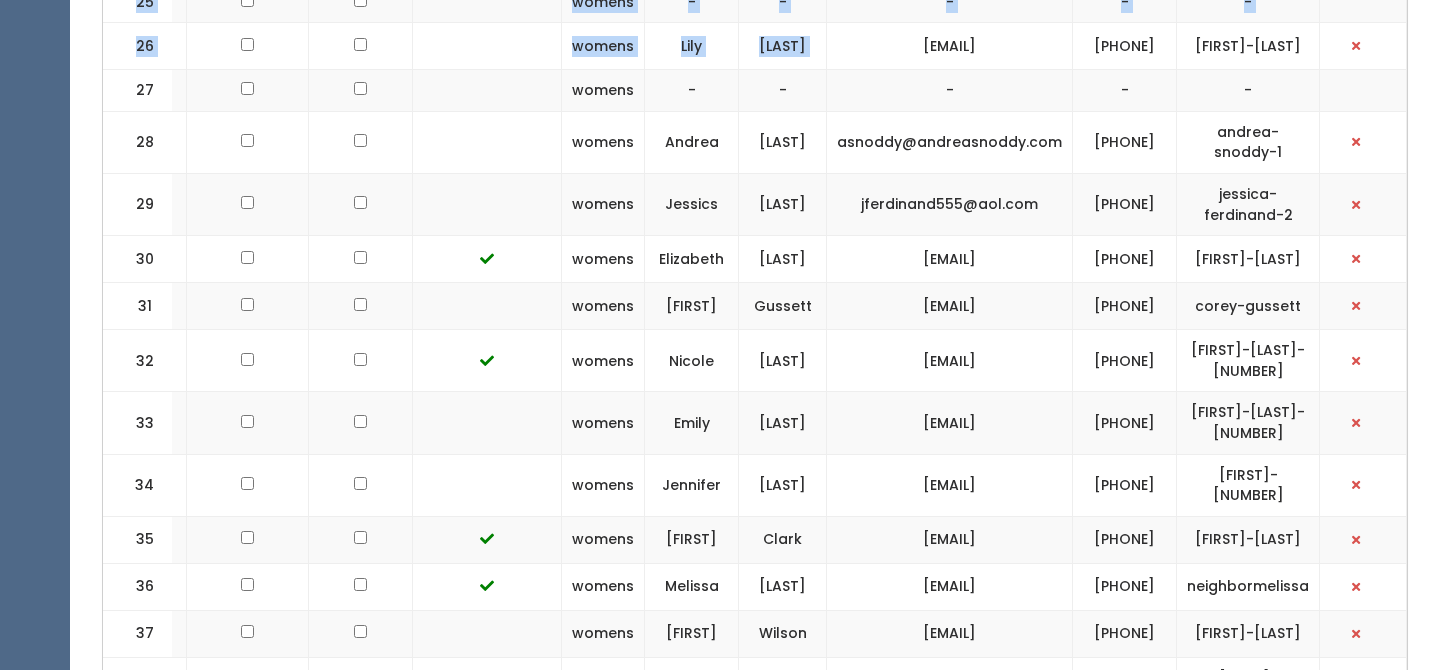 drag, startPoint x: 945, startPoint y: 220, endPoint x: 978, endPoint y: 284, distance: 72.00694 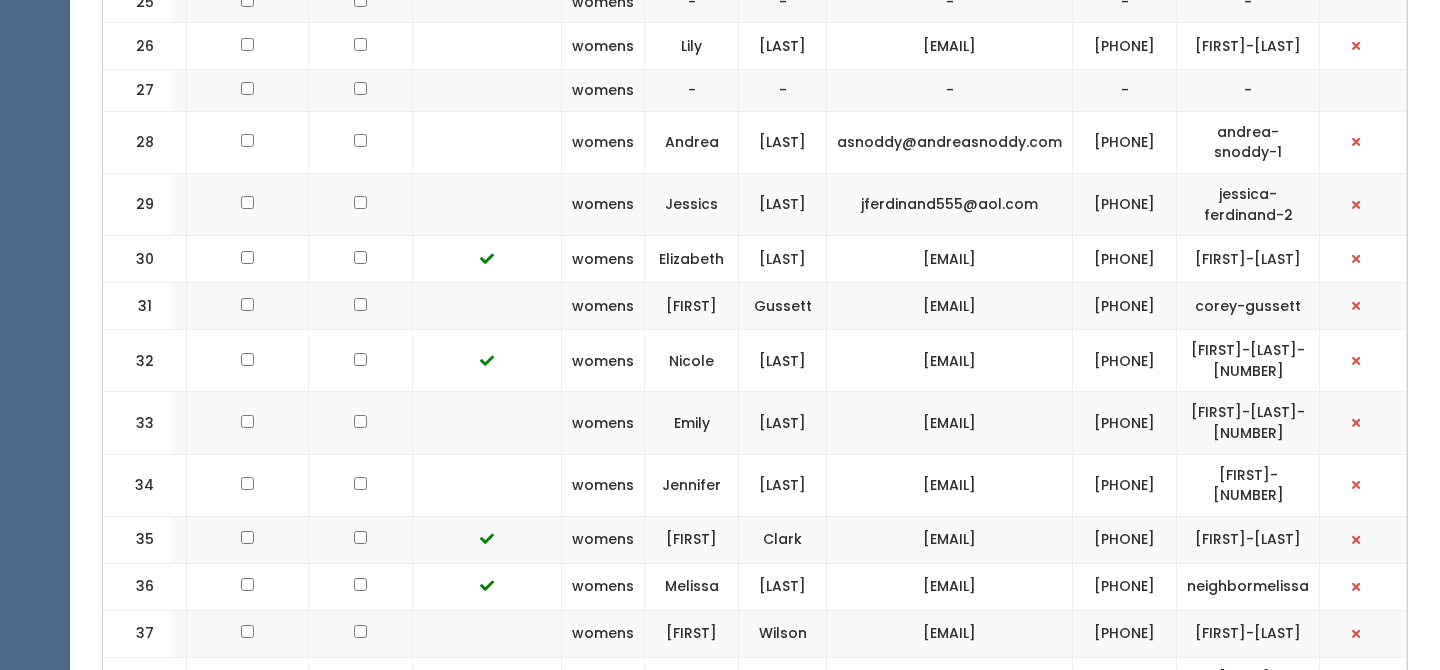 click on "-" at bounding box center (692, -39) 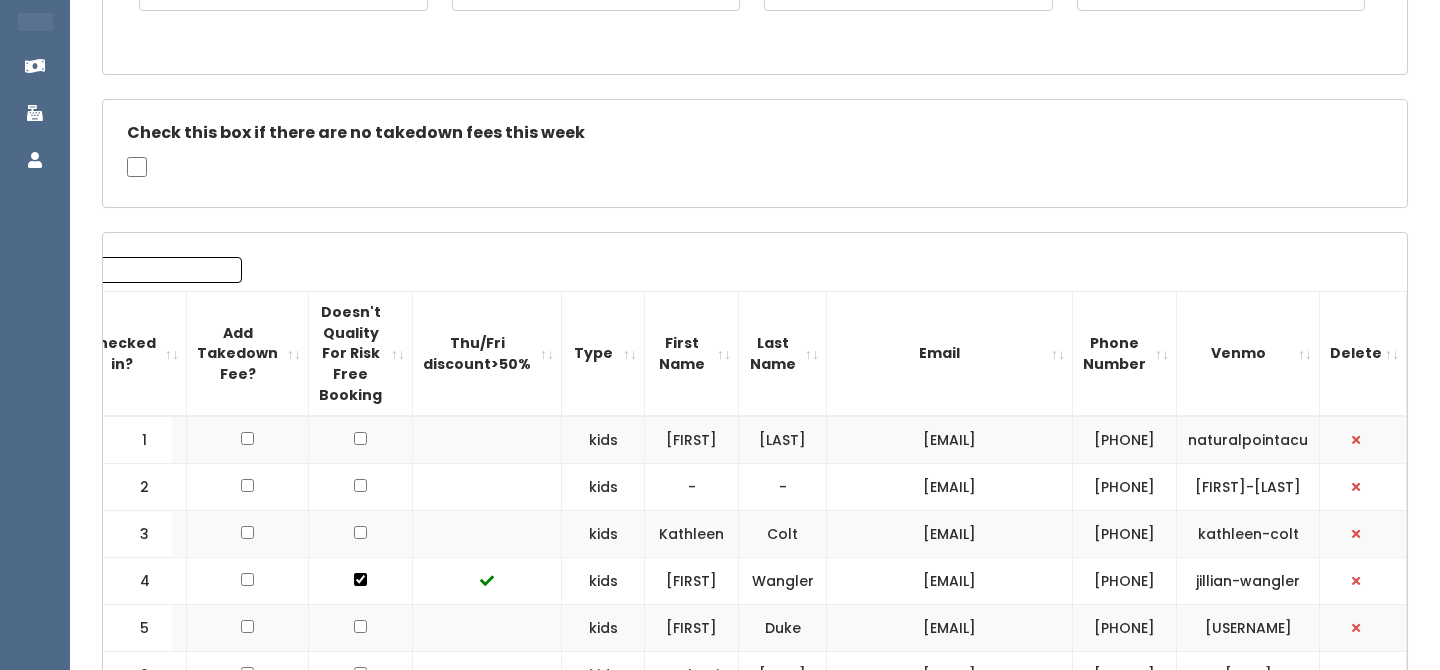scroll, scrollTop: 0, scrollLeft: 0, axis: both 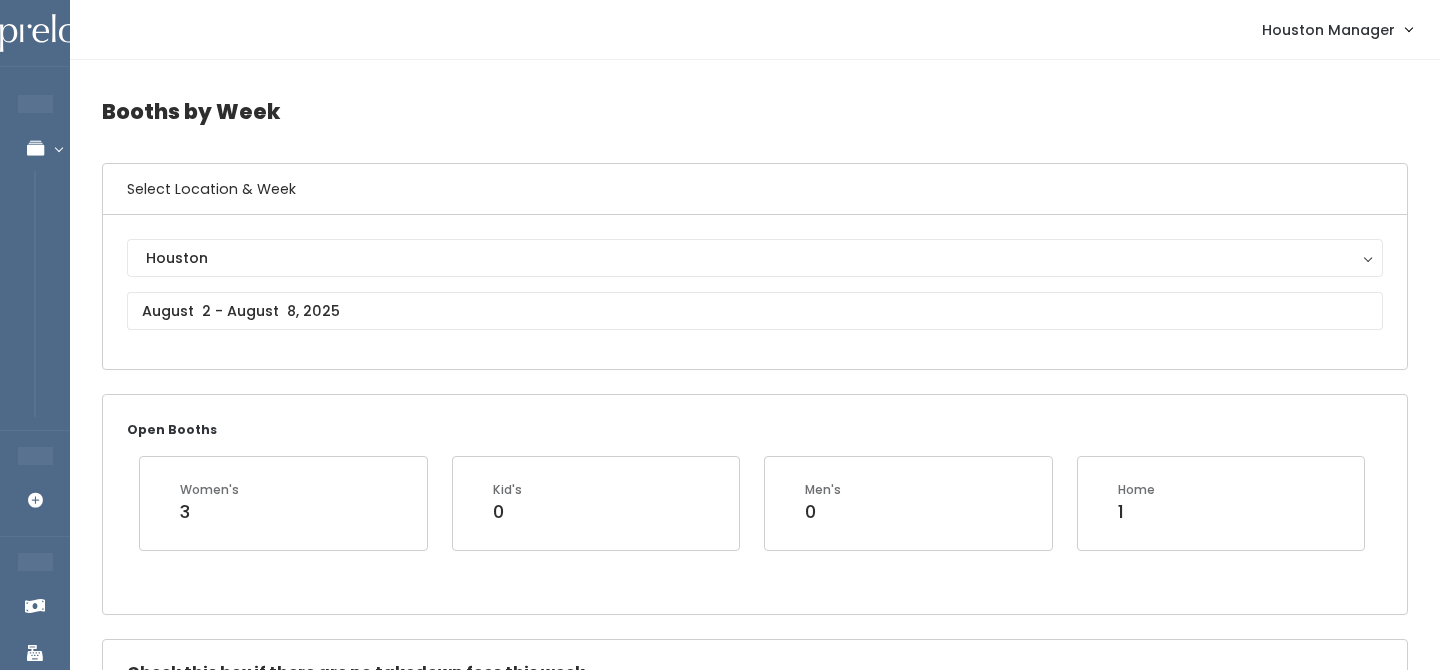 click on "Houston
Houston" at bounding box center (755, 292) 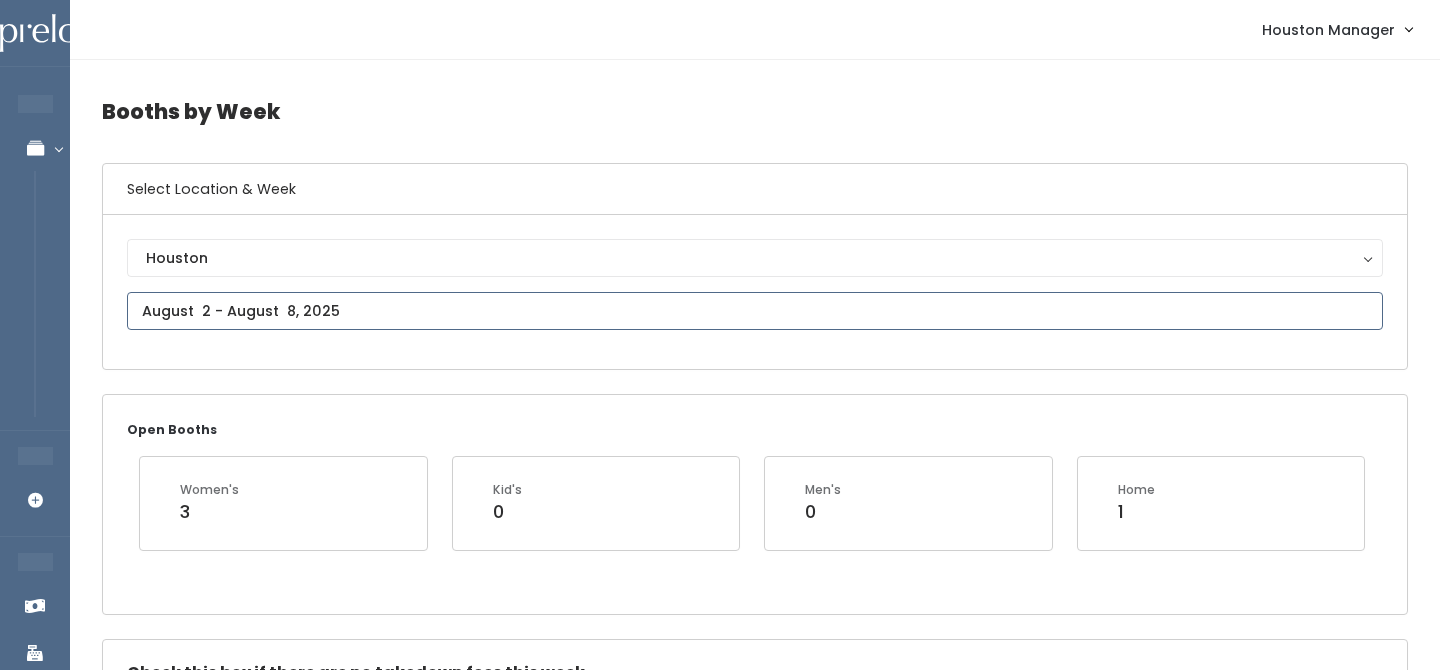 click at bounding box center [755, 311] 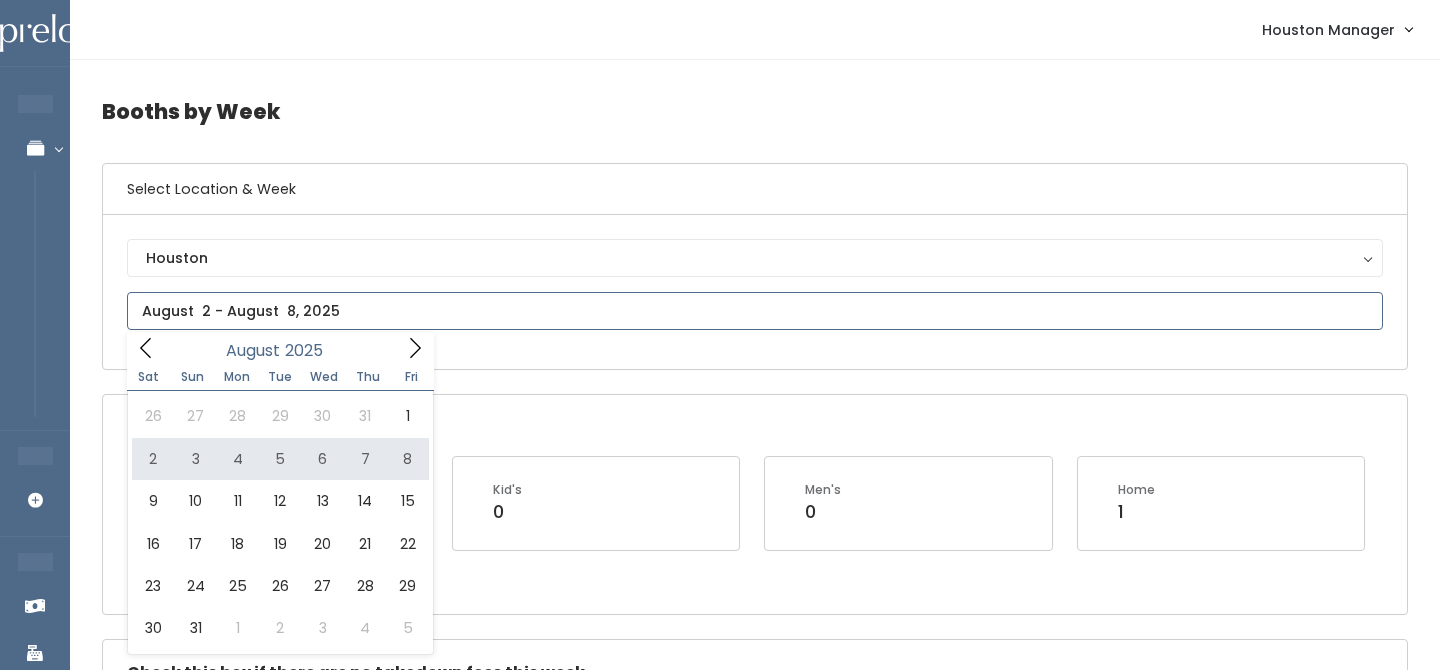 type on "August 9 to August 15" 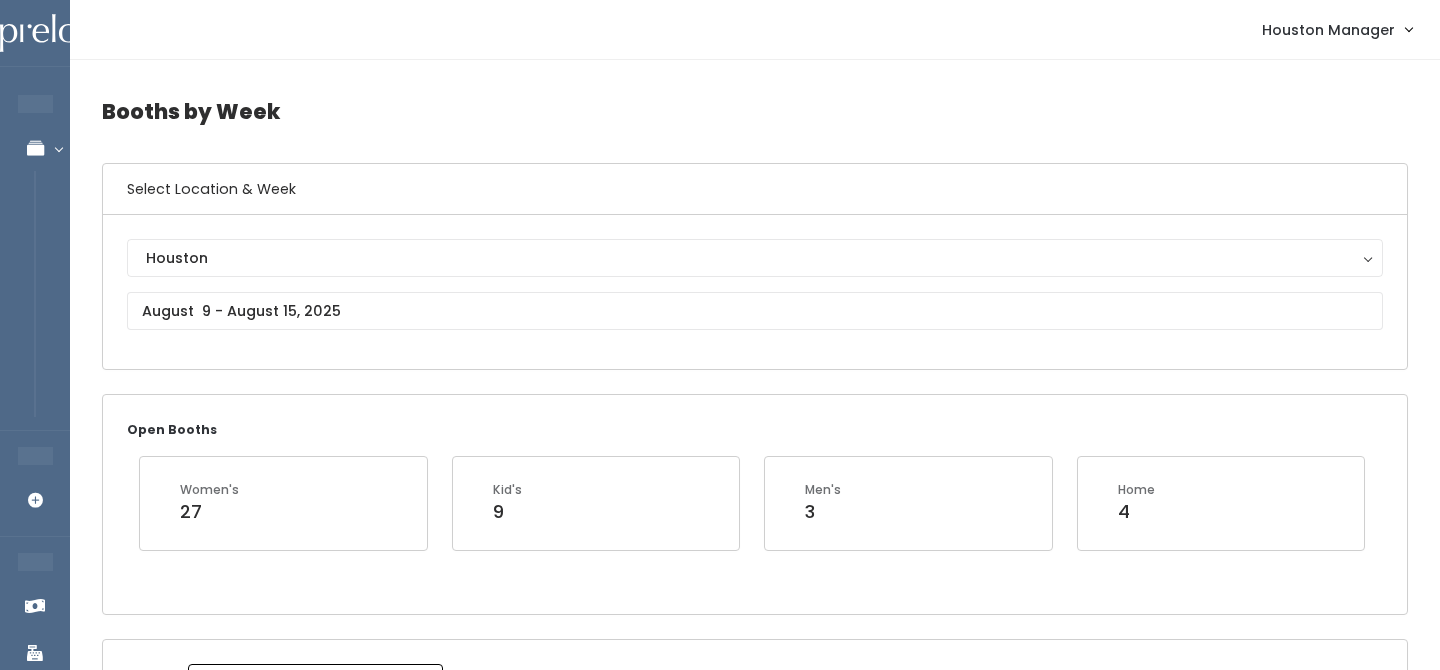 scroll, scrollTop: 0, scrollLeft: 0, axis: both 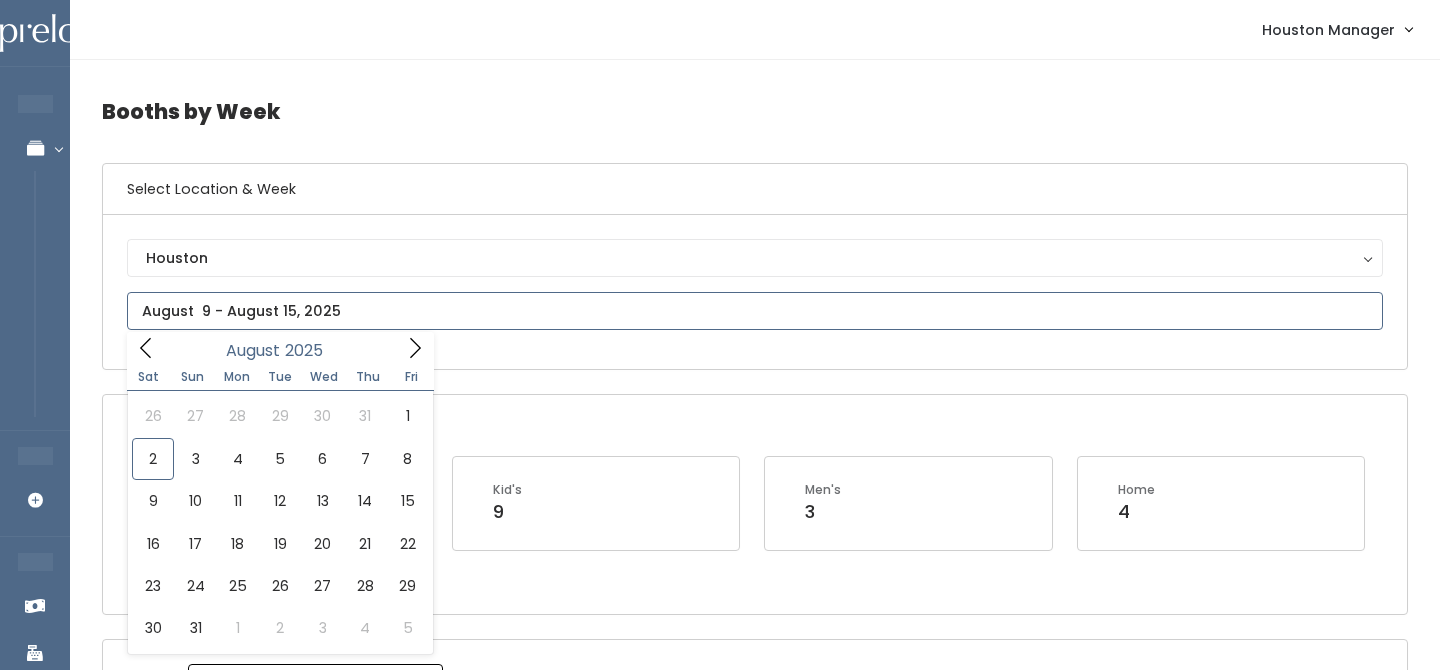 click at bounding box center (755, 311) 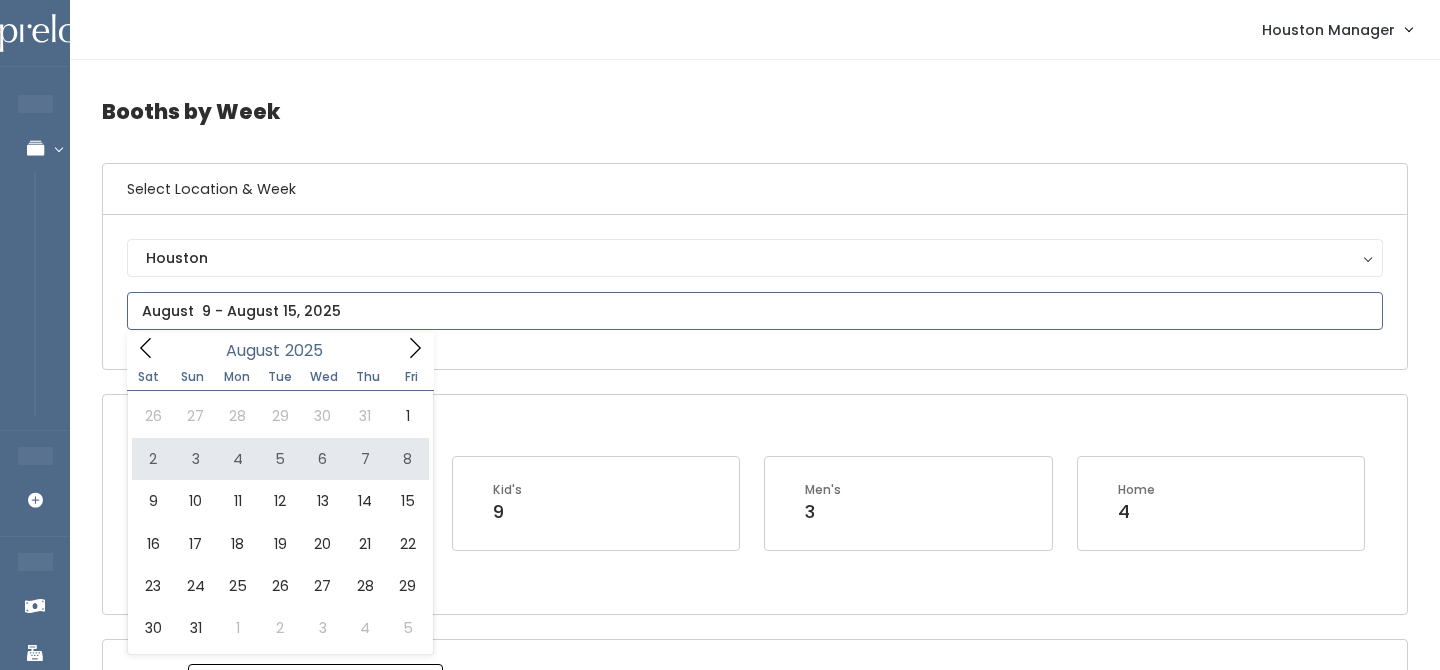 type on "[DATE] to [DATE]" 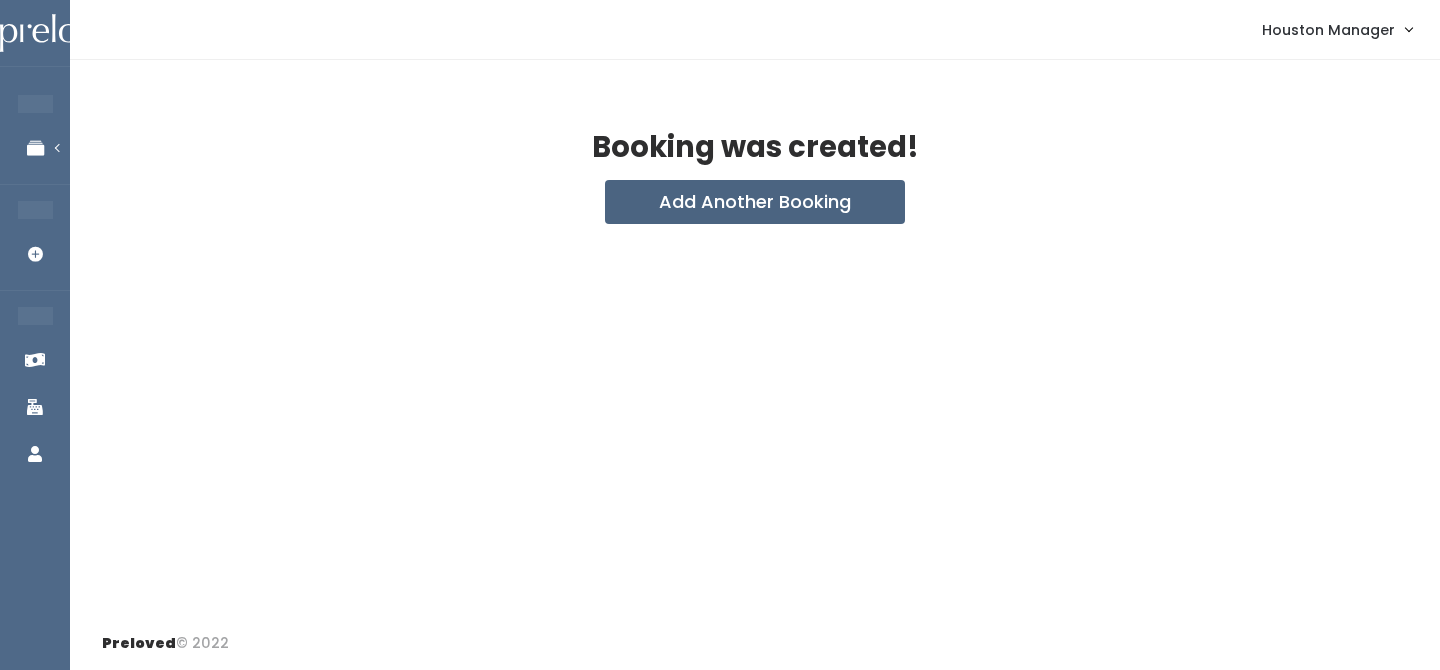 scroll, scrollTop: 0, scrollLeft: 0, axis: both 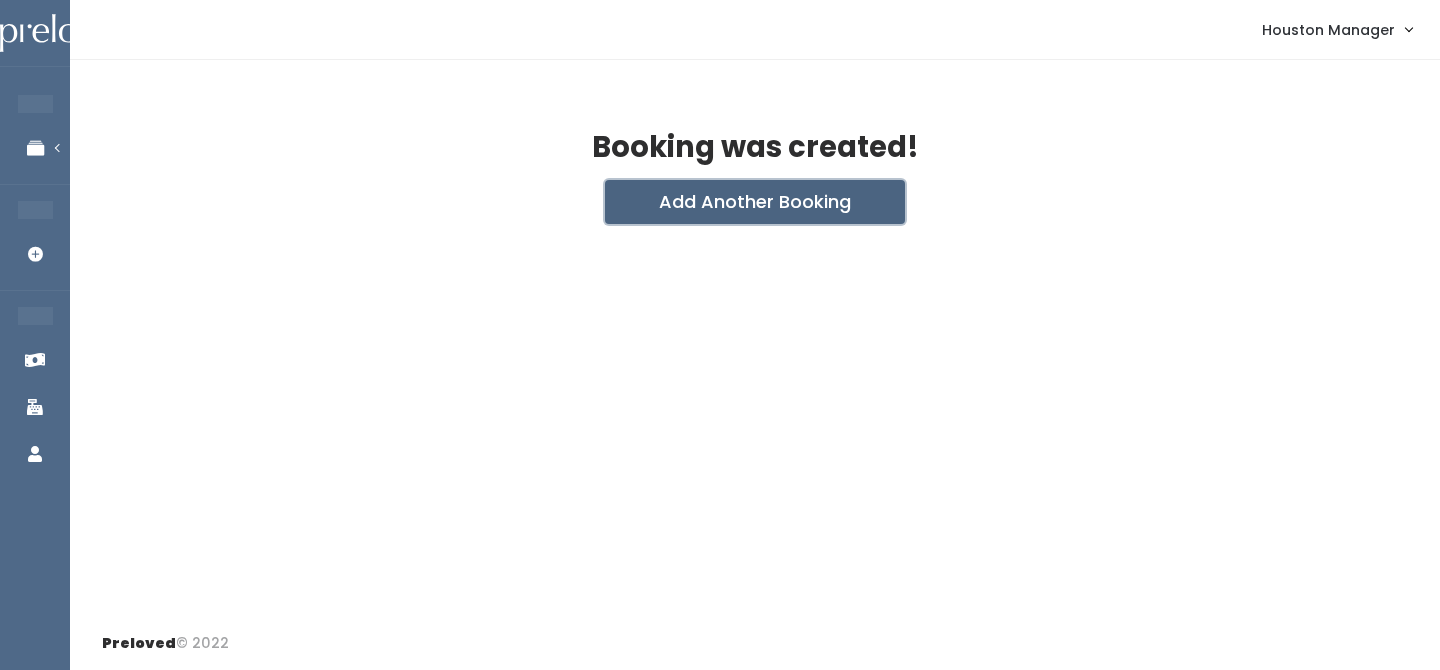click on "Add Another Booking" at bounding box center [755, 202] 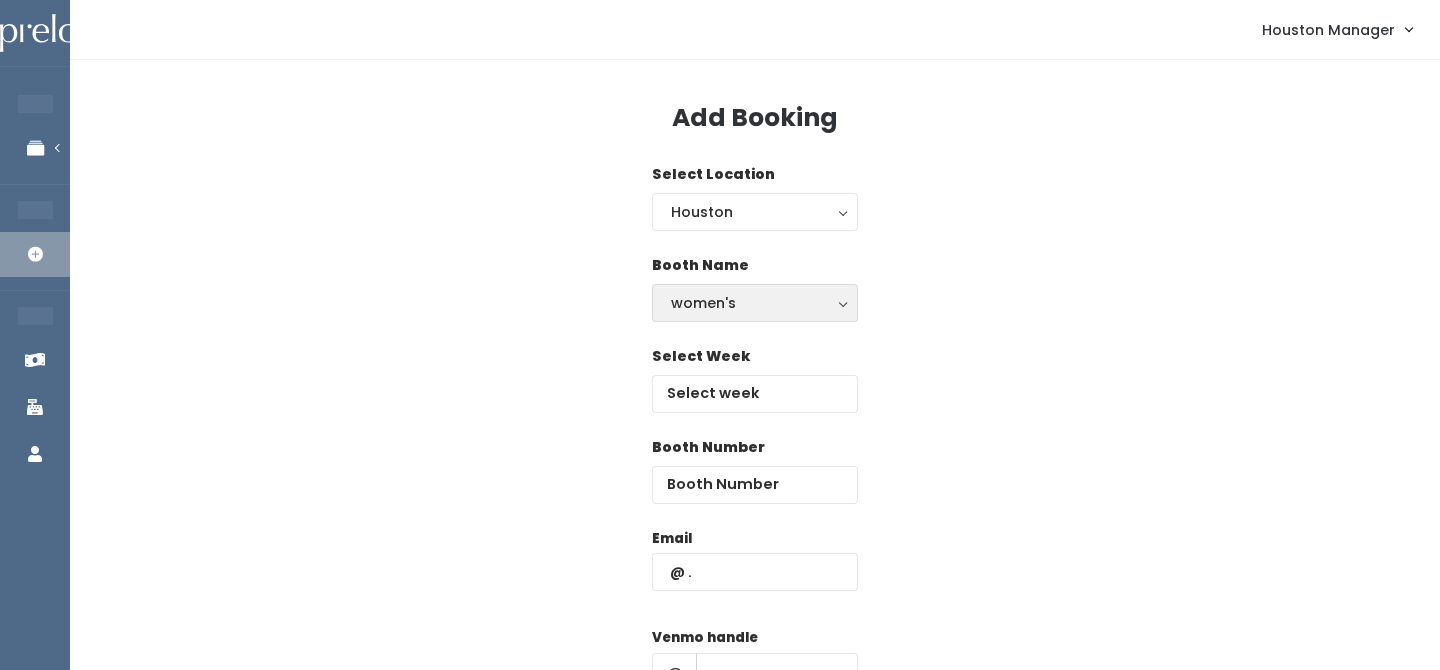 scroll, scrollTop: 0, scrollLeft: 0, axis: both 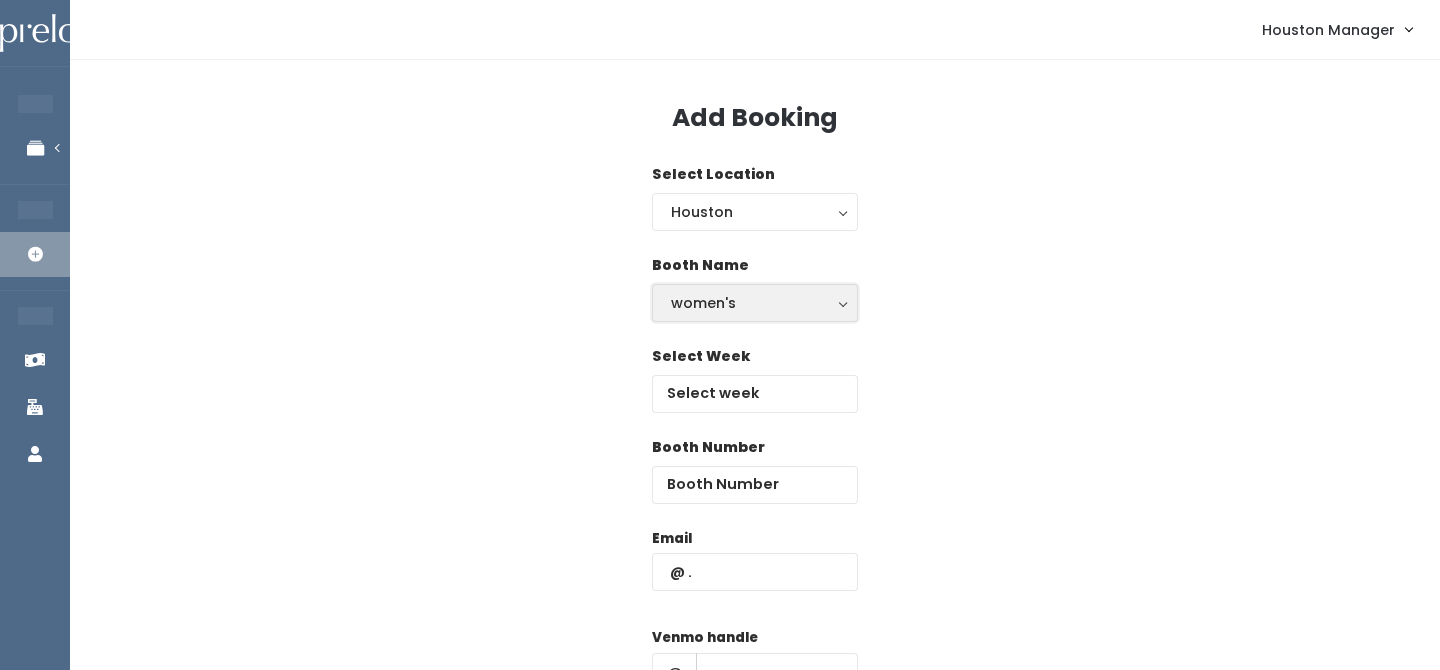 click on "women's" at bounding box center (755, 303) 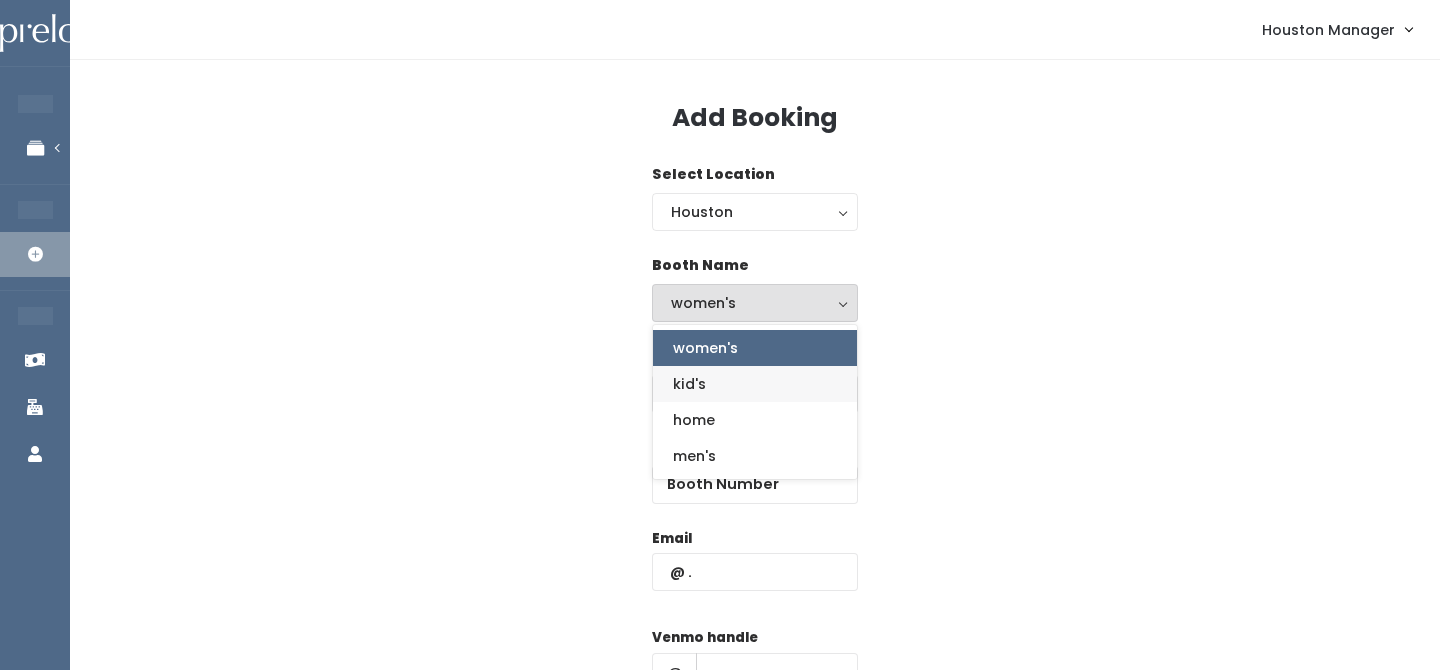 click on "kid's" at bounding box center [755, 384] 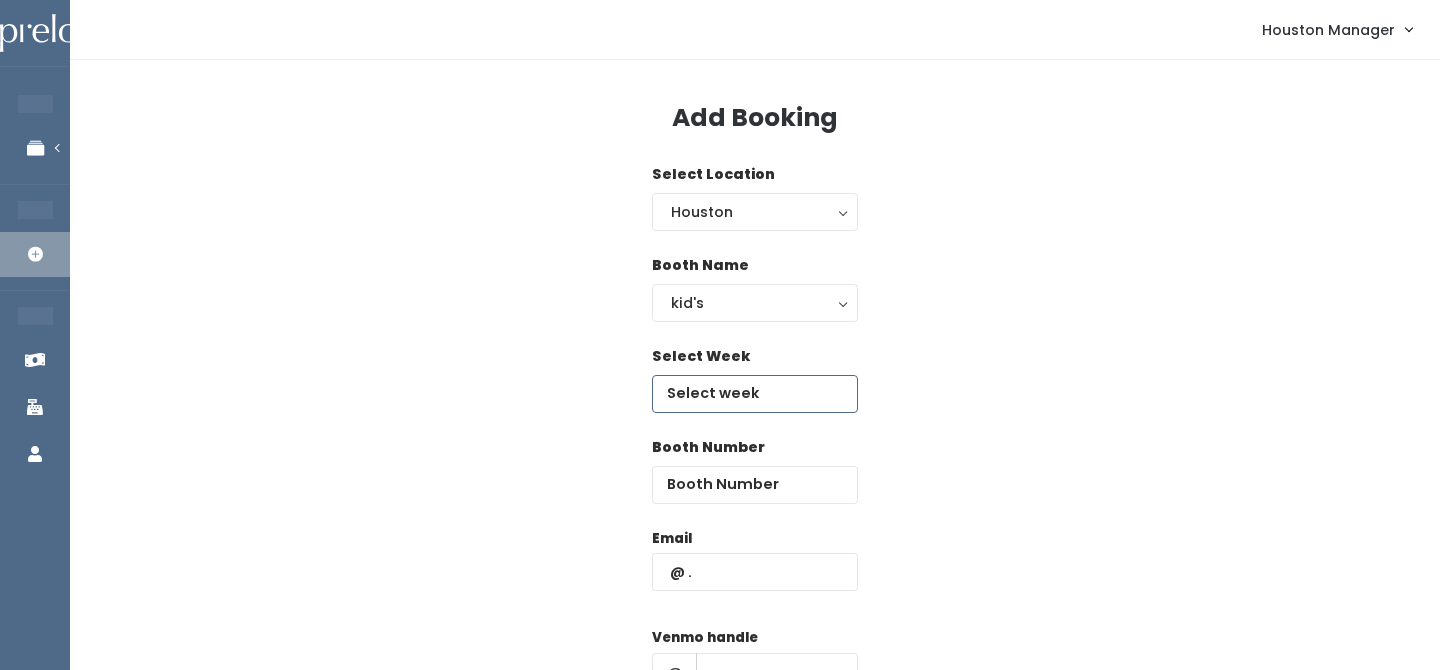 click at bounding box center (755, 394) 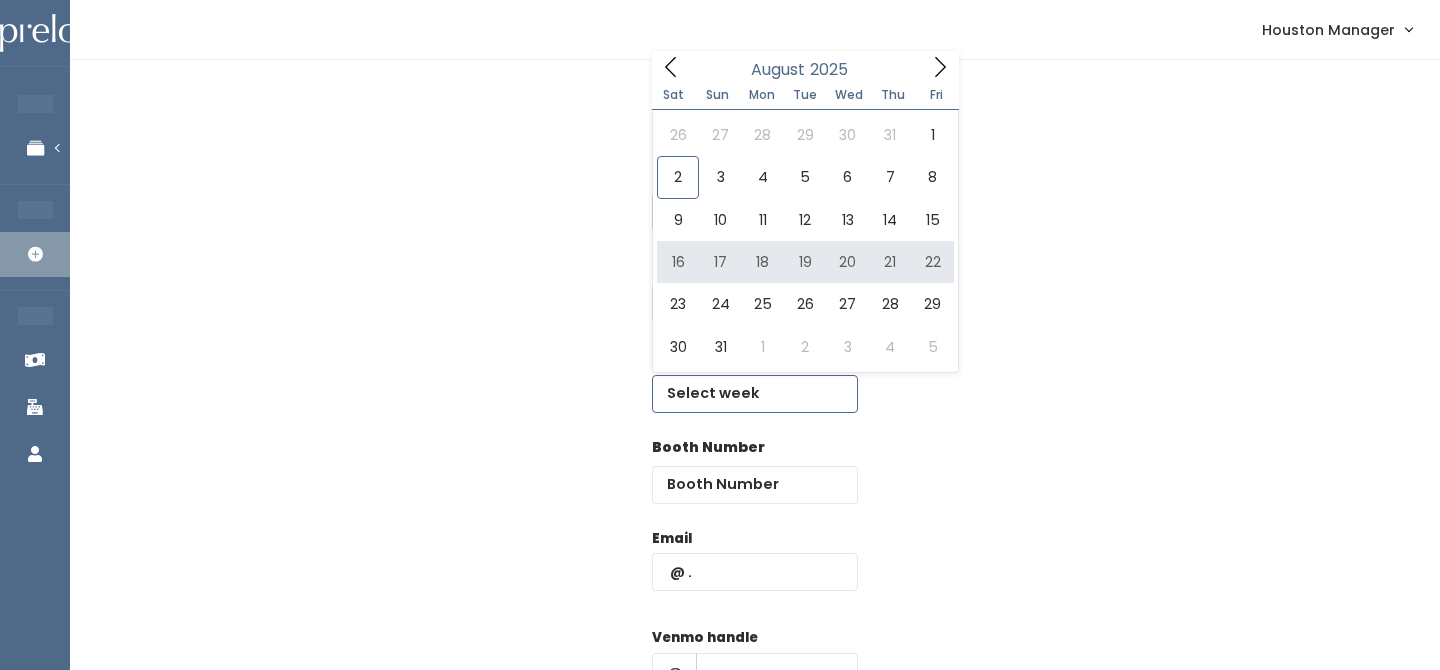 type on "[DATE] to [DATE]" 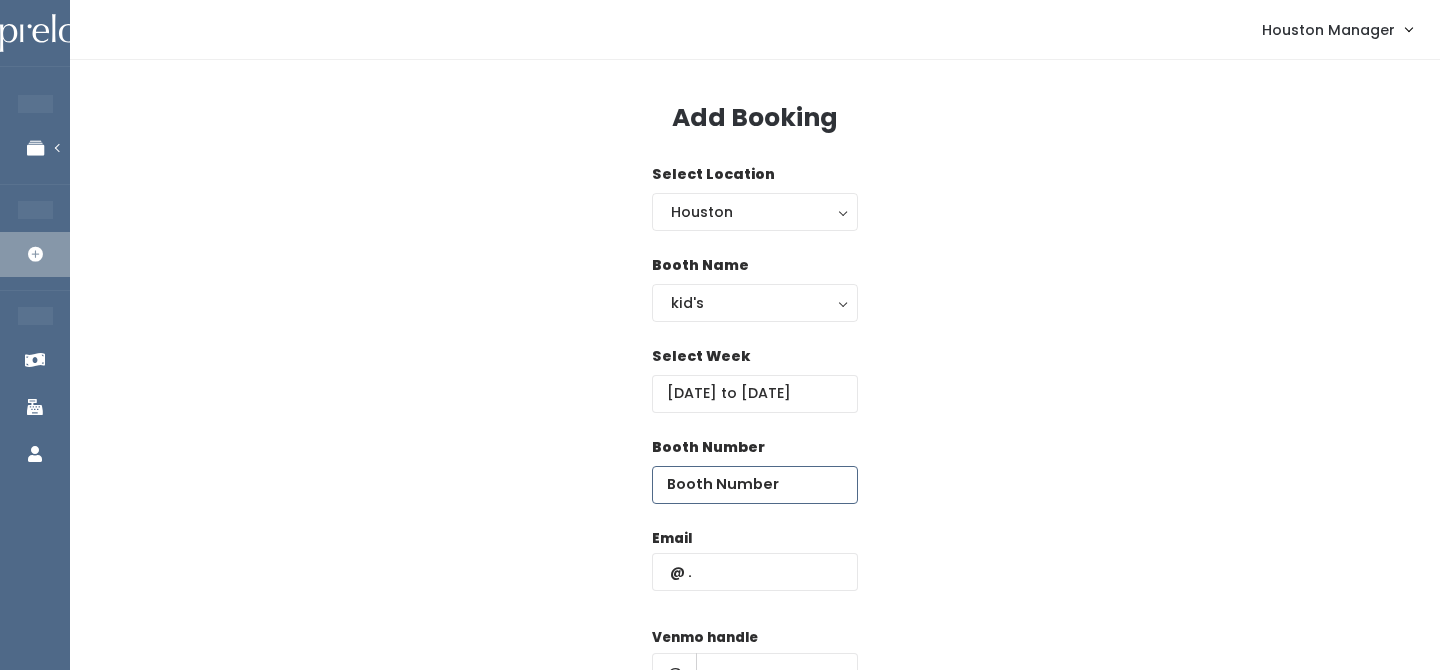 click at bounding box center (755, 485) 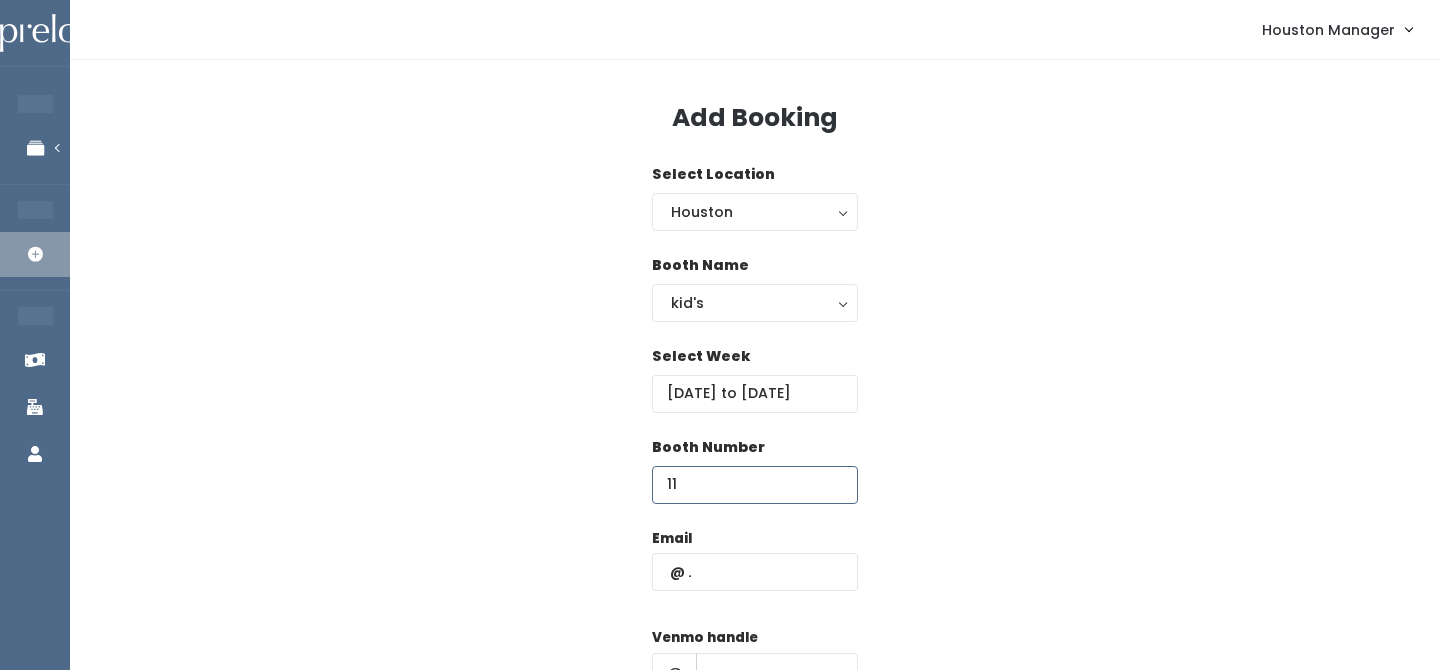 type on "11" 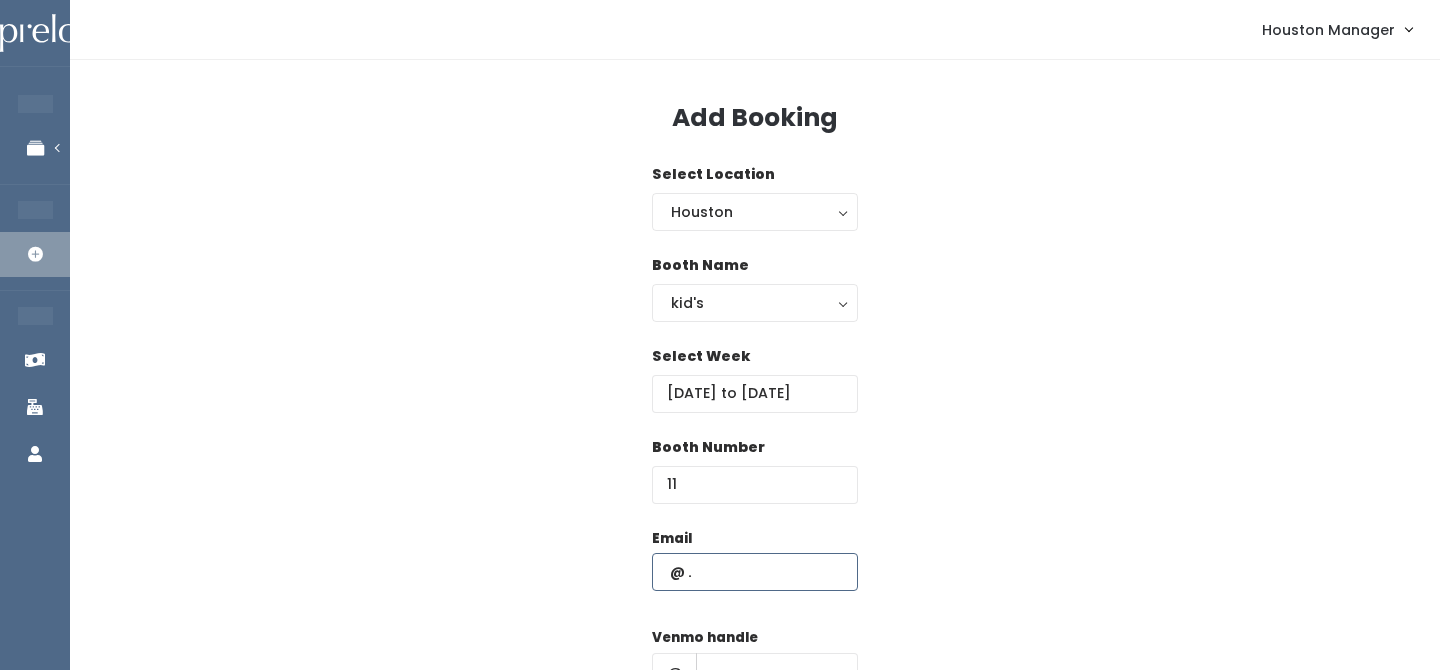 paste on "[EMAIL]" 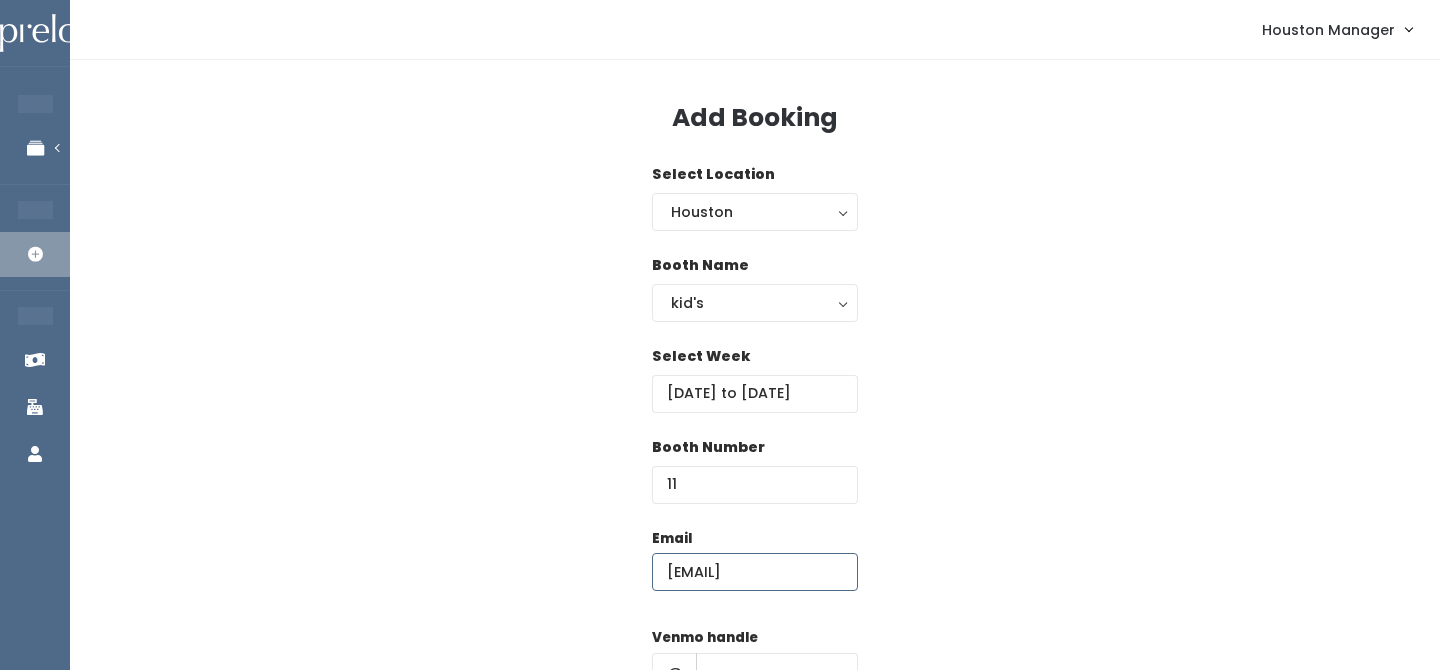 scroll, scrollTop: 0, scrollLeft: 30, axis: horizontal 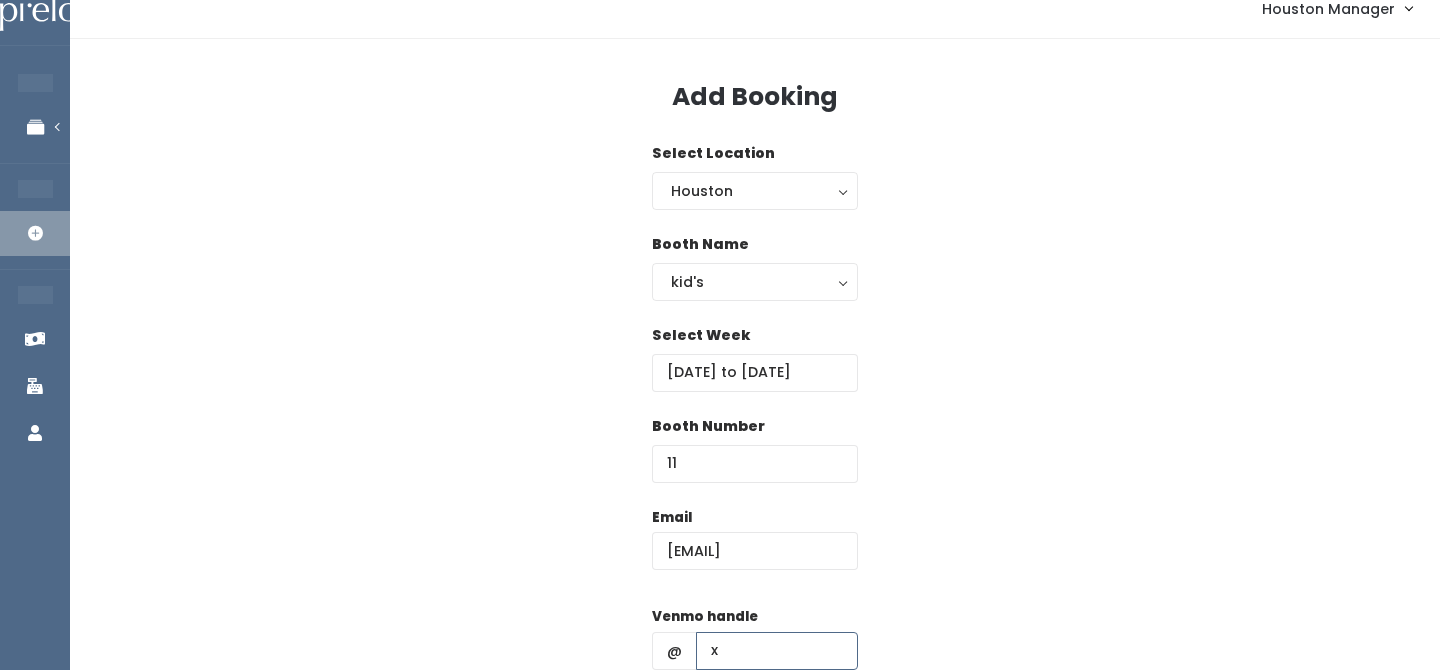 type on "x" 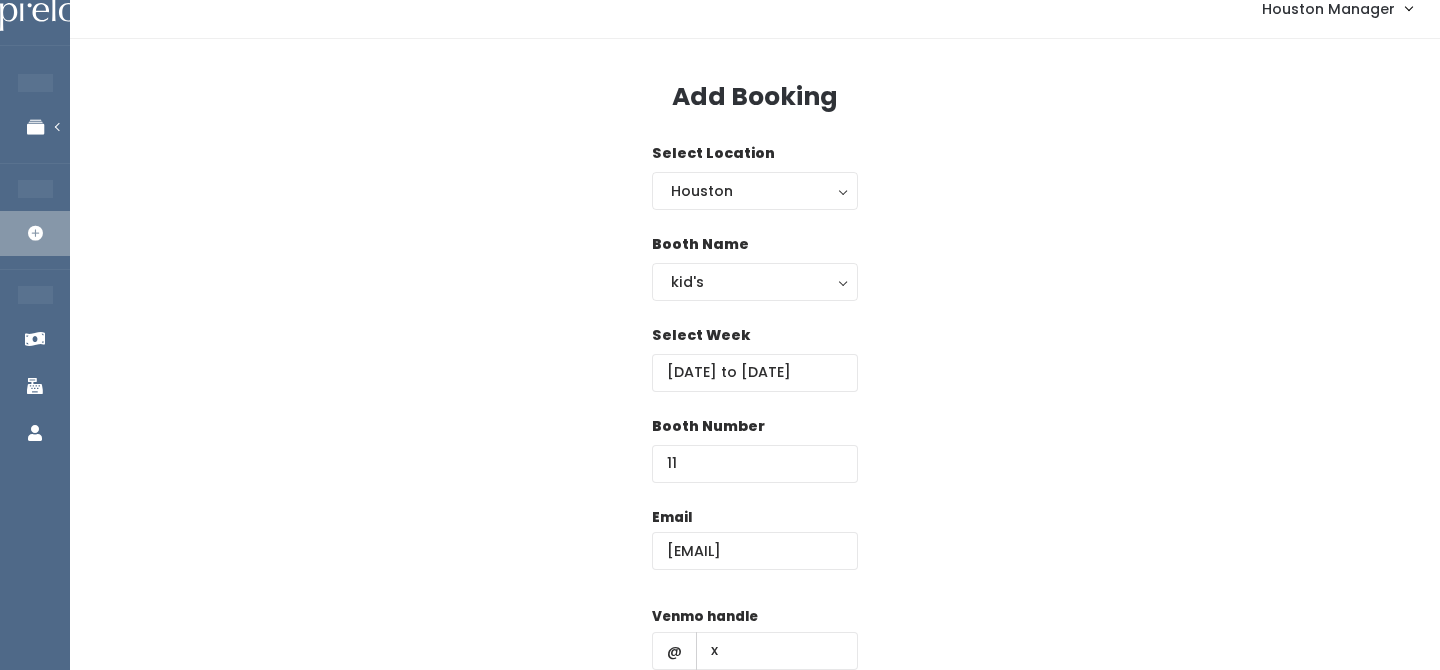 scroll, scrollTop: 287, scrollLeft: 0, axis: vertical 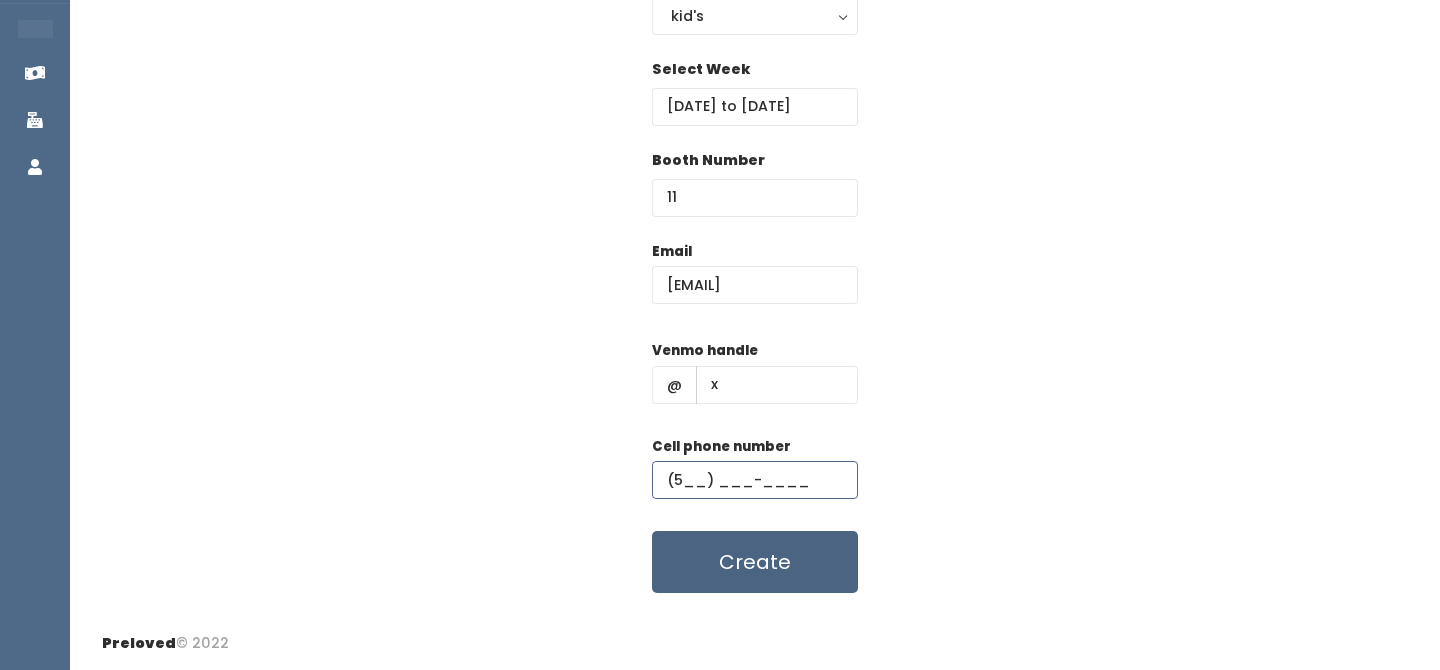 type on "(5__) ___-____" 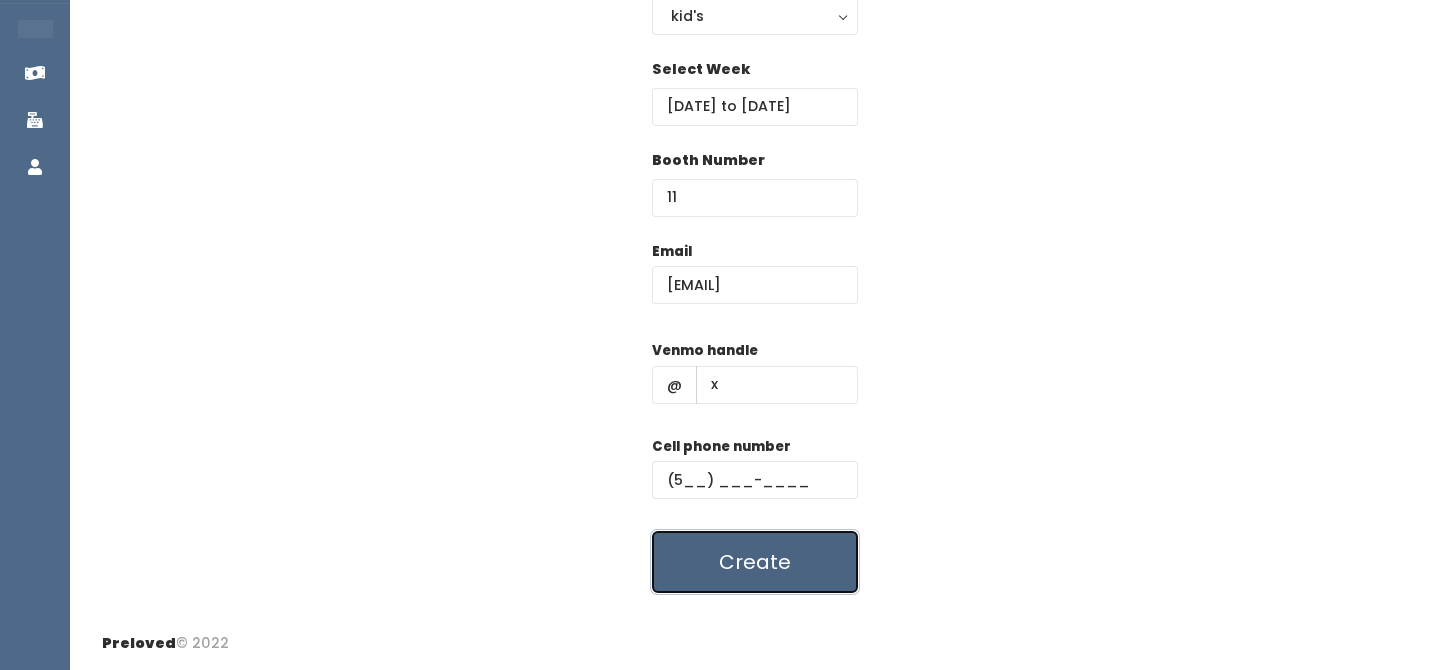 click on "Create" at bounding box center [755, 562] 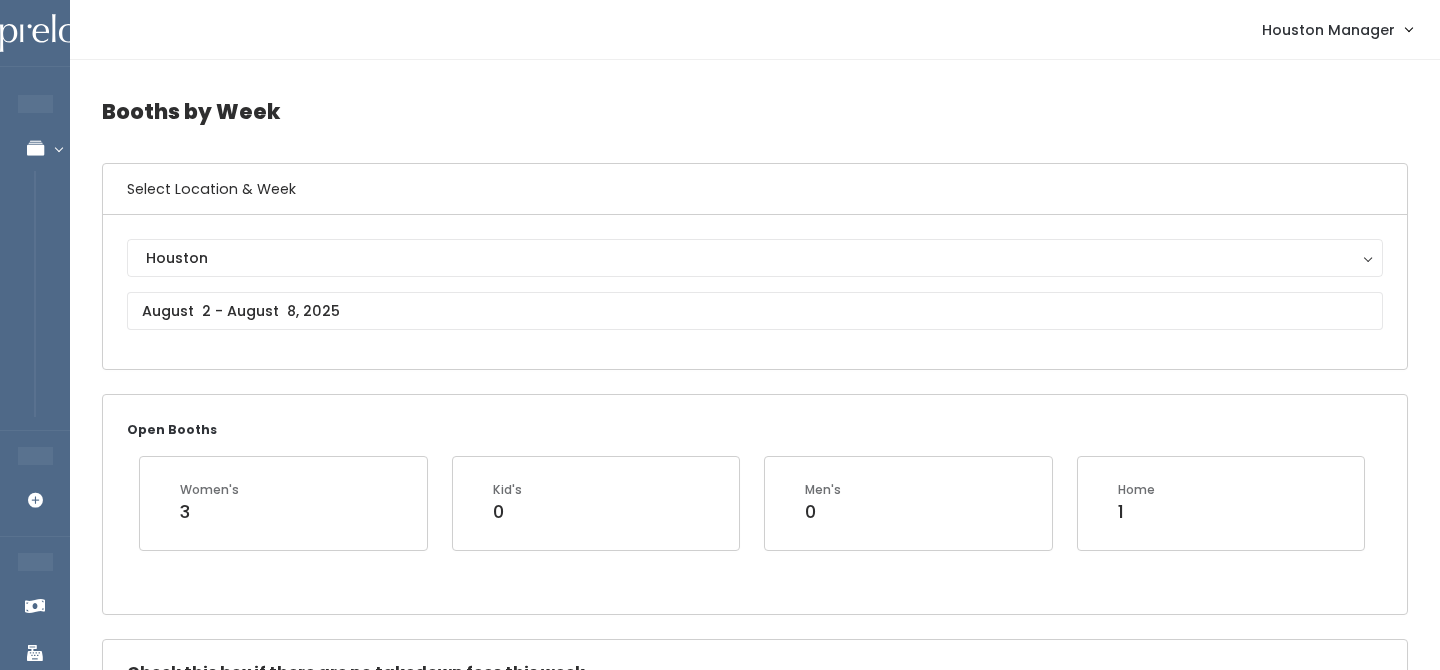 scroll, scrollTop: 554, scrollLeft: 0, axis: vertical 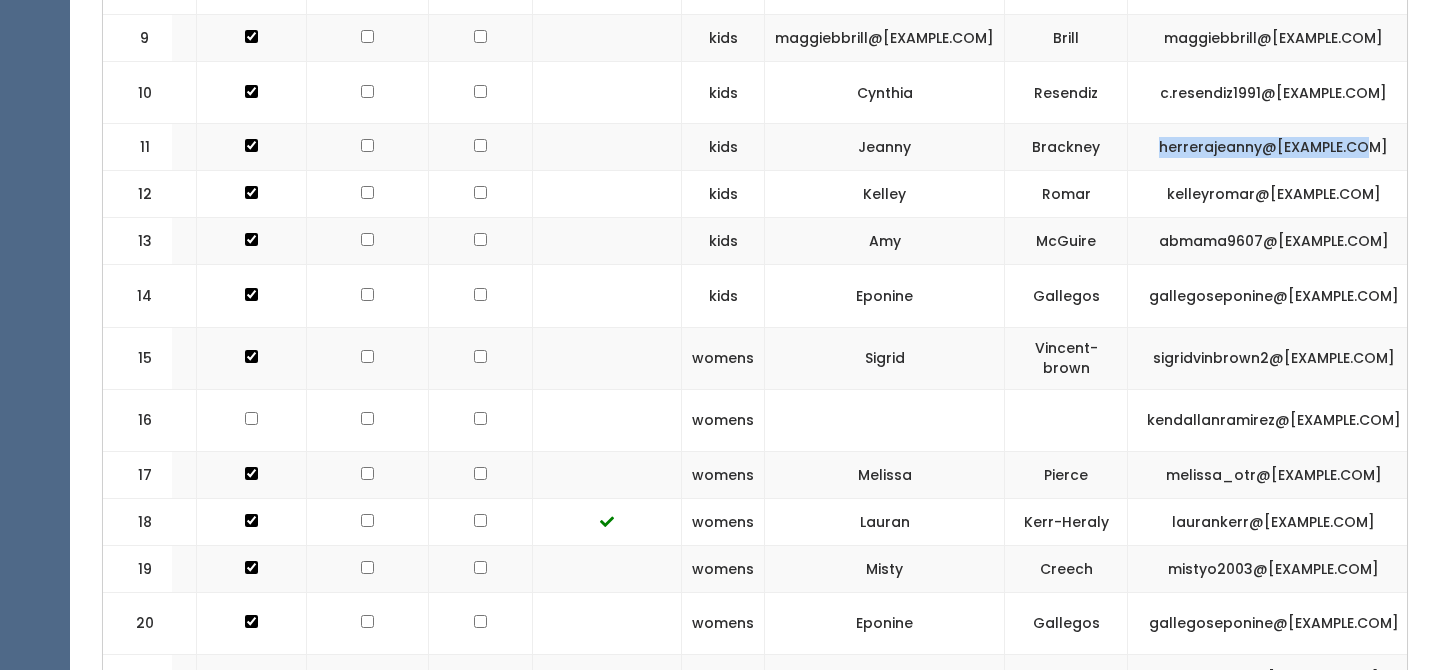 drag, startPoint x: 1086, startPoint y: 290, endPoint x: 1290, endPoint y: 292, distance: 204.0098 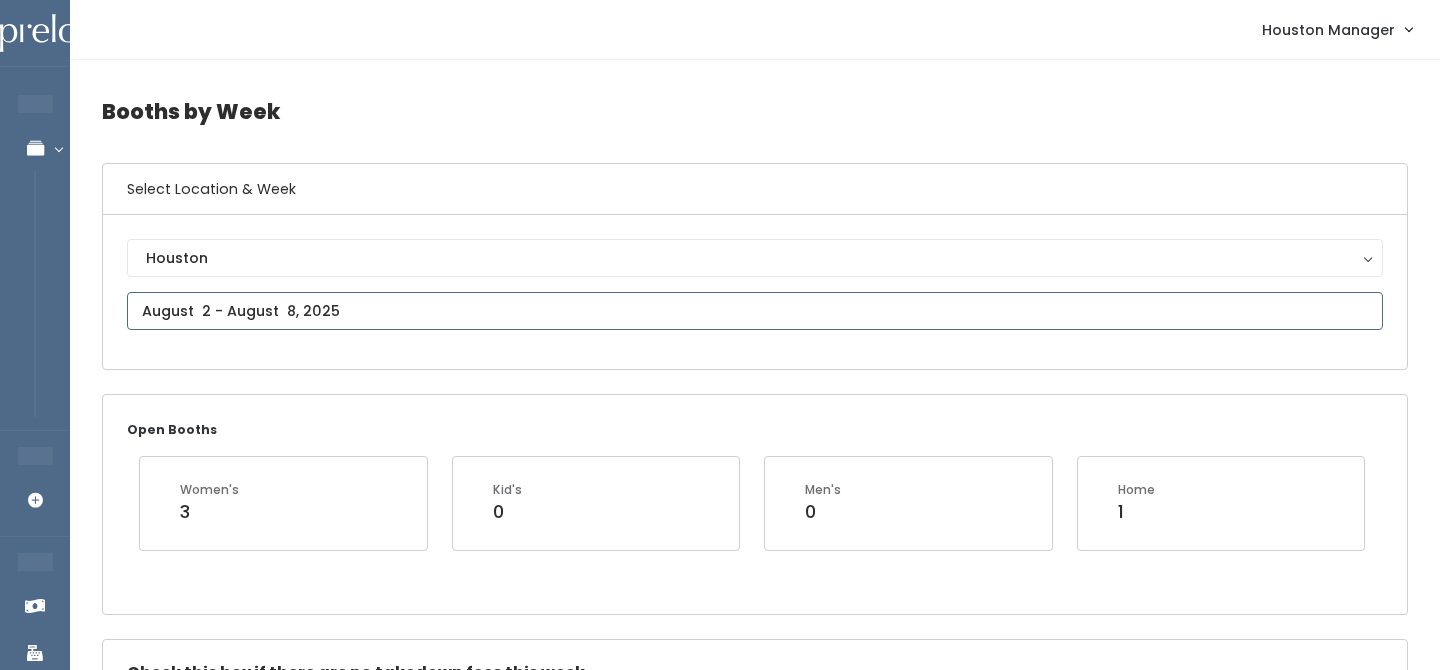 click at bounding box center (755, 311) 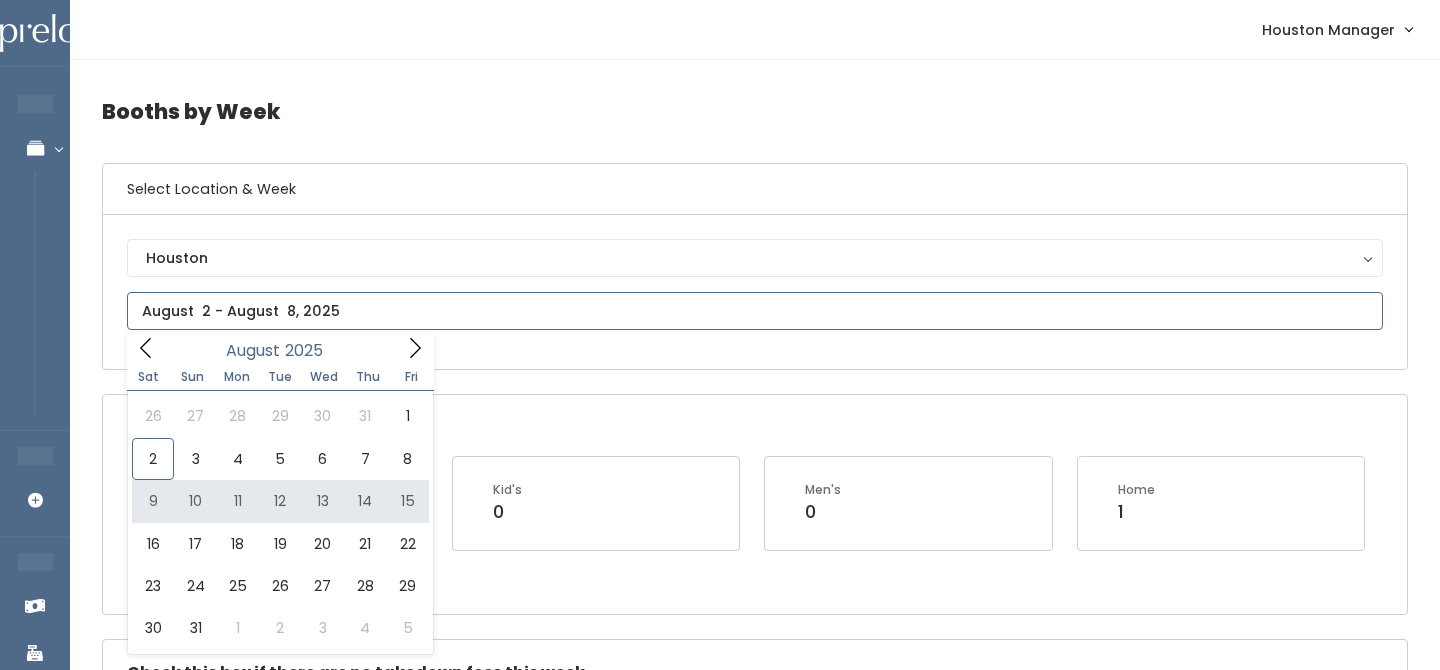 type on "[MONTH] [NUMBER] to [MONTH] [NUMBER]" 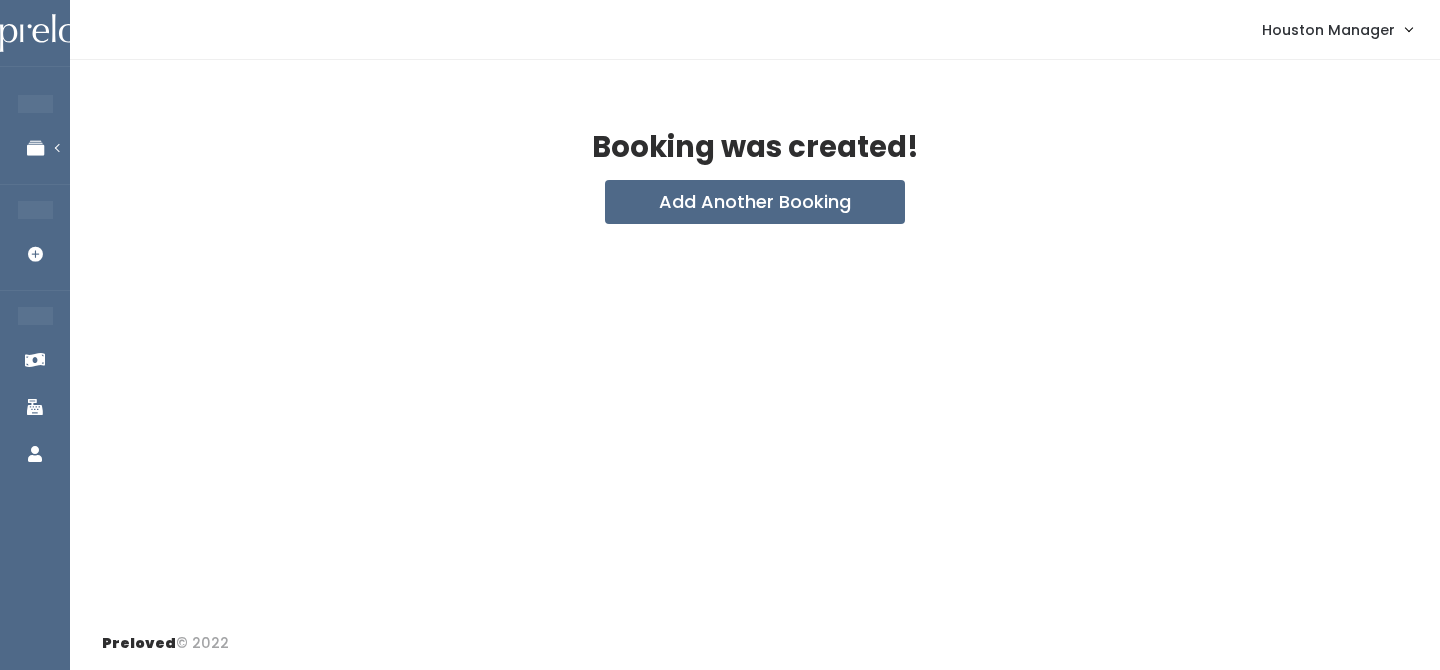 scroll, scrollTop: 0, scrollLeft: 0, axis: both 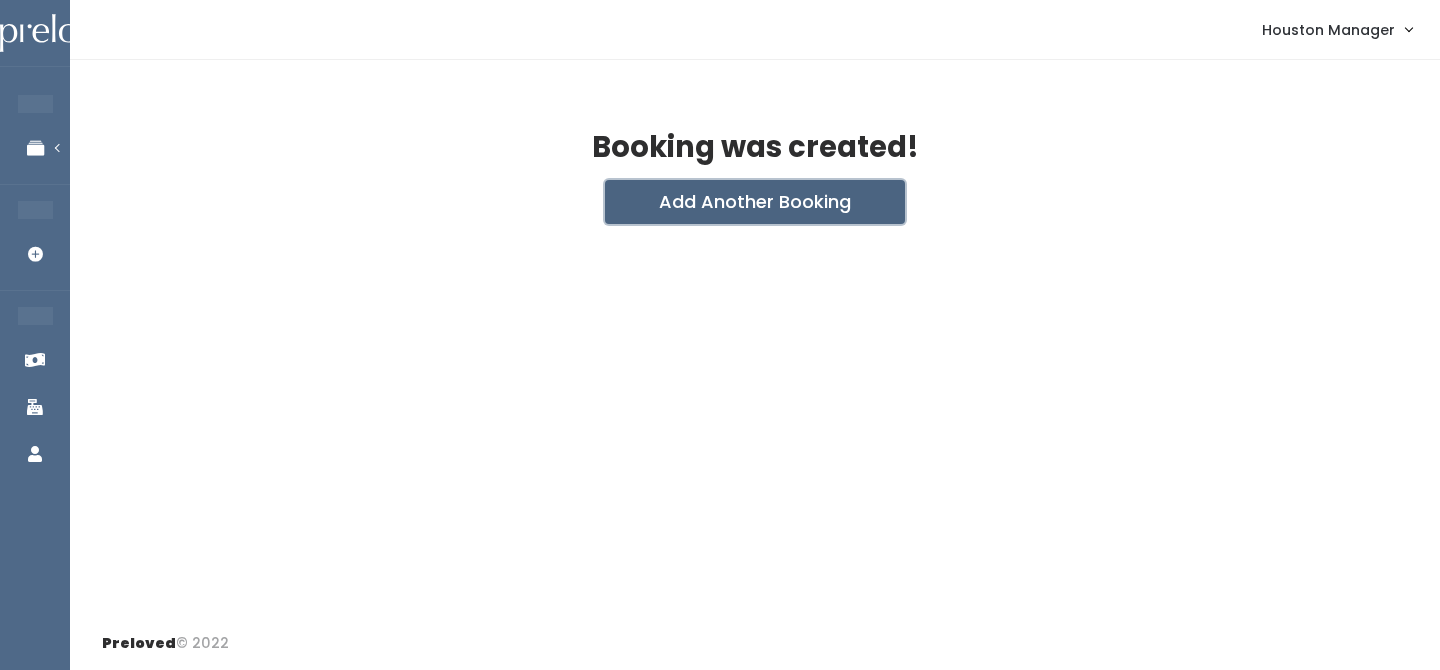 click on "Add Another Booking" at bounding box center (755, 202) 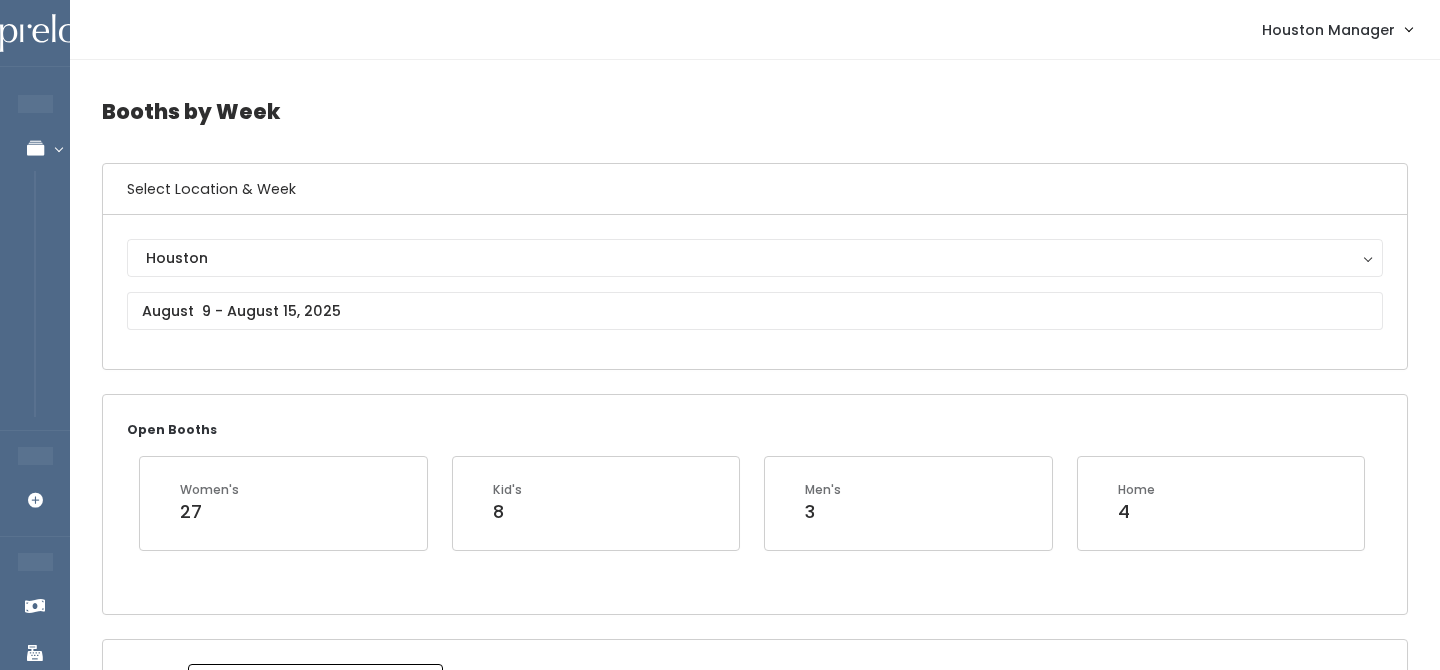 scroll, scrollTop: 0, scrollLeft: 0, axis: both 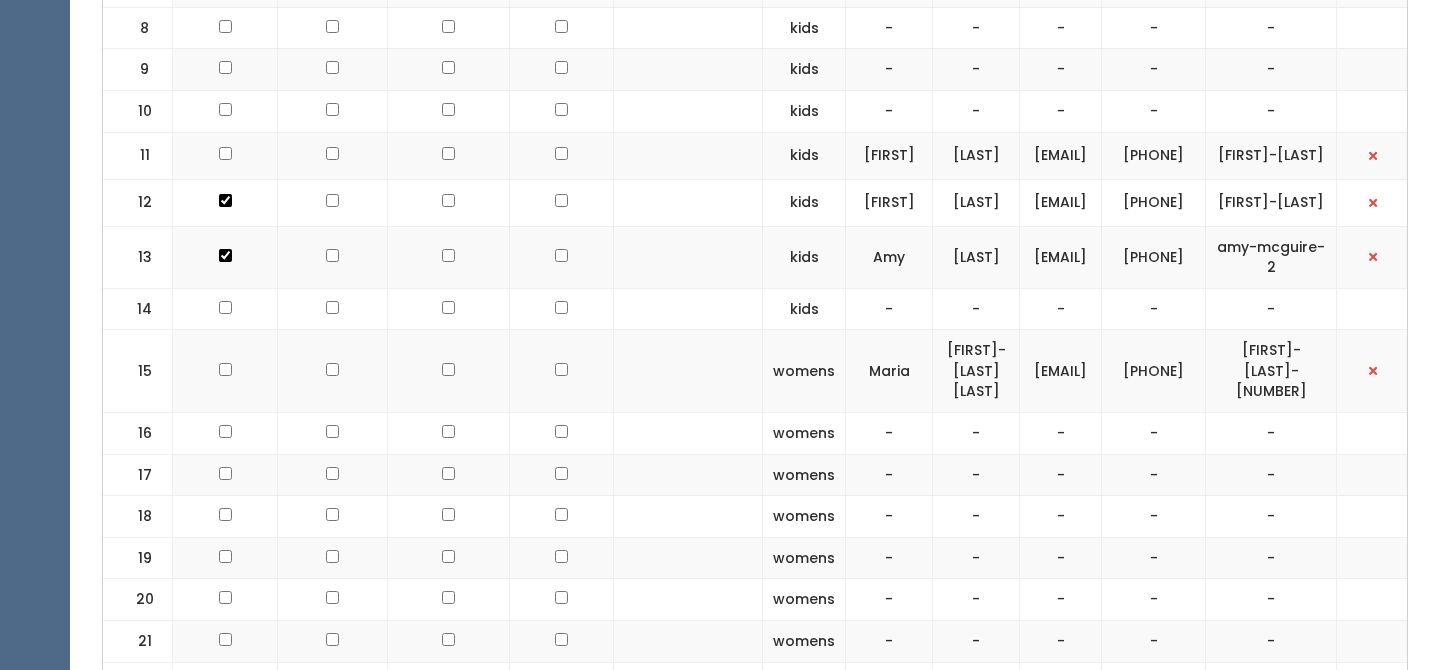 click at bounding box center [225, -279] 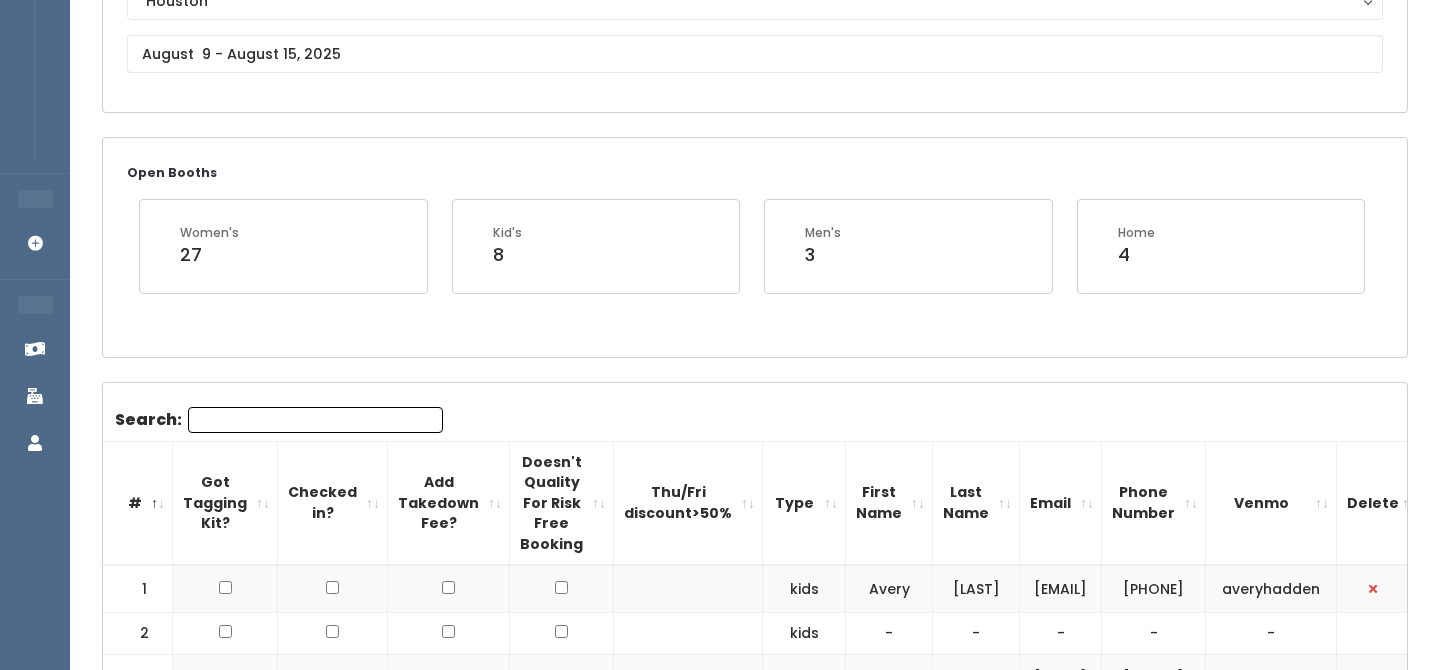 scroll, scrollTop: 164, scrollLeft: 0, axis: vertical 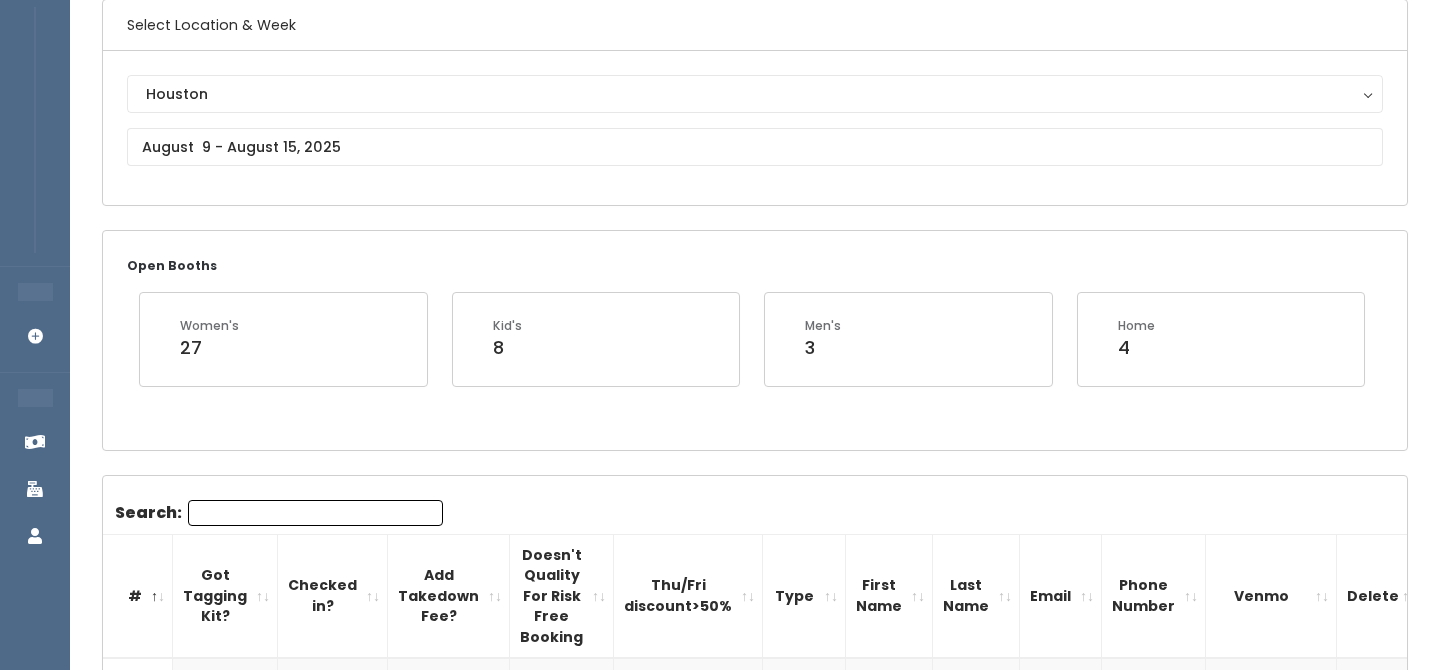 click on "[CITY]
[CITY]" at bounding box center [755, 128] 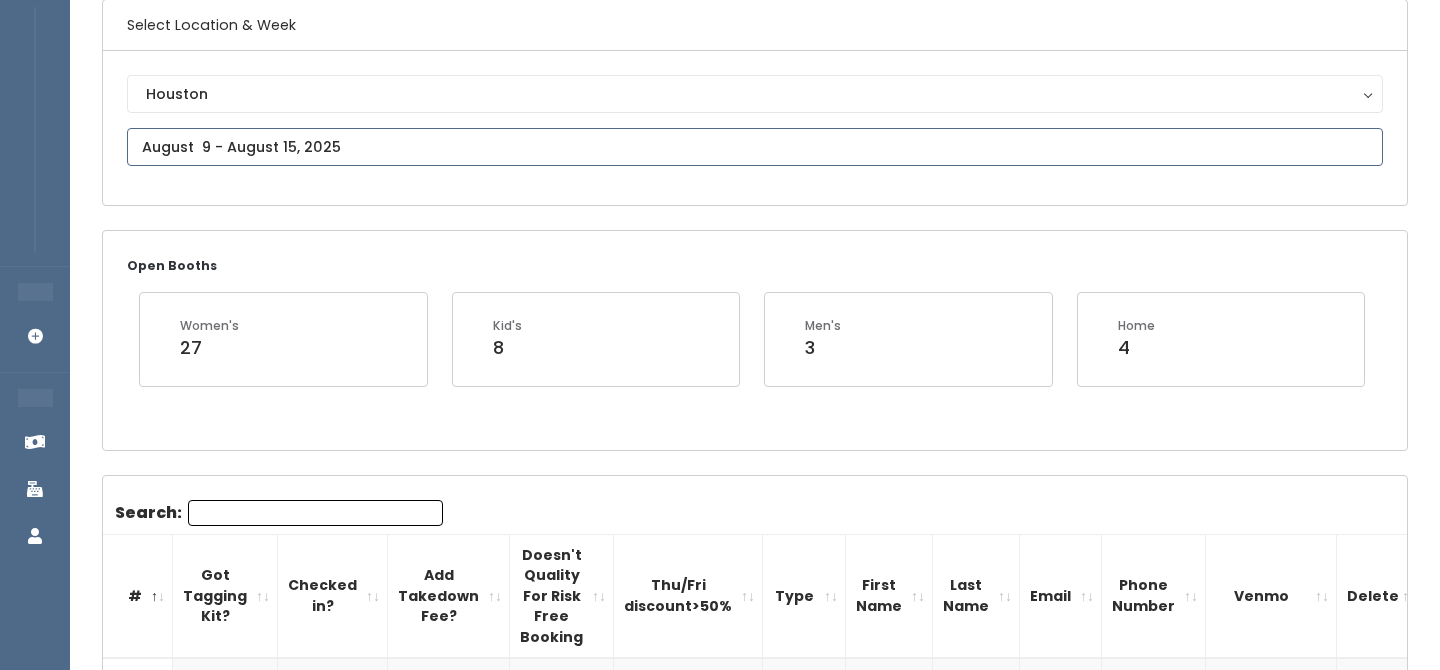 click at bounding box center (755, 147) 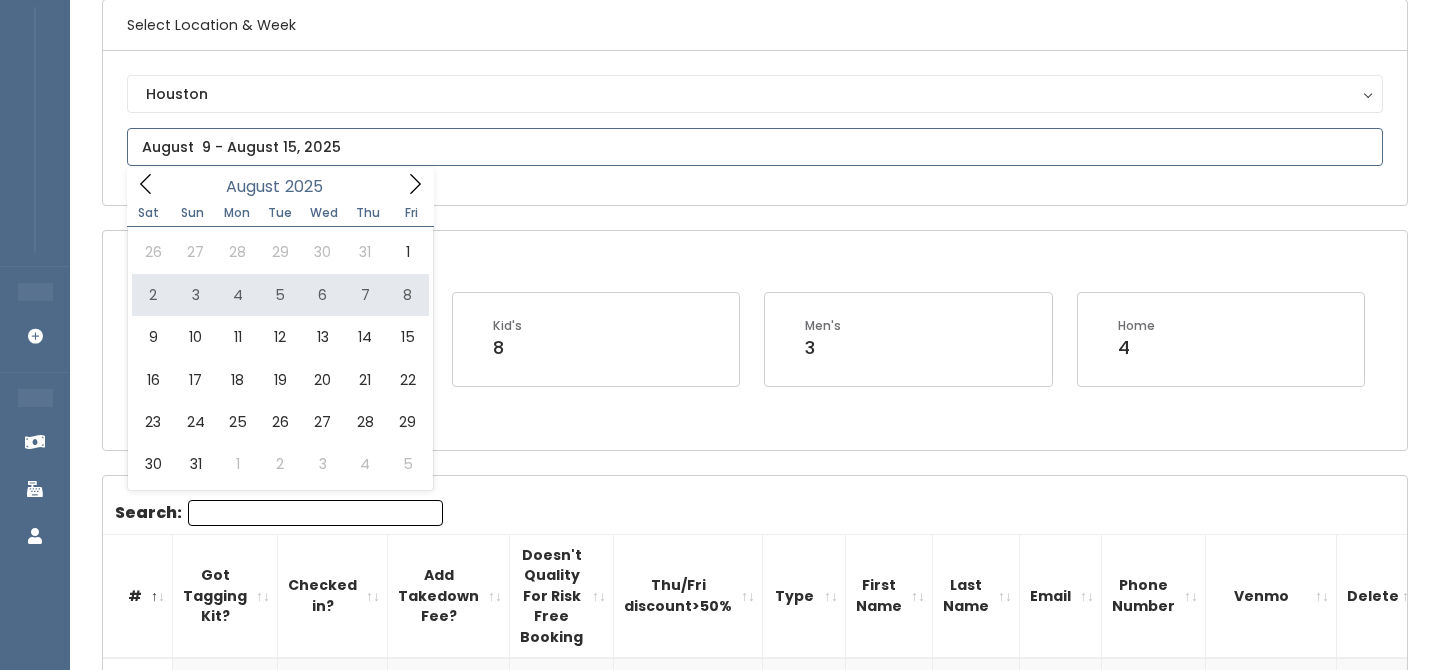 type on "August 2 to August 8" 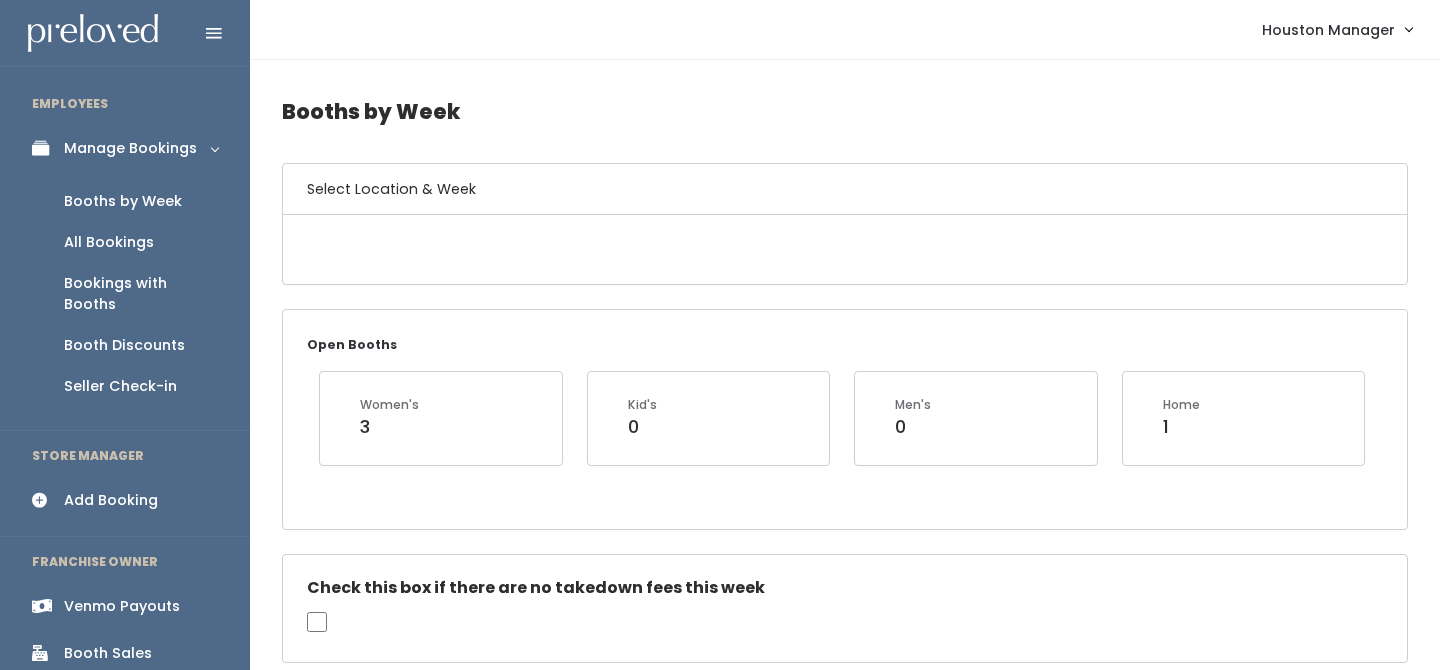 scroll, scrollTop: 0, scrollLeft: 0, axis: both 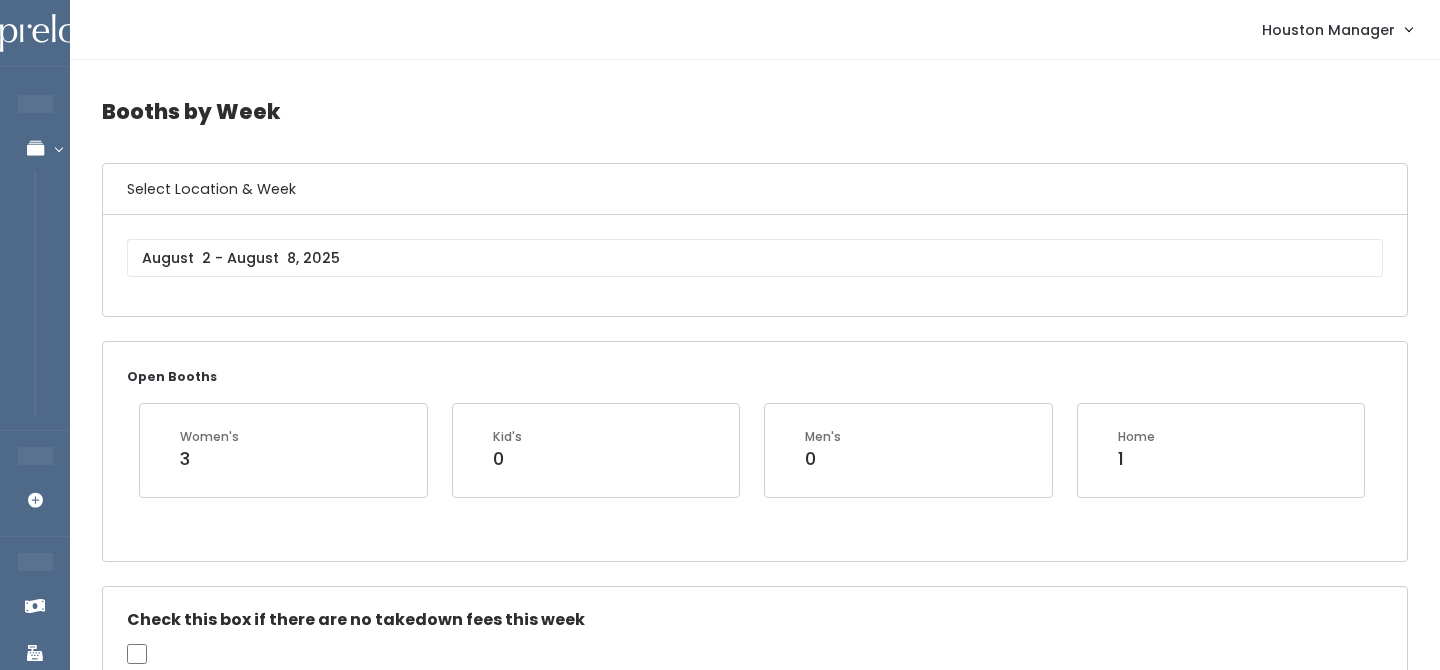 click on "Select Location & Week" at bounding box center (755, 189) 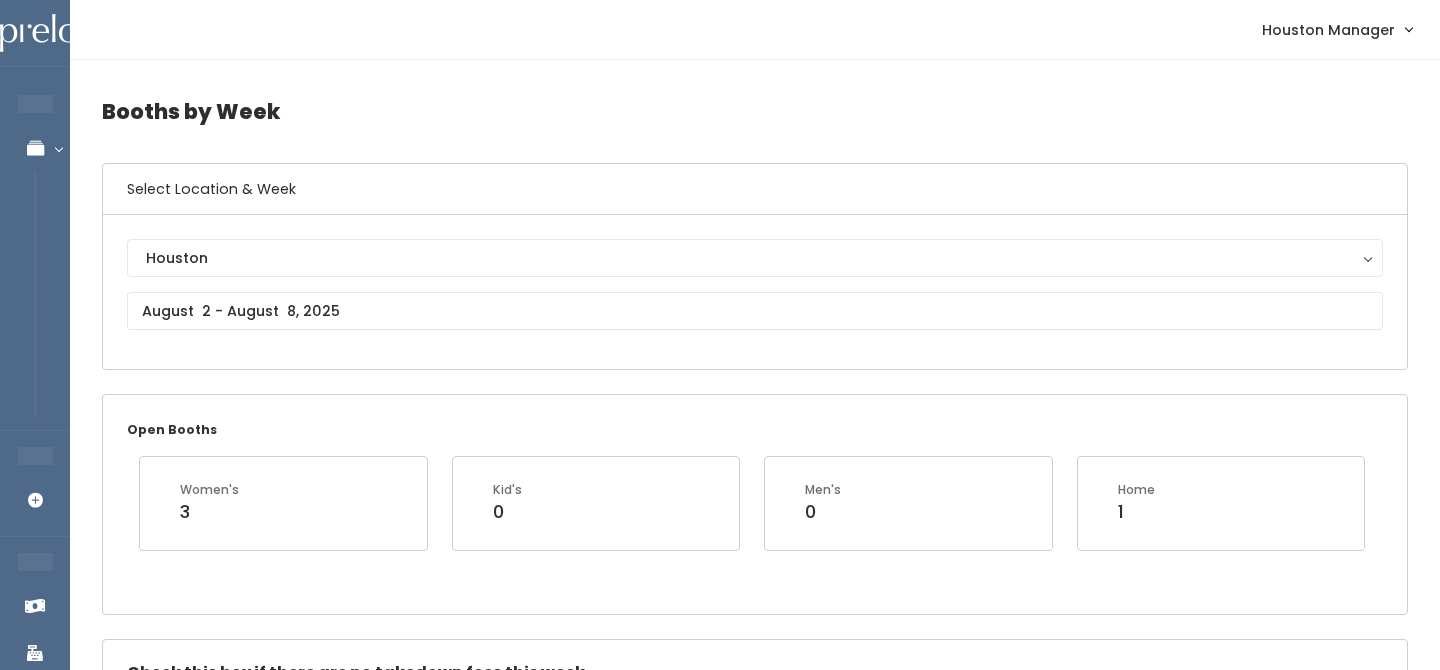click on "[CITY]
[CITY]" at bounding box center [755, 292] 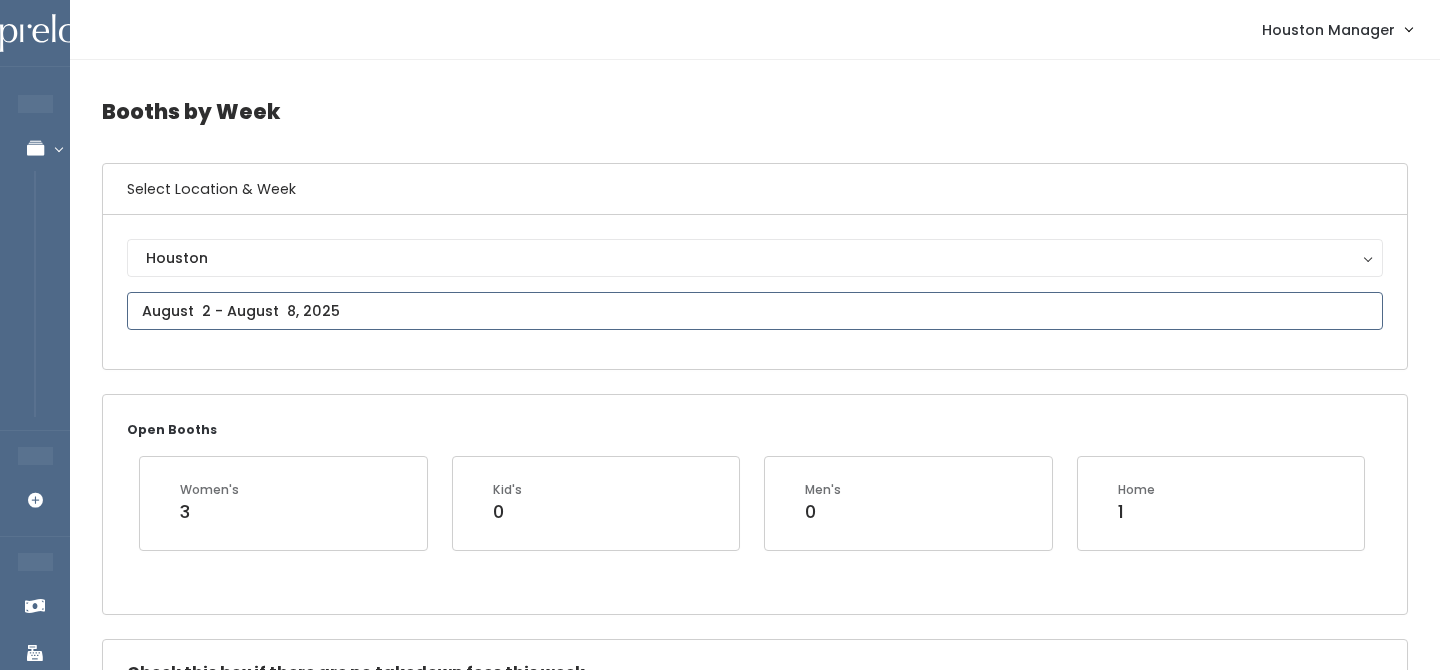 click at bounding box center (755, 311) 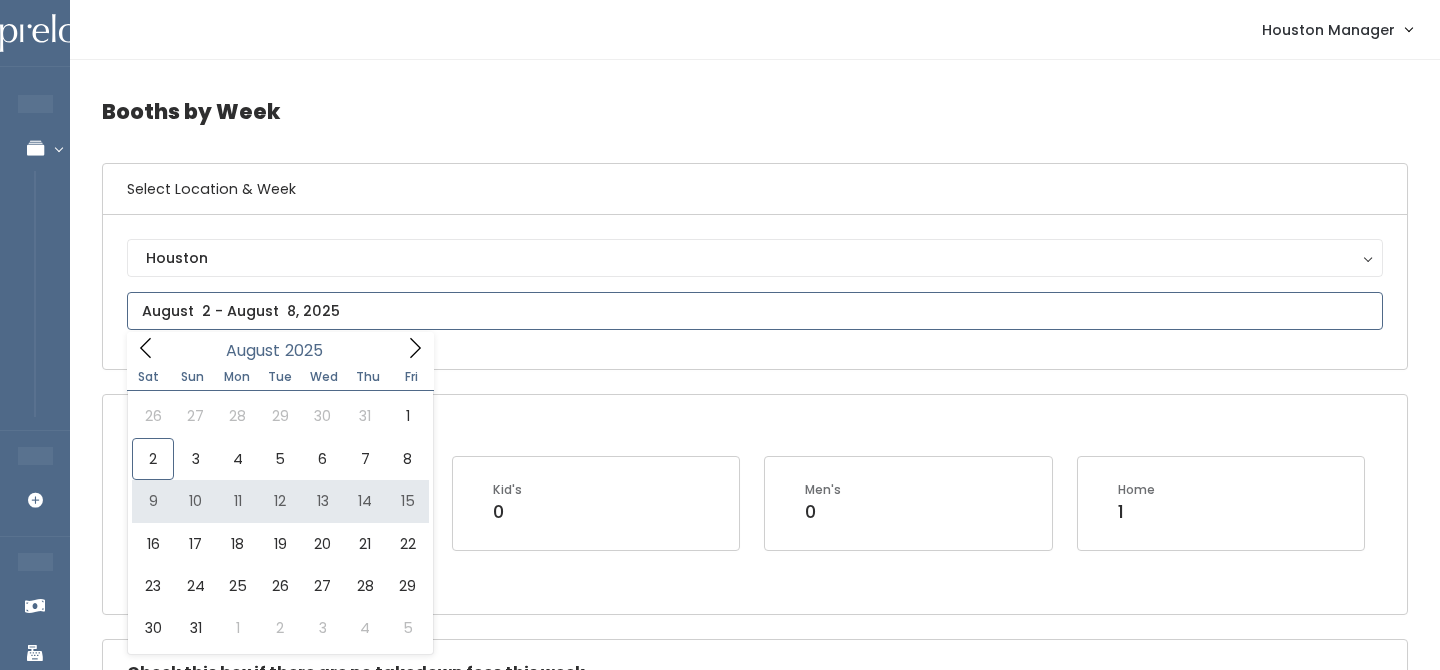 type on "August 9 to August 15" 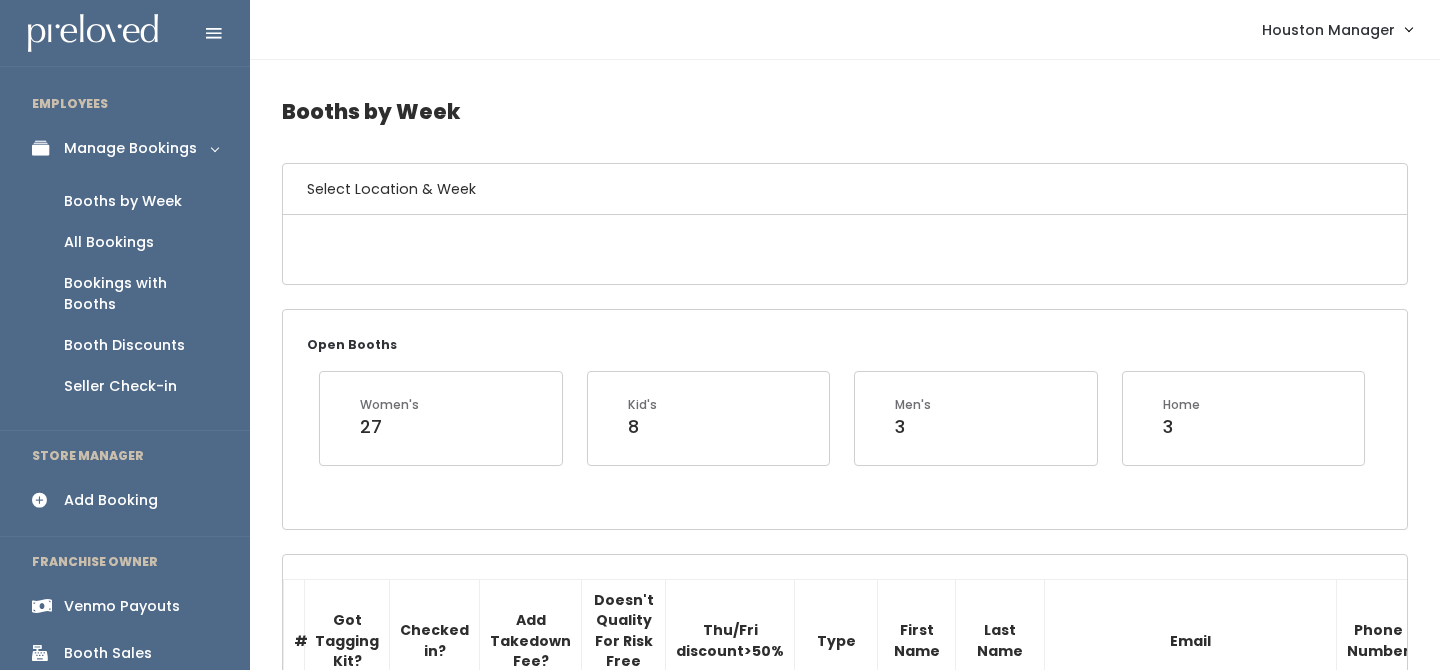 scroll, scrollTop: 0, scrollLeft: 0, axis: both 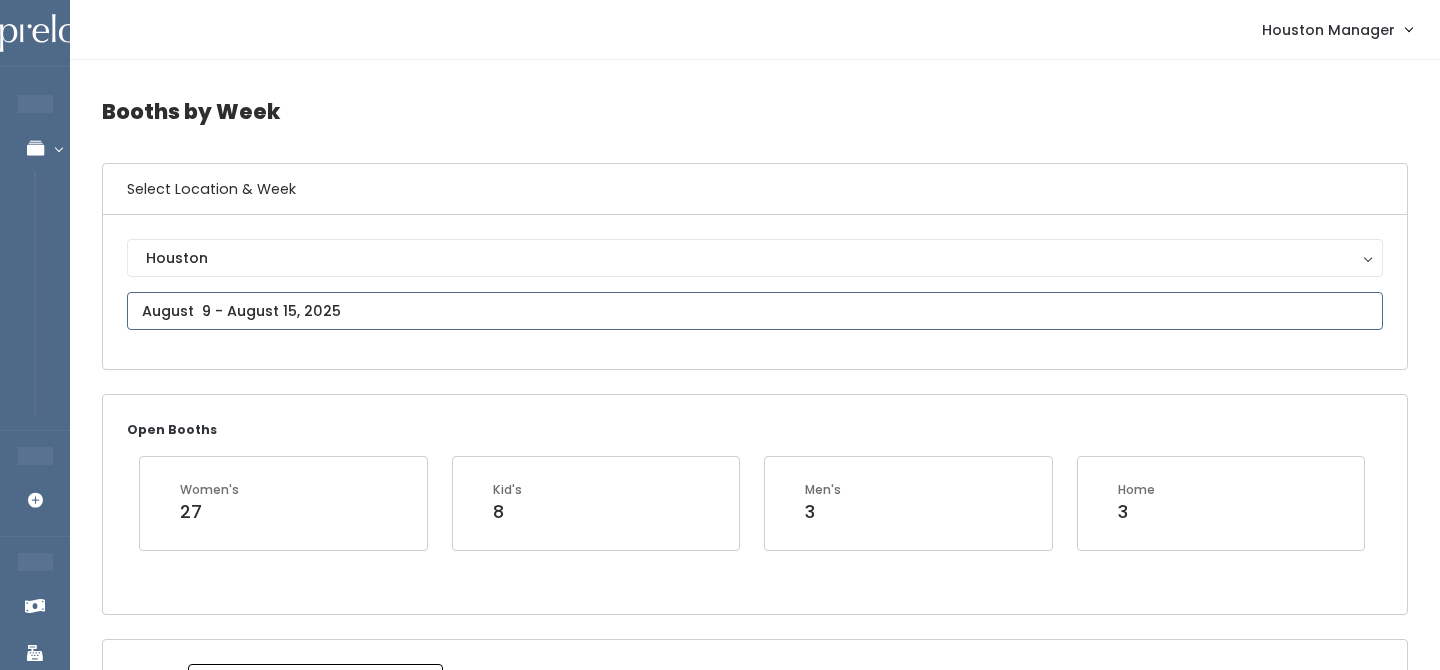 click at bounding box center (755, 311) 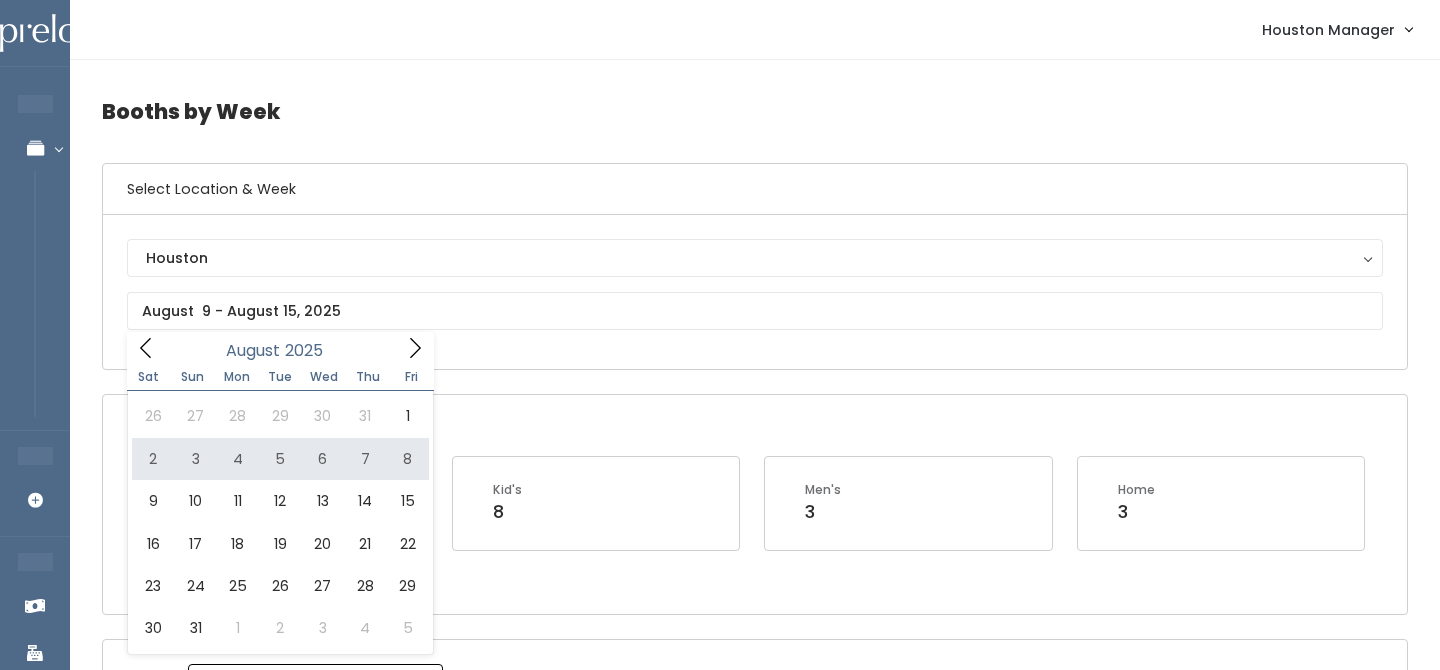 click on "Open Booths
Women's
27
Kid's
8
Men's
3
Home
3" at bounding box center [755, 504] 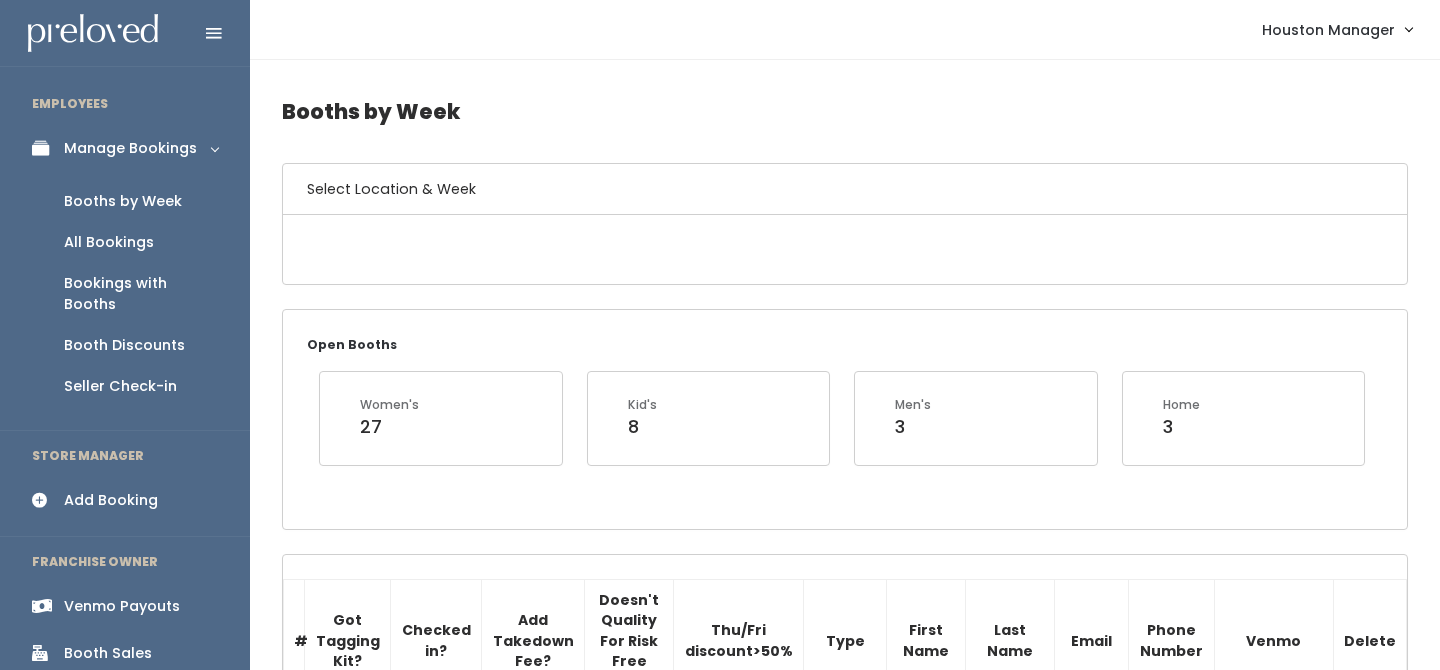scroll, scrollTop: 0, scrollLeft: 0, axis: both 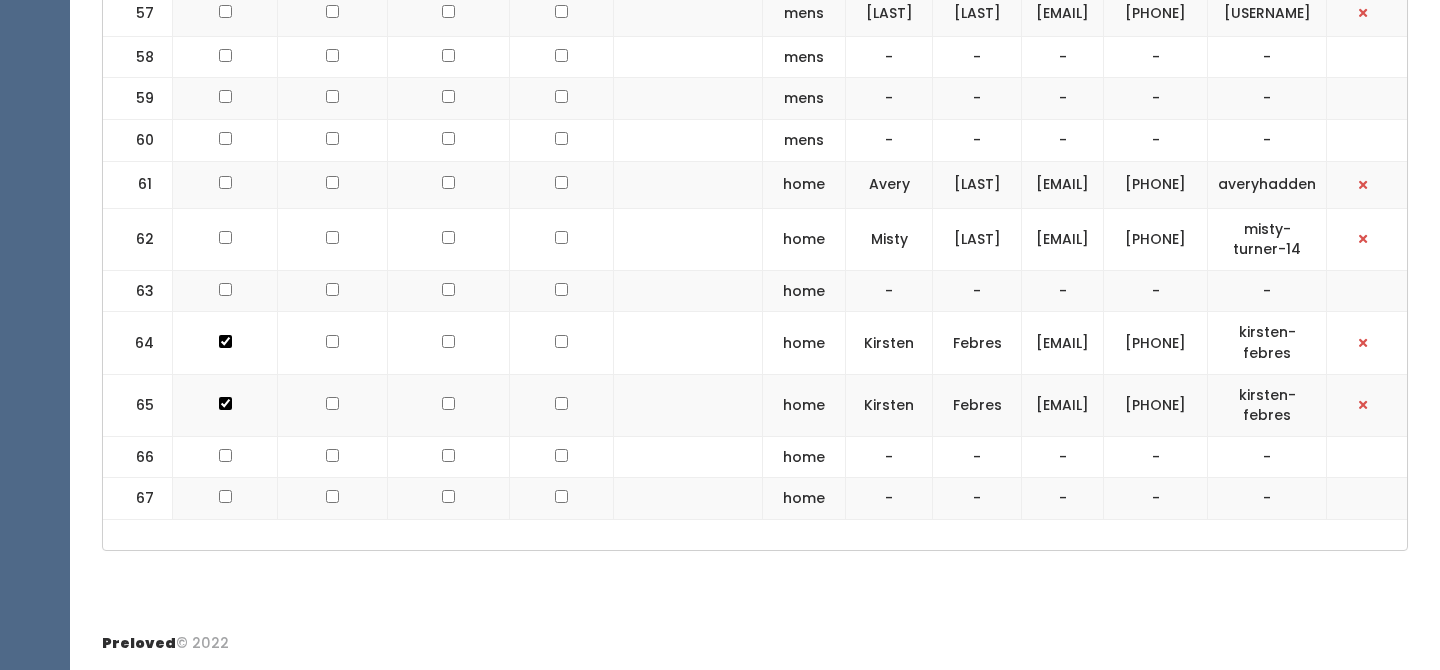 drag, startPoint x: 1026, startPoint y: 243, endPoint x: 1211, endPoint y: 245, distance: 185.0108 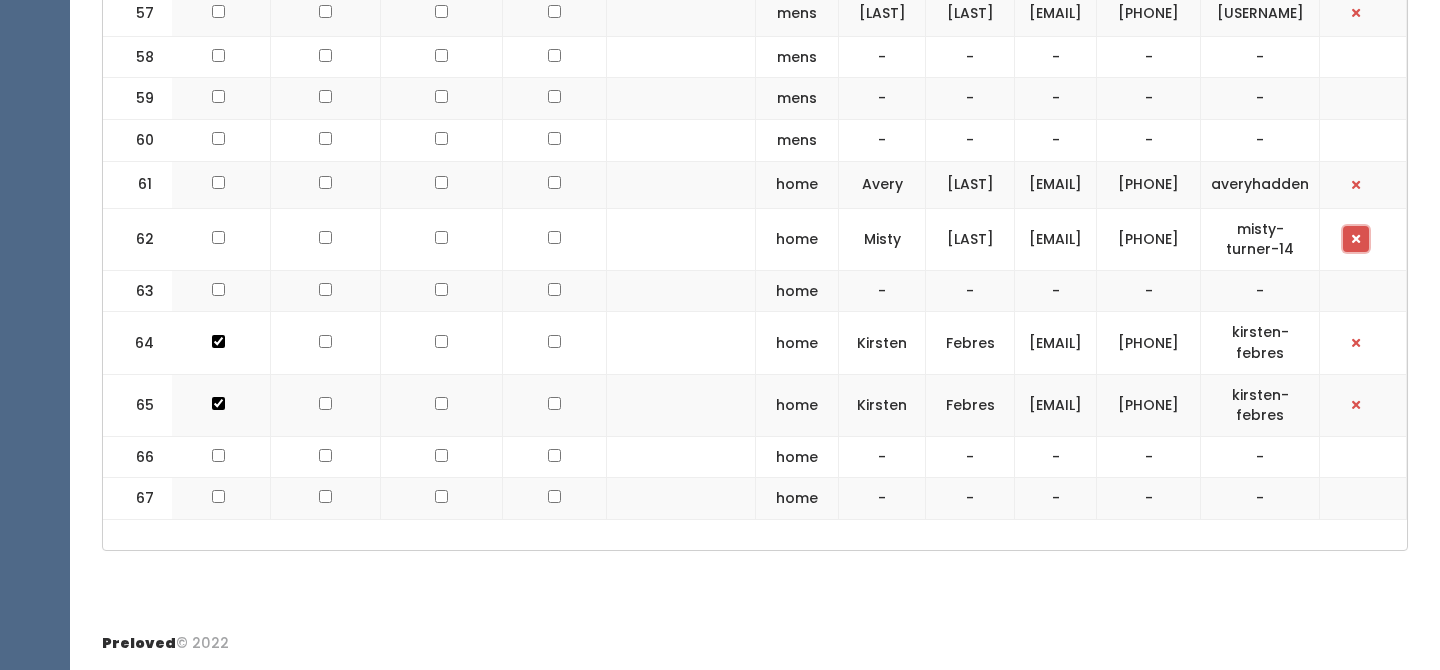 click at bounding box center (1356, 239) 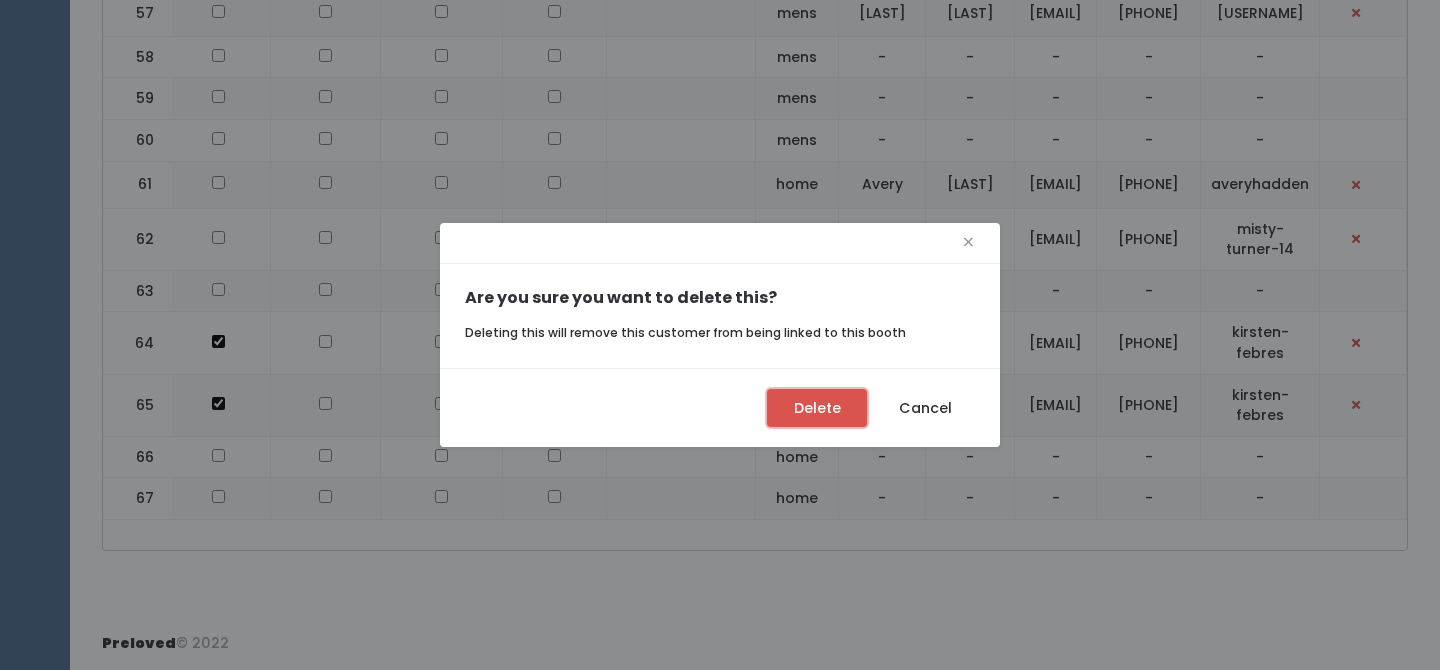 click on "Delete" at bounding box center (817, 408) 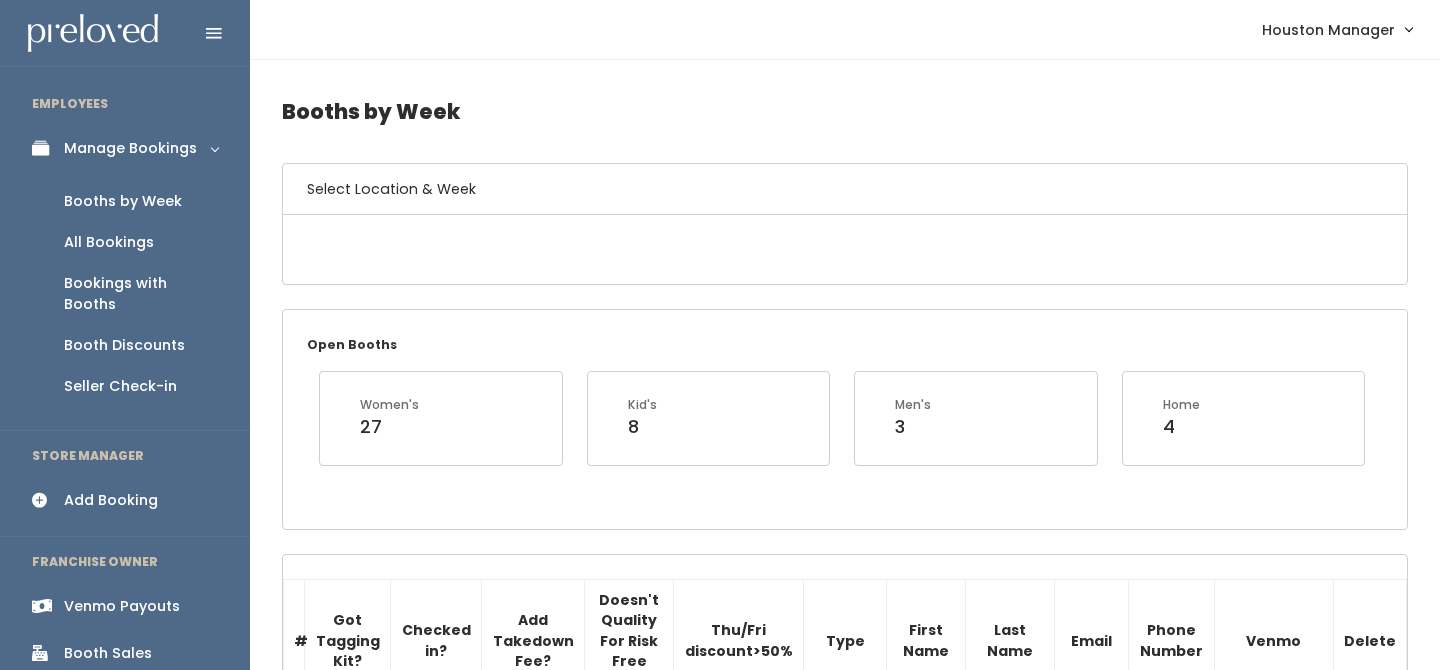 scroll, scrollTop: 3604, scrollLeft: 0, axis: vertical 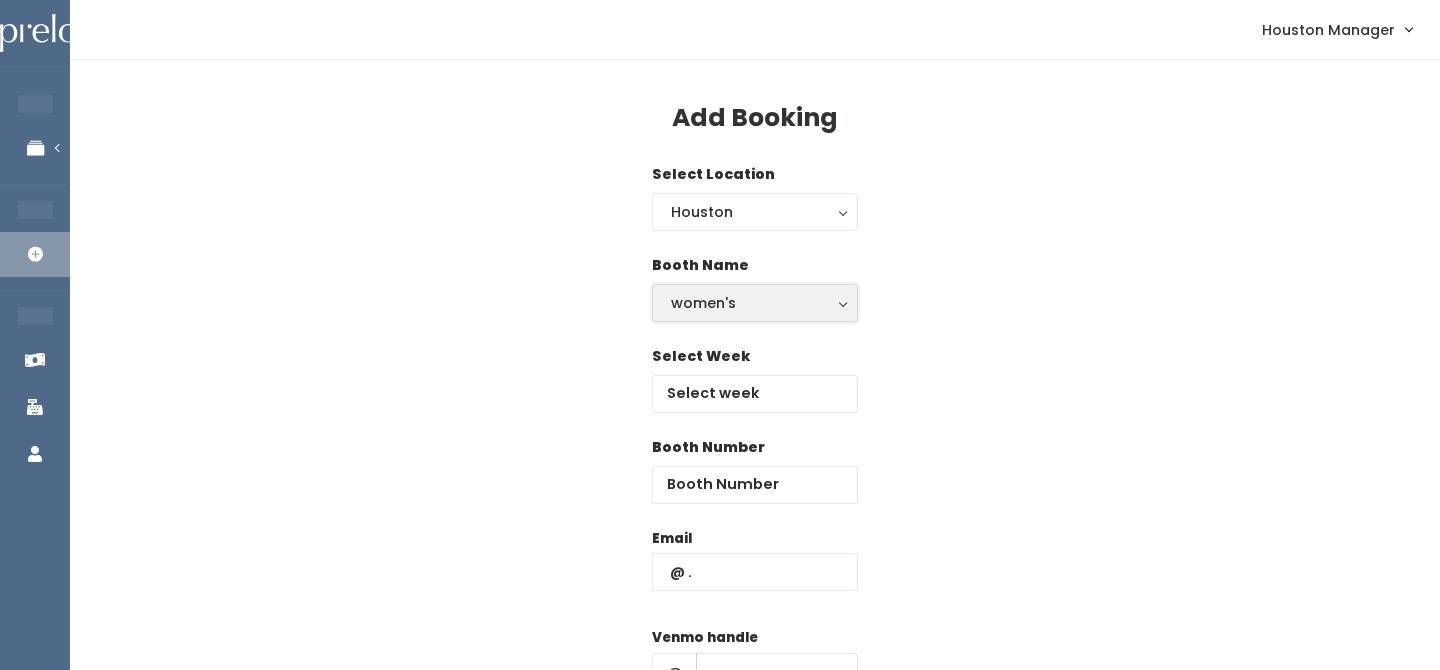 click on "women's" at bounding box center [755, 303] 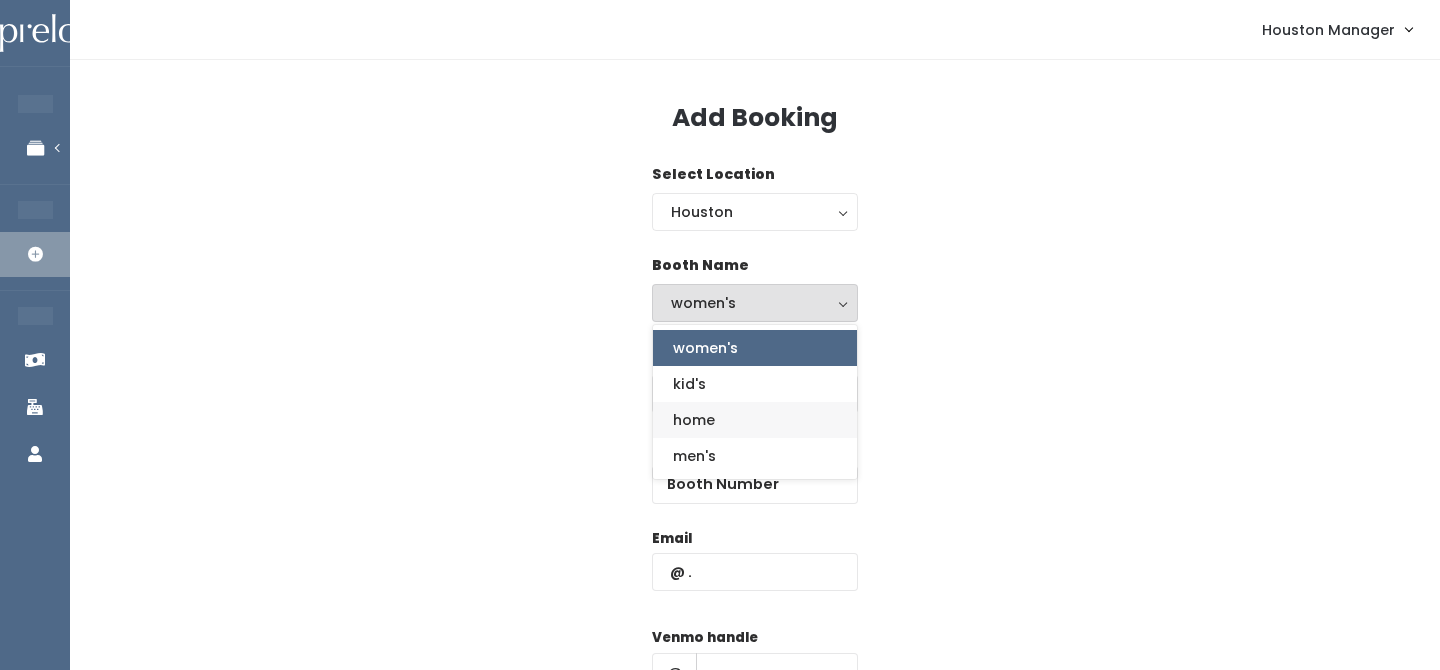 click on "home" at bounding box center [755, 420] 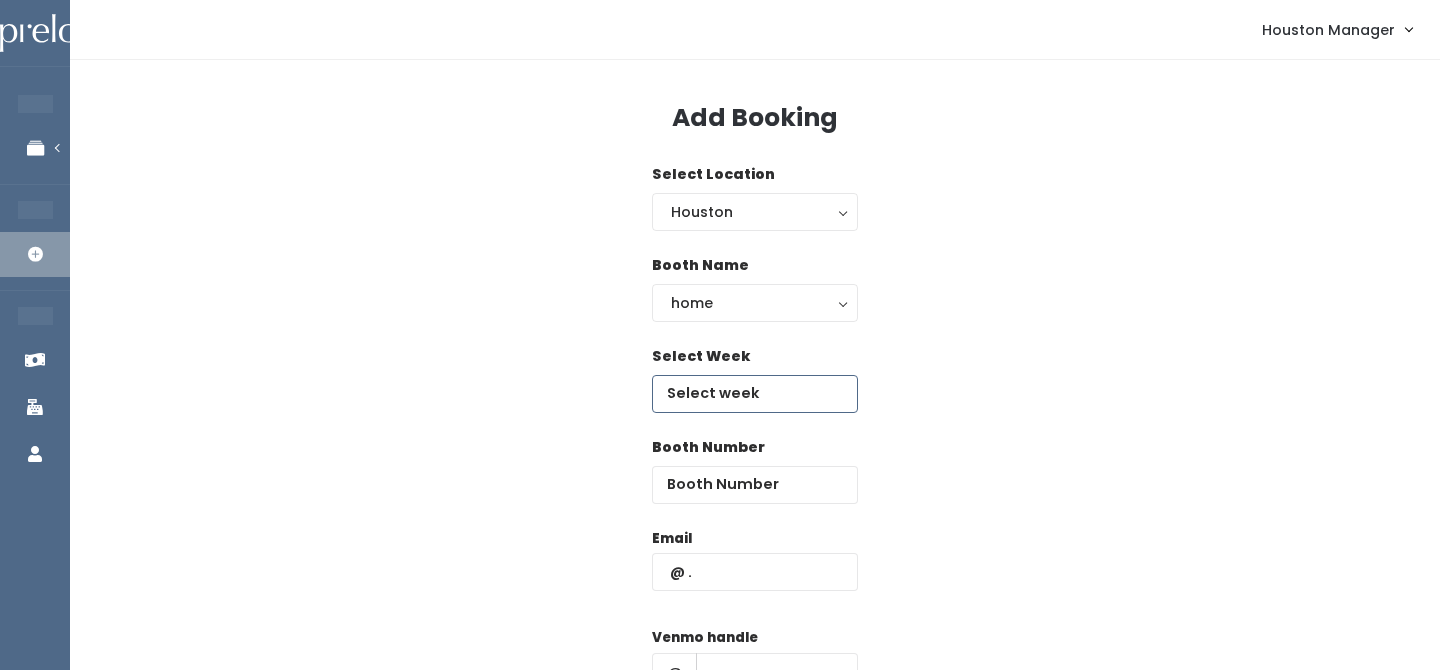 click at bounding box center [755, 394] 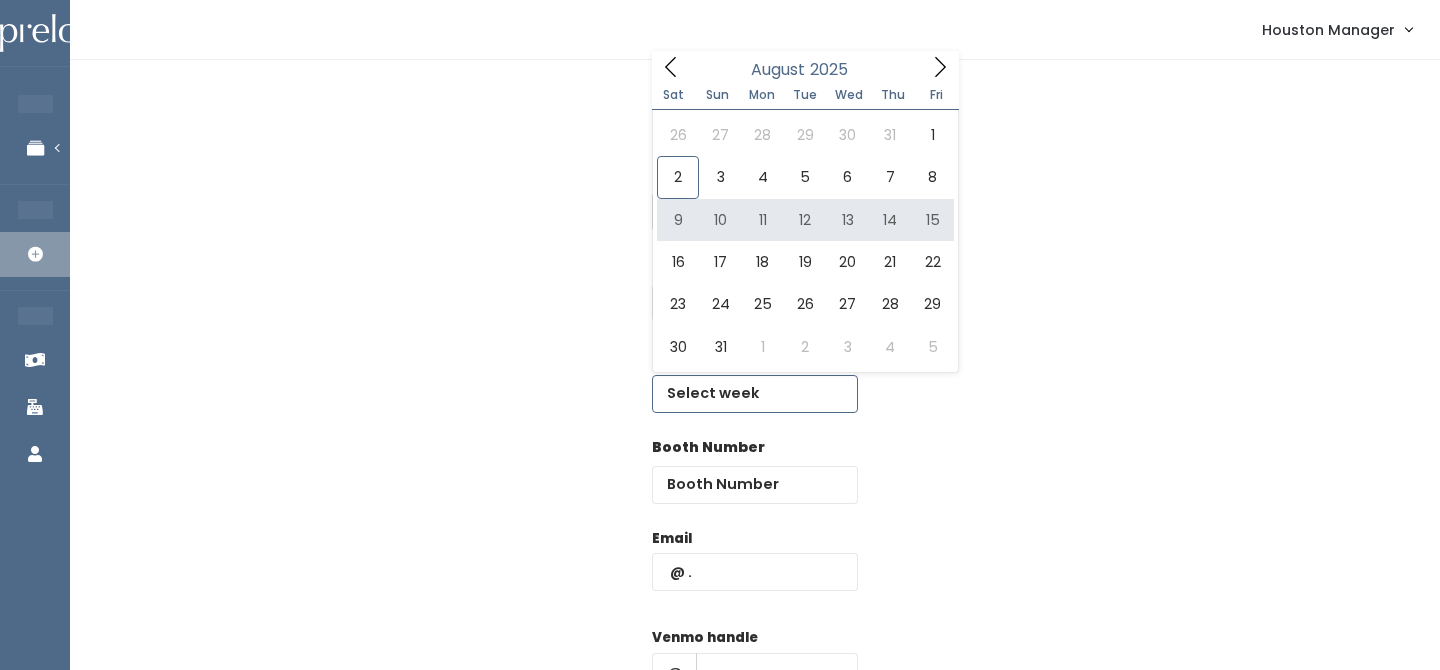 type on "August 9 to August 15" 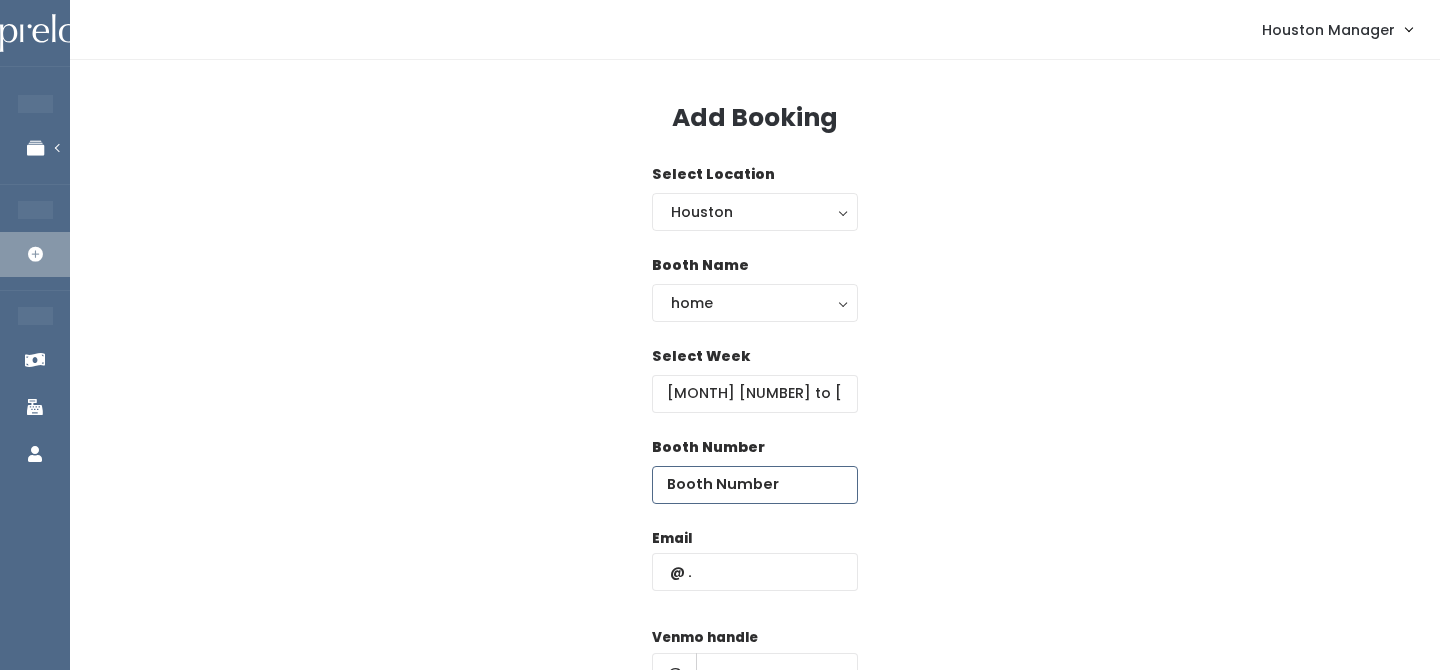 click at bounding box center [755, 485] 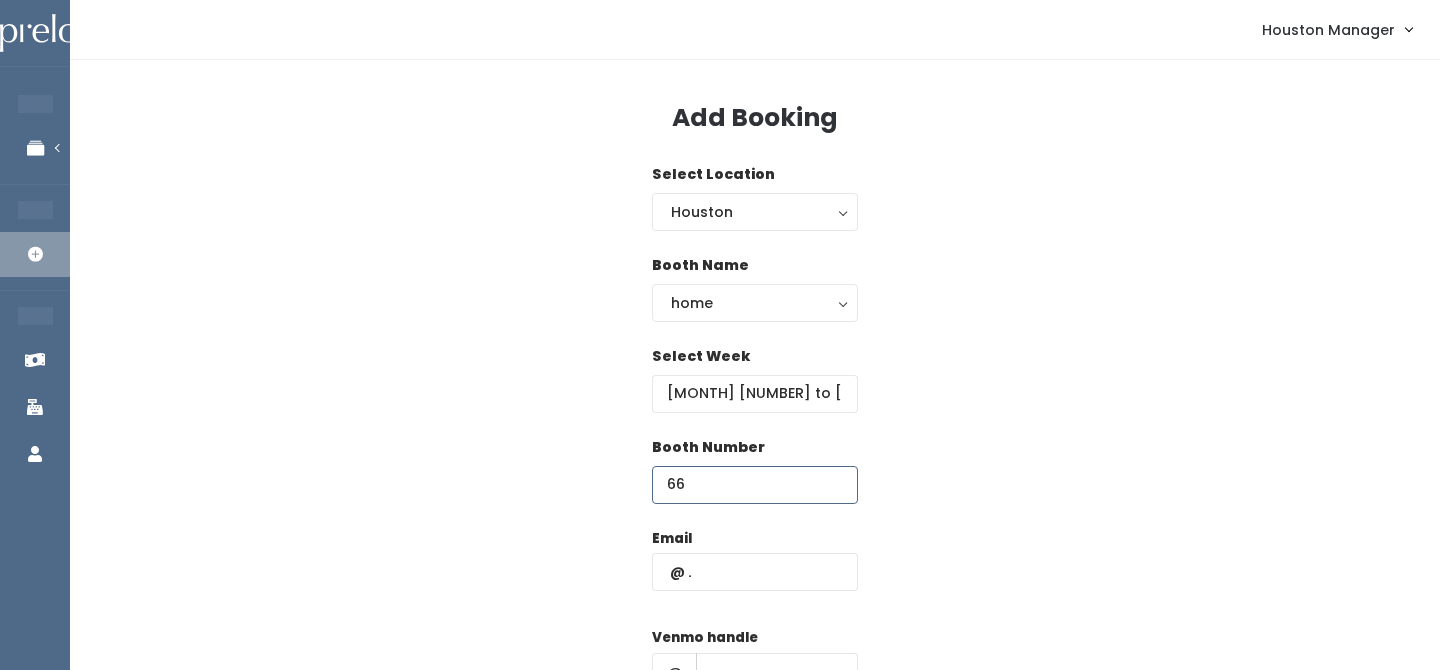 type on "66" 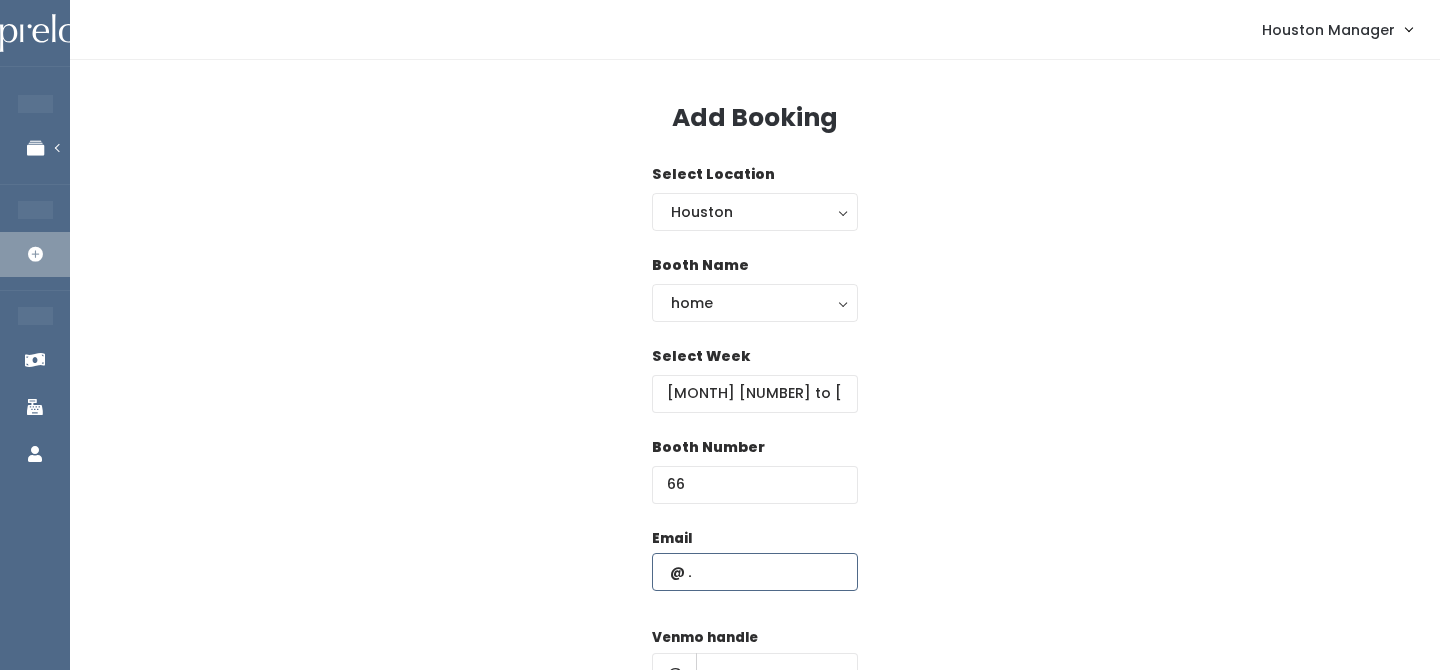 paste on "[EMAIL]" 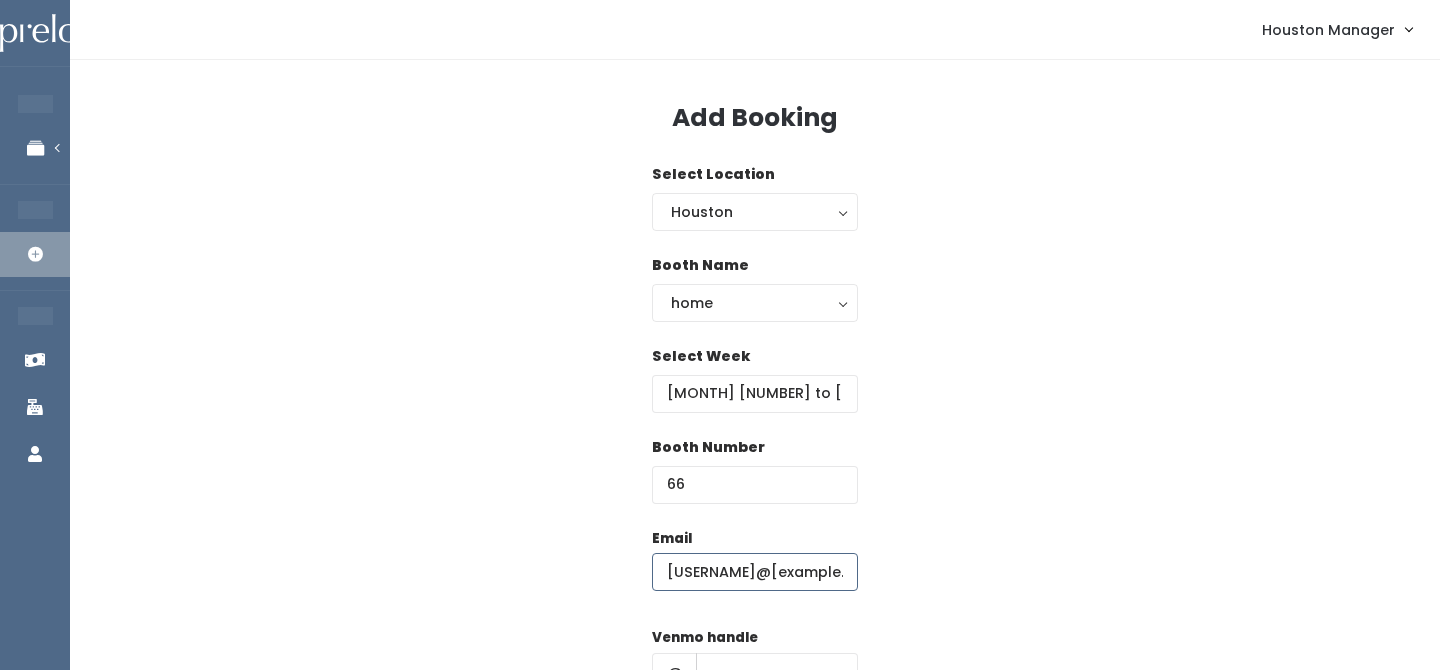 scroll, scrollTop: 0, scrollLeft: 24, axis: horizontal 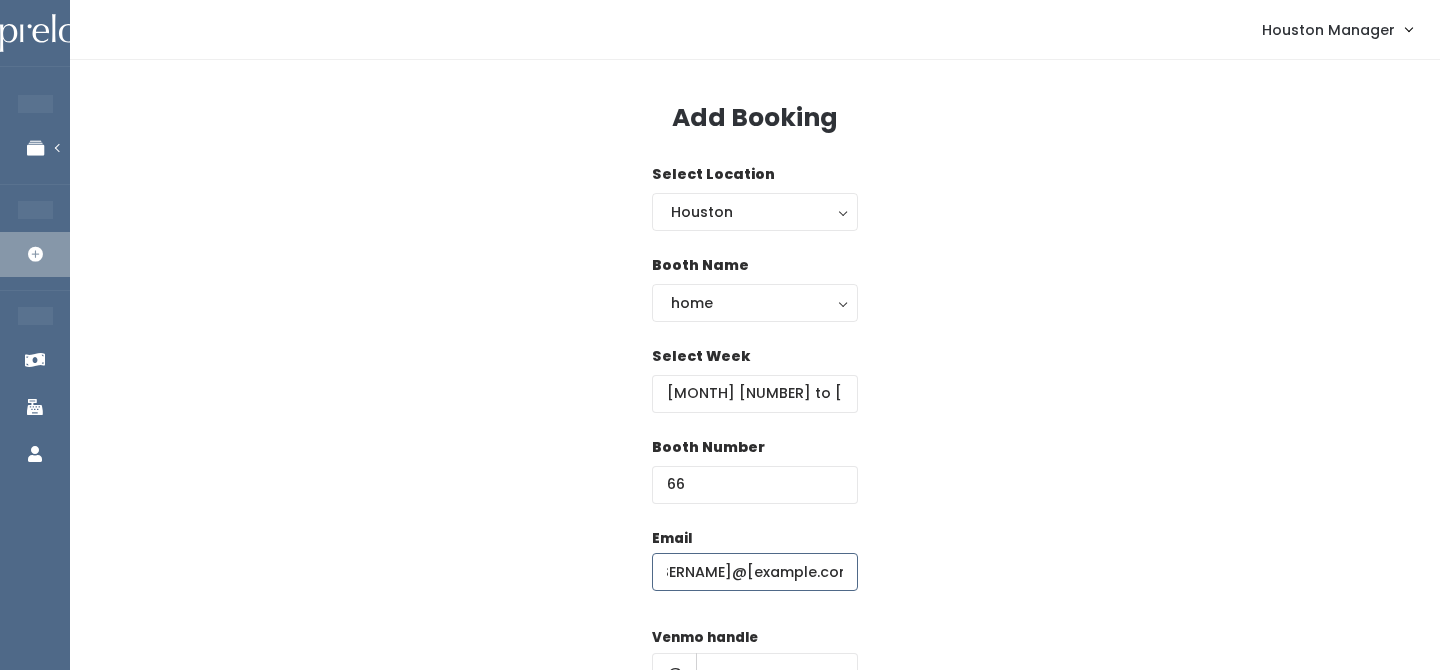 type on "[EMAIL]" 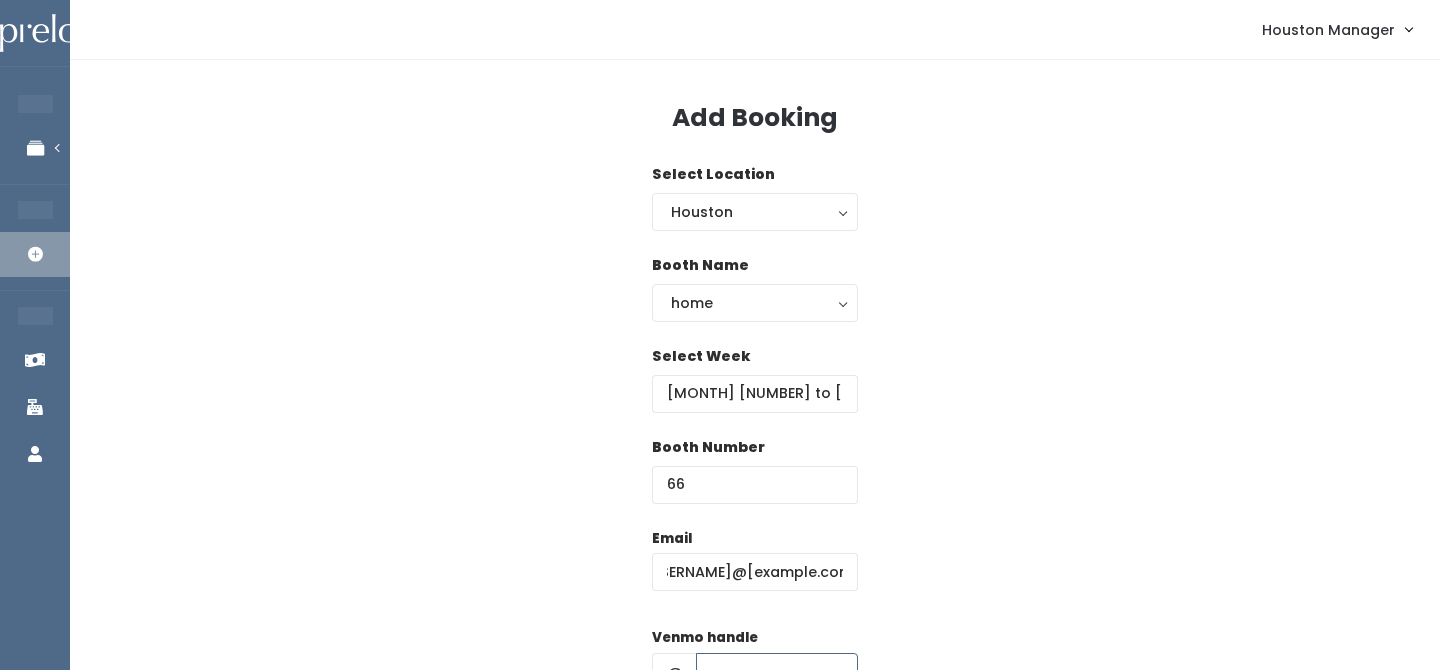 scroll, scrollTop: 0, scrollLeft: 0, axis: both 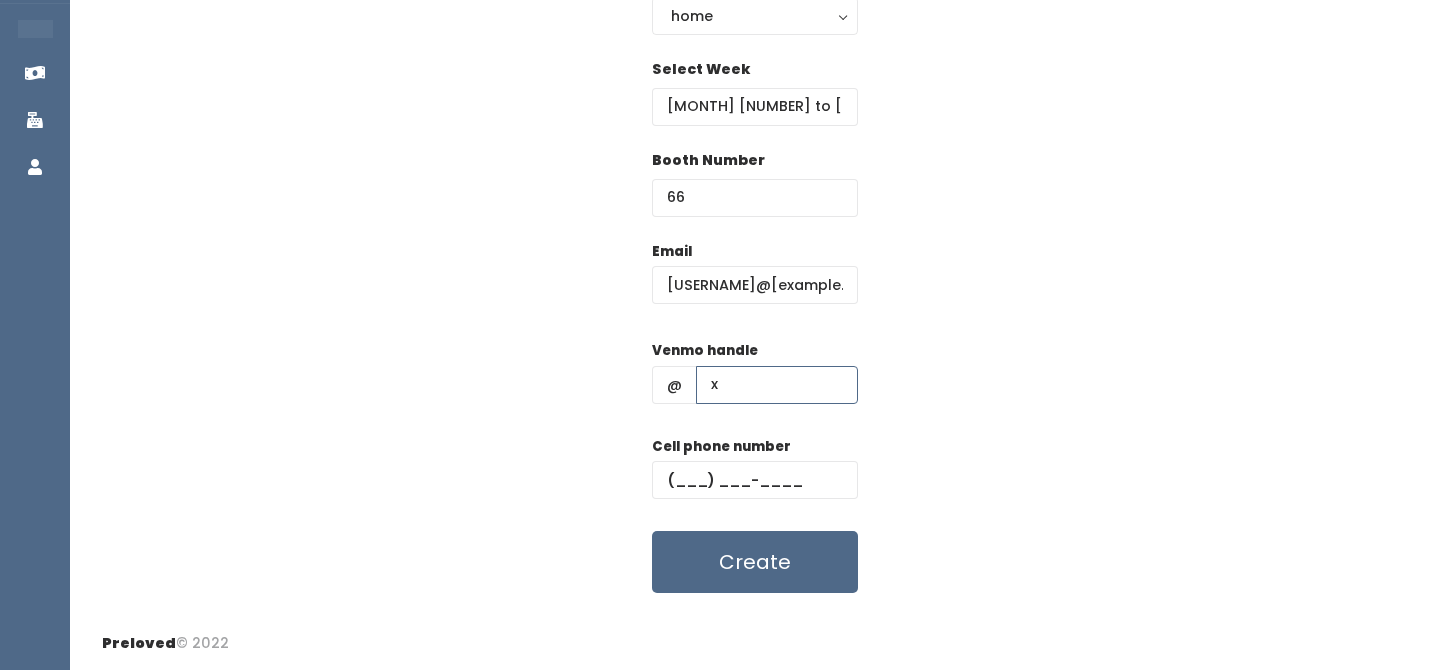 click on "x" at bounding box center (777, 385) 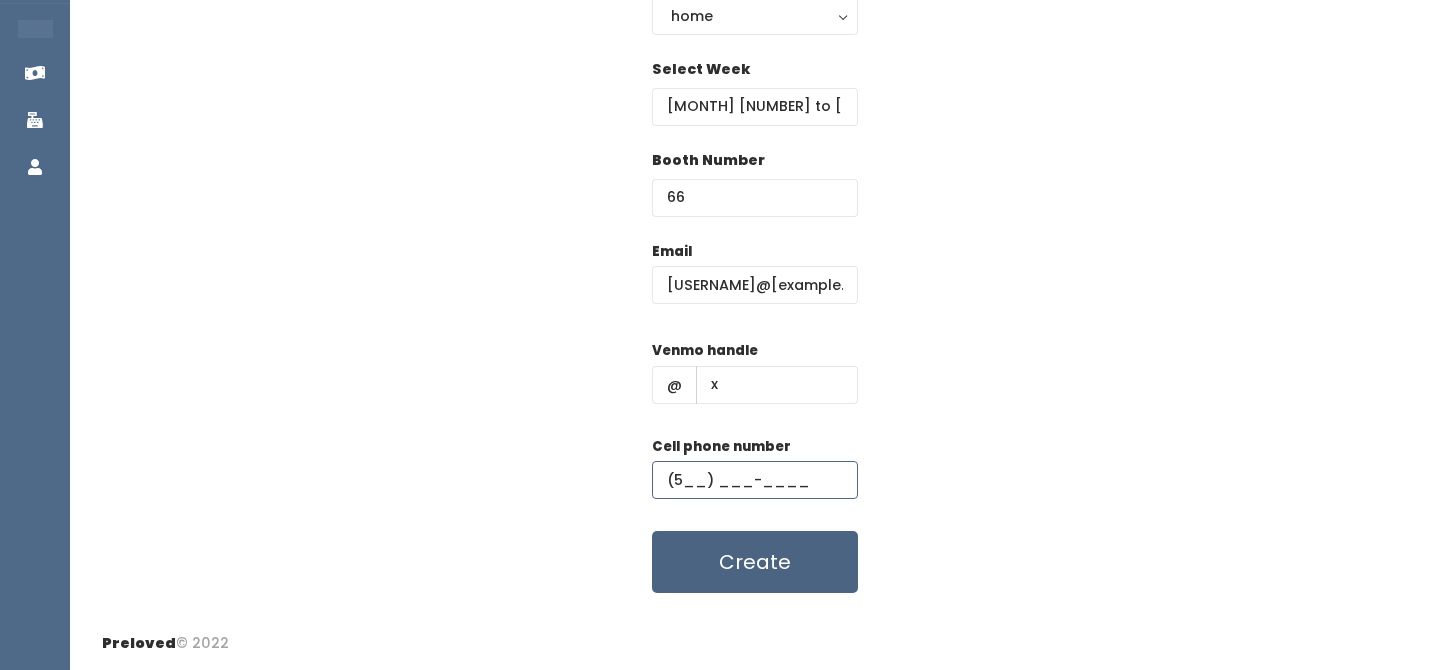 type on "(5__) ___-____" 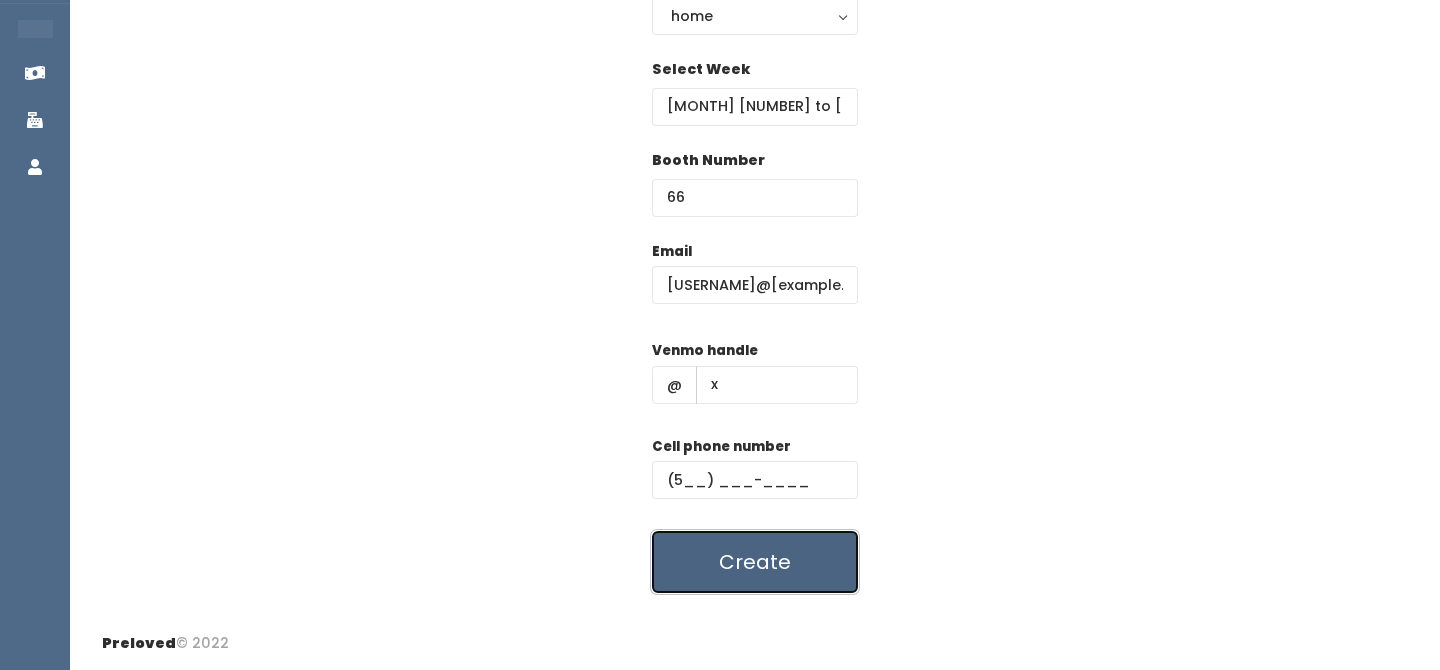 click on "Create" at bounding box center (755, 562) 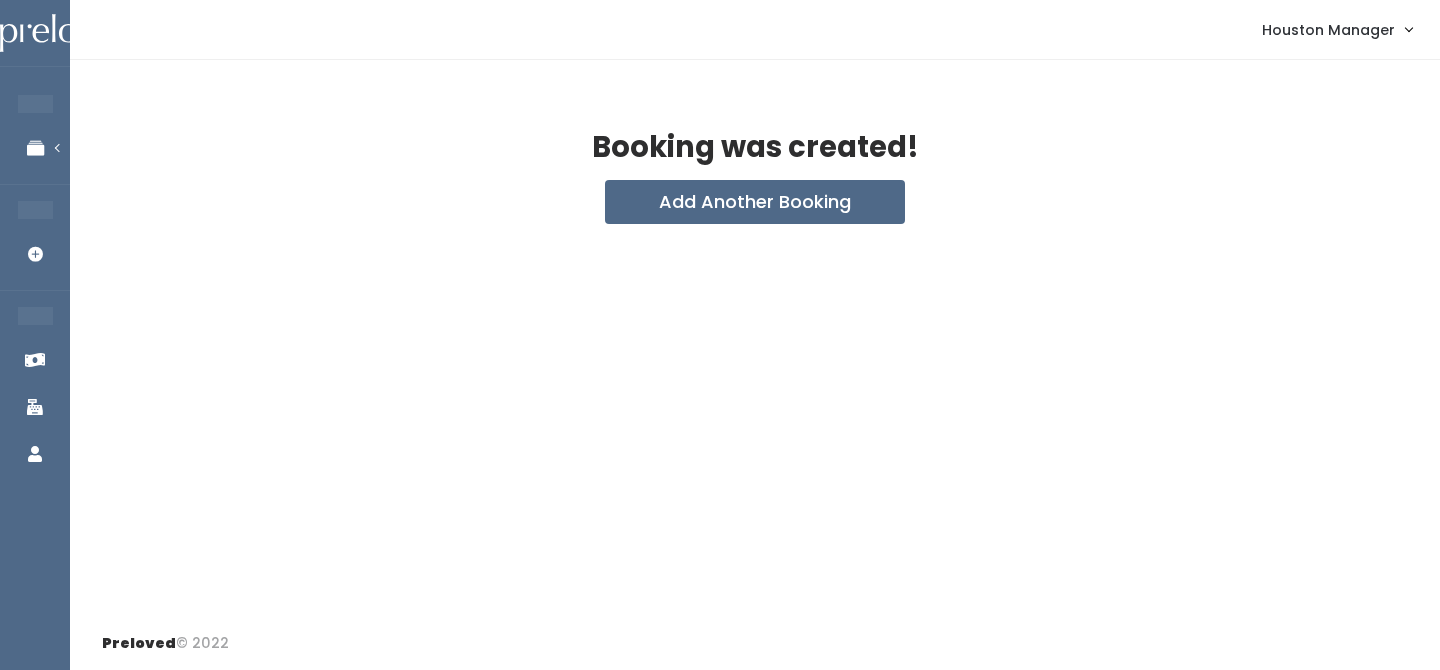 scroll, scrollTop: 0, scrollLeft: 0, axis: both 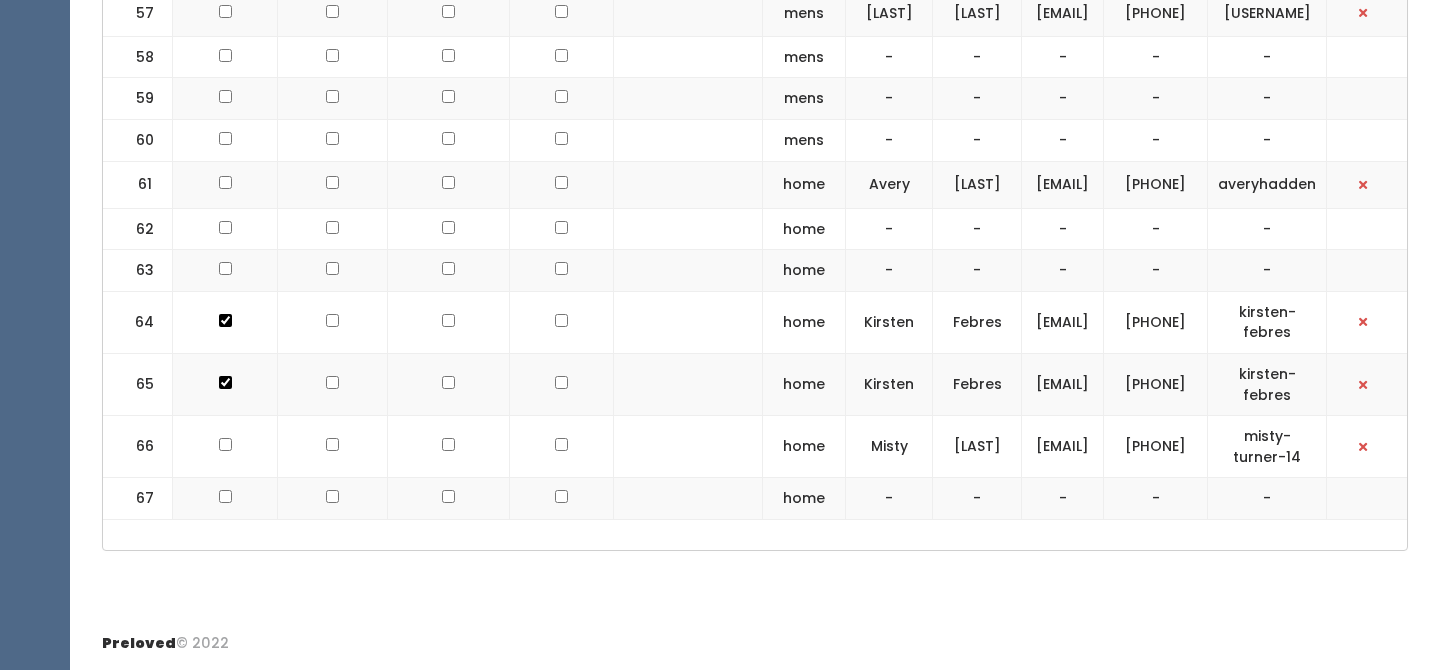 click at bounding box center (225, -2479) 